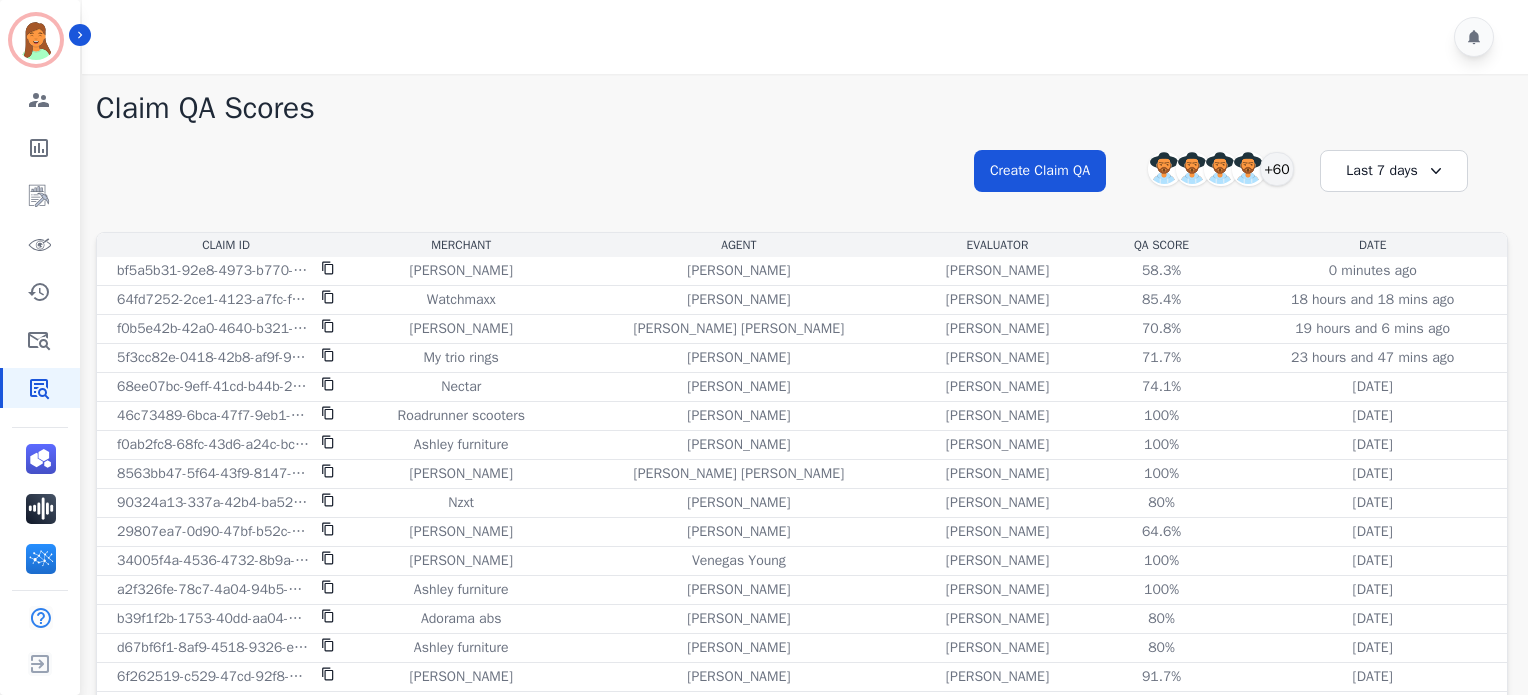 scroll, scrollTop: 0, scrollLeft: 0, axis: both 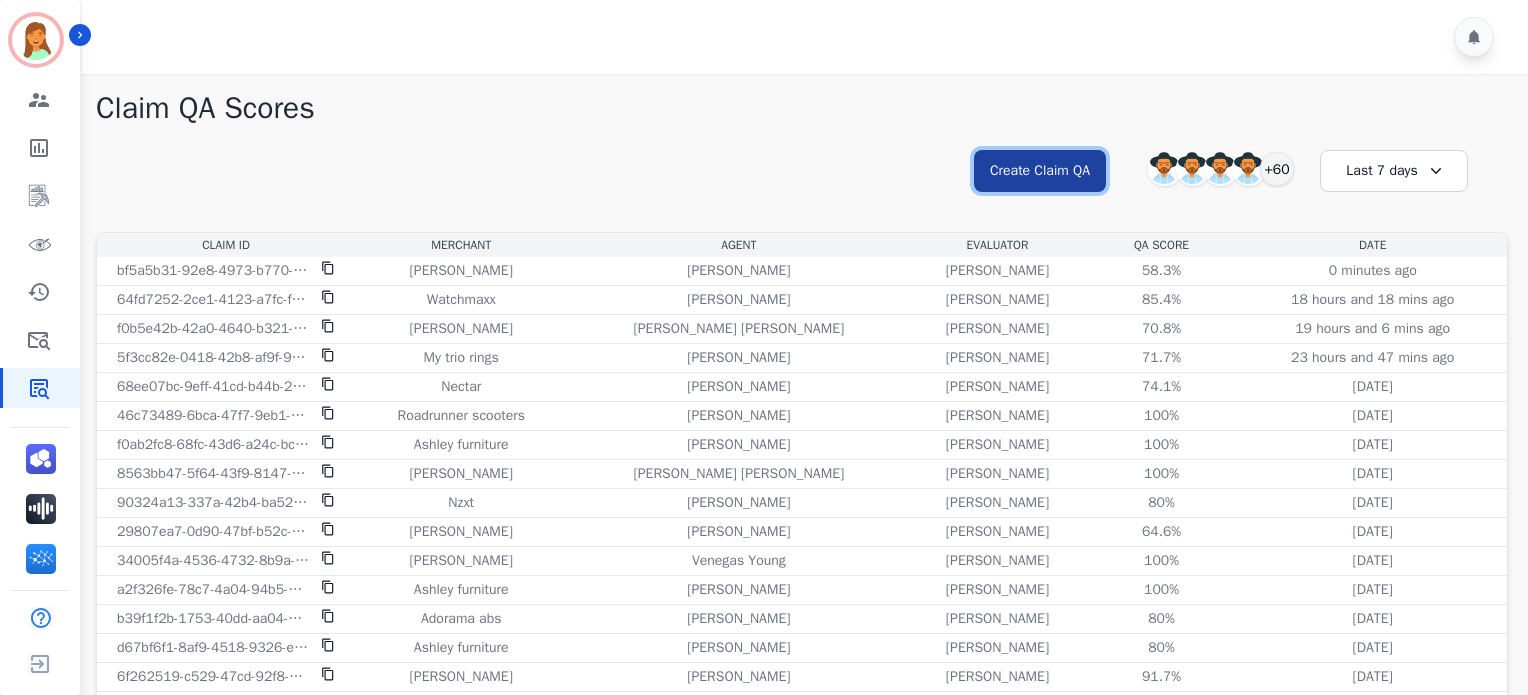 click on "Create Claim QA" at bounding box center [1040, 171] 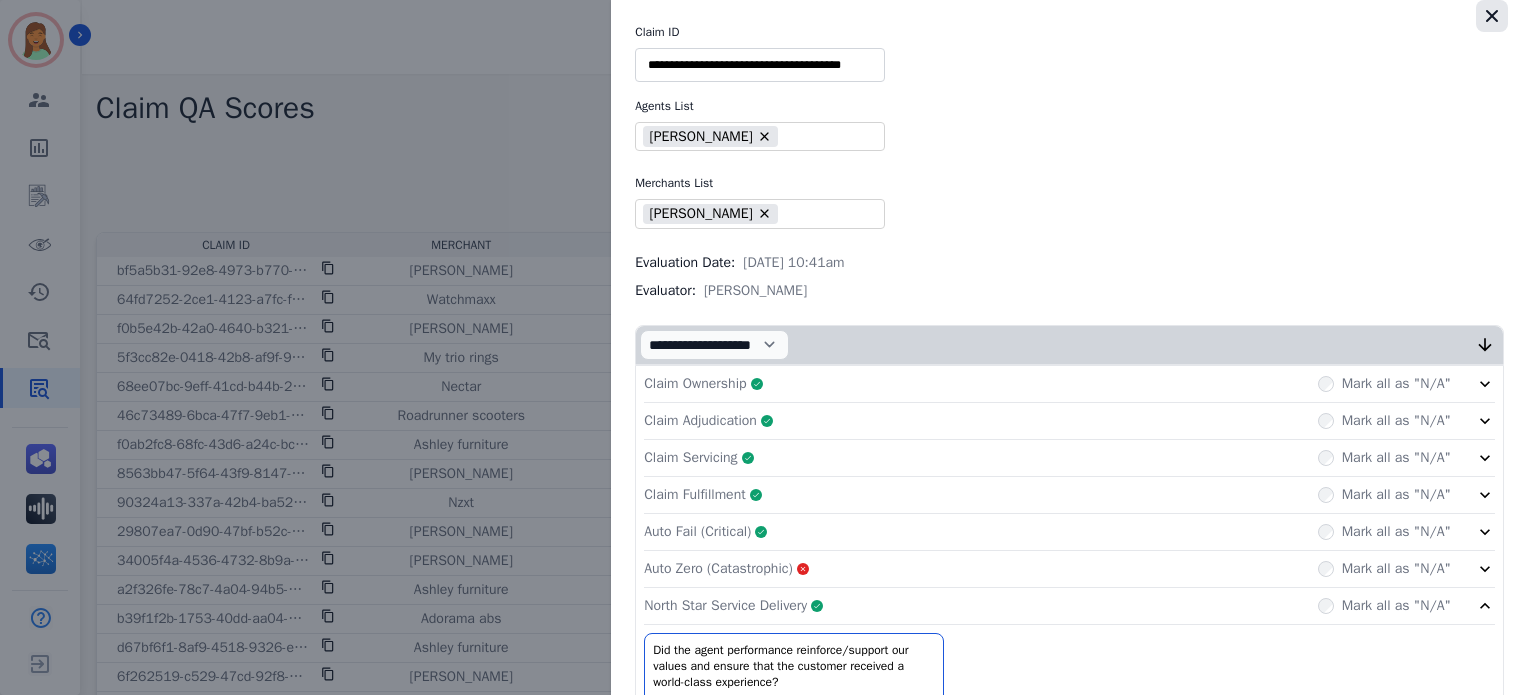 click 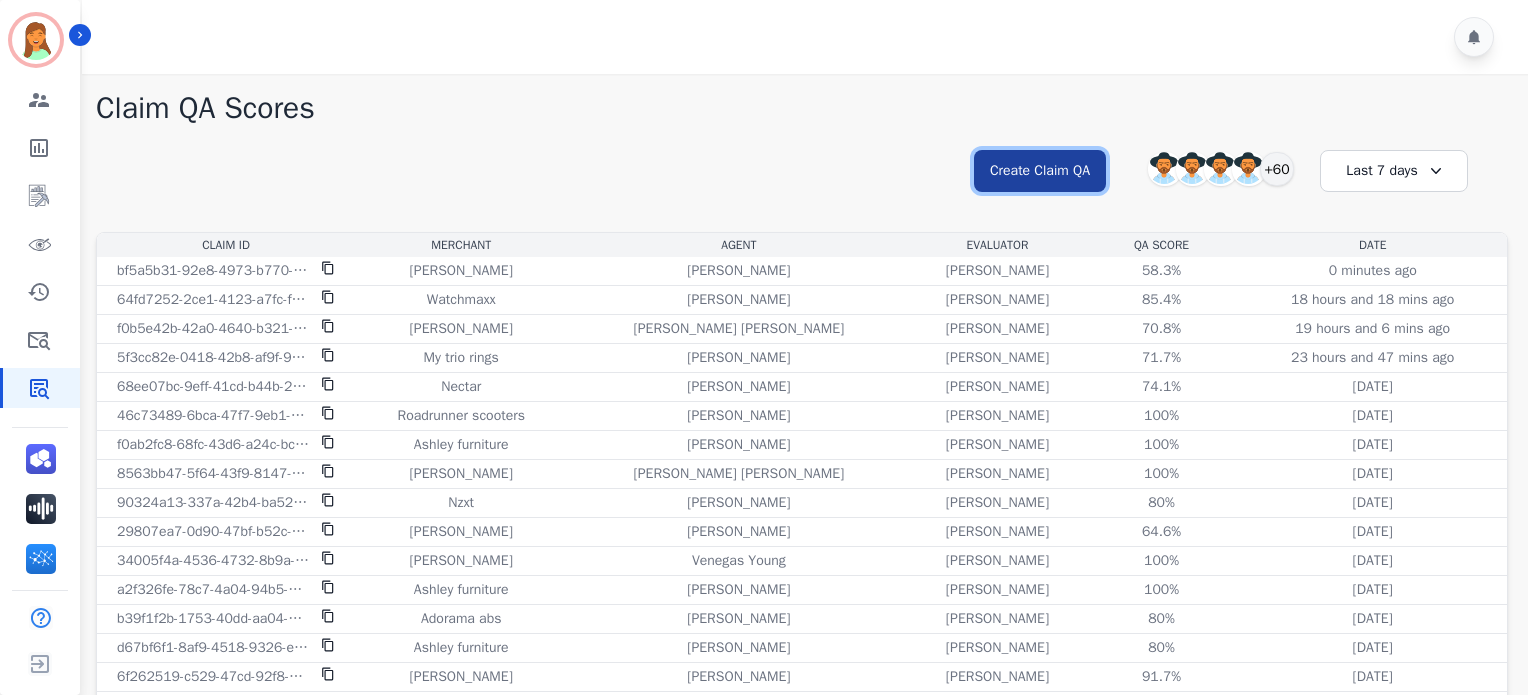 click on "Create Claim QA" at bounding box center (1040, 171) 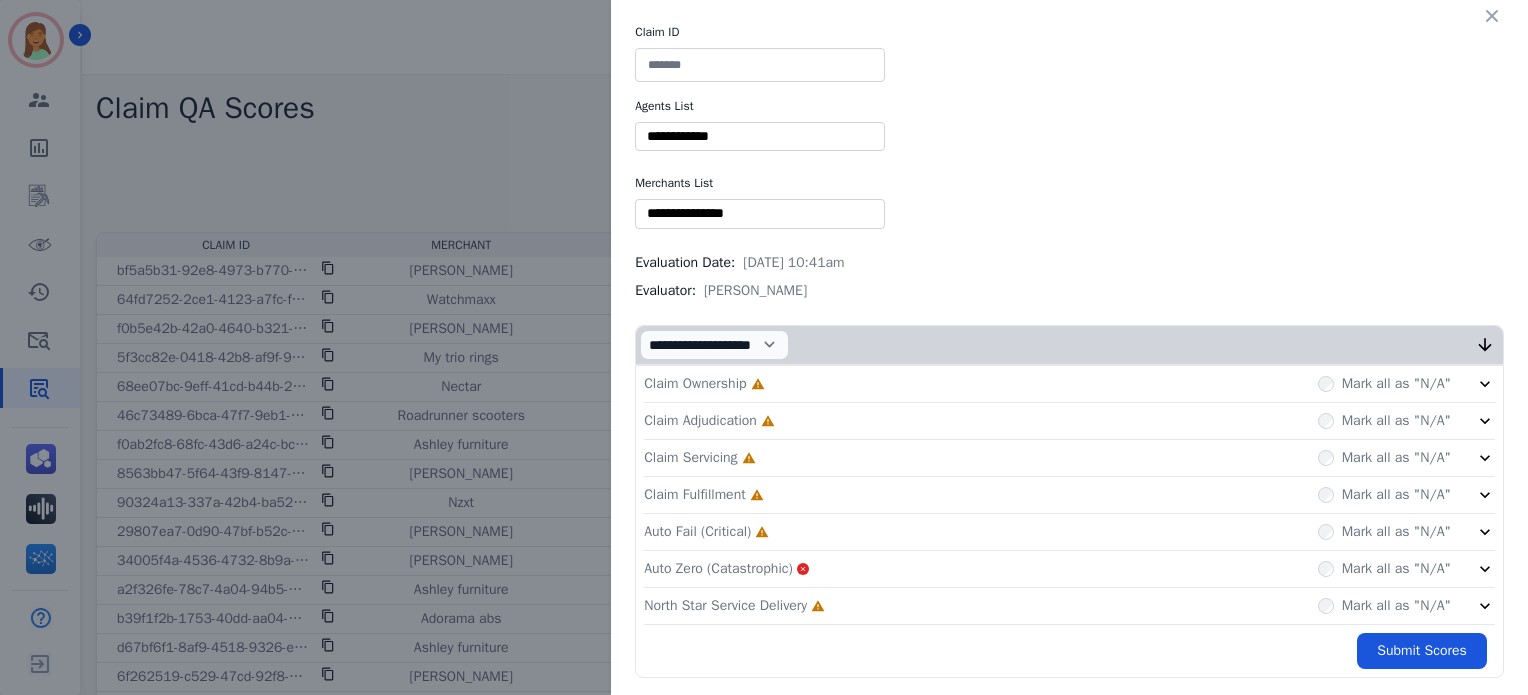 click at bounding box center [760, 65] 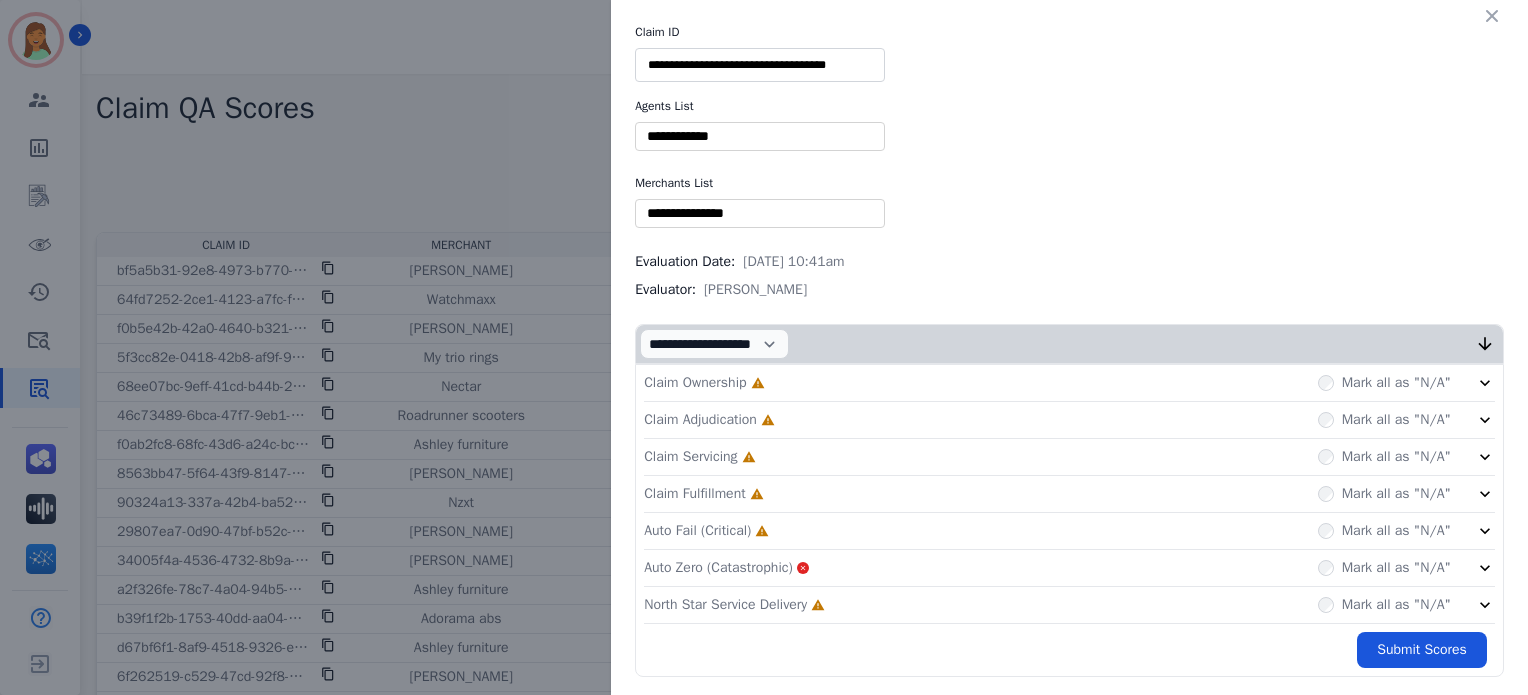 type on "**********" 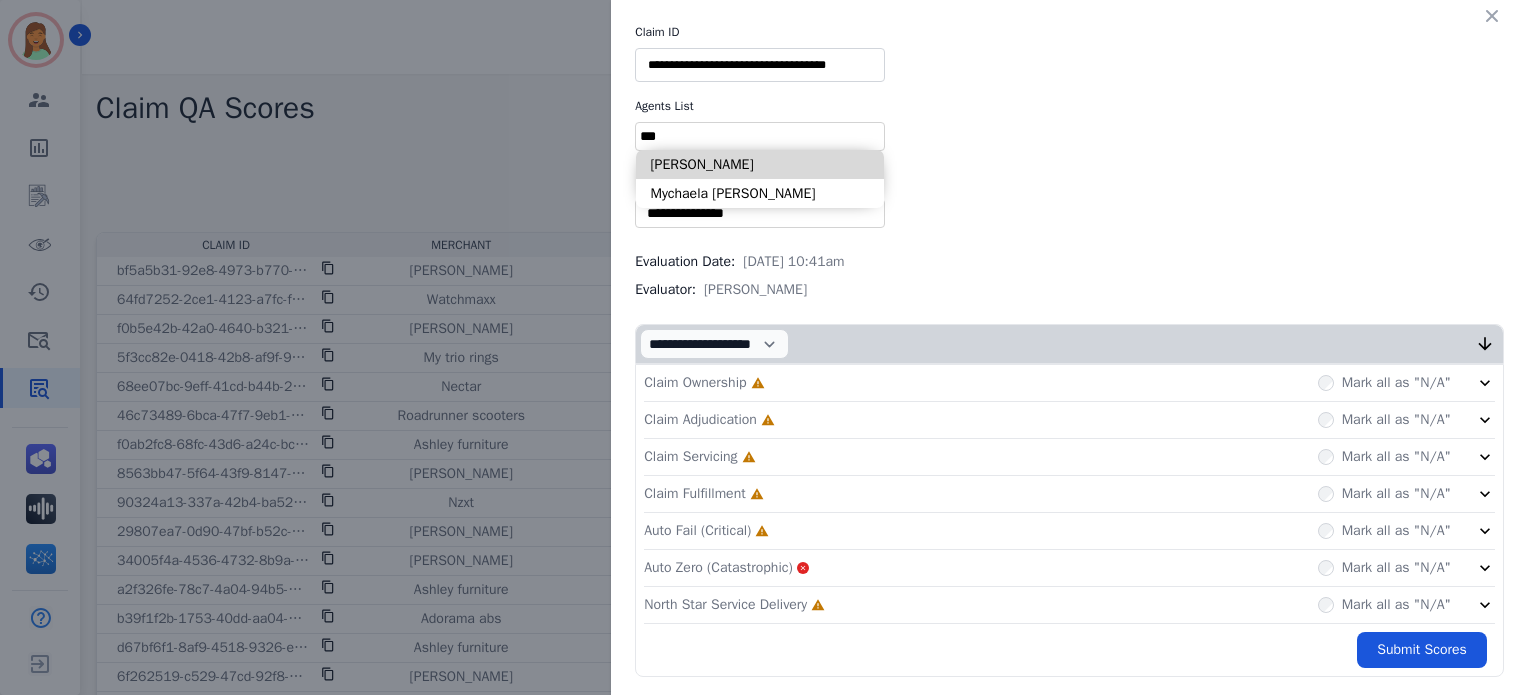type on "***" 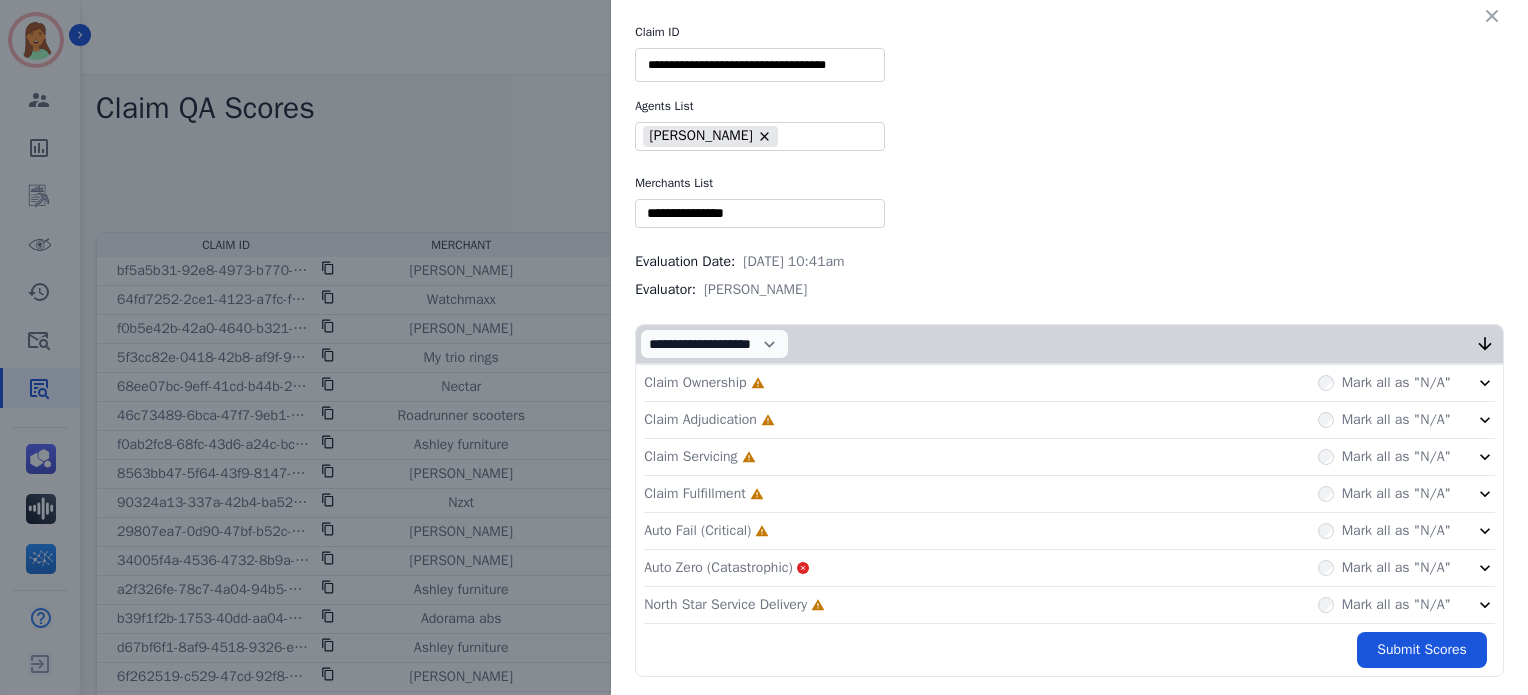 click on "**********" at bounding box center (1069, 350) 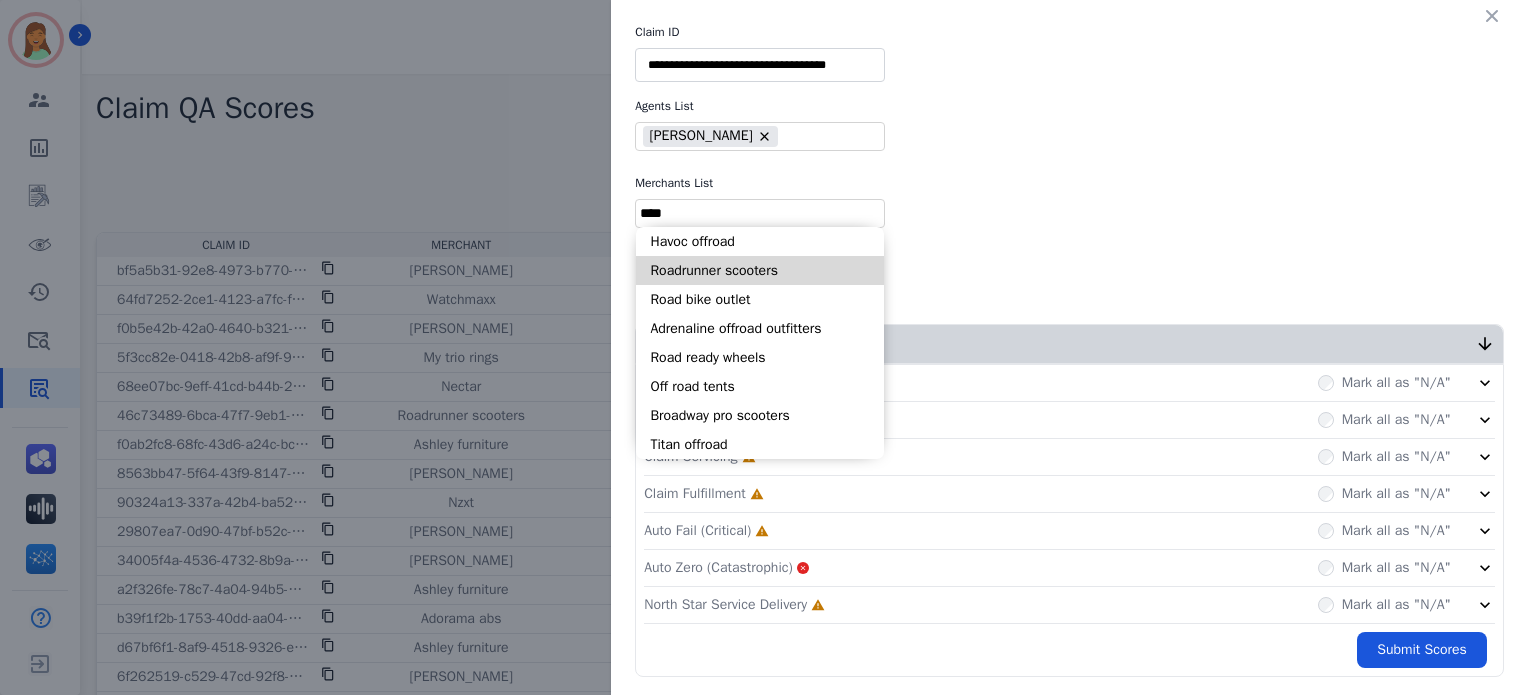 type on "****" 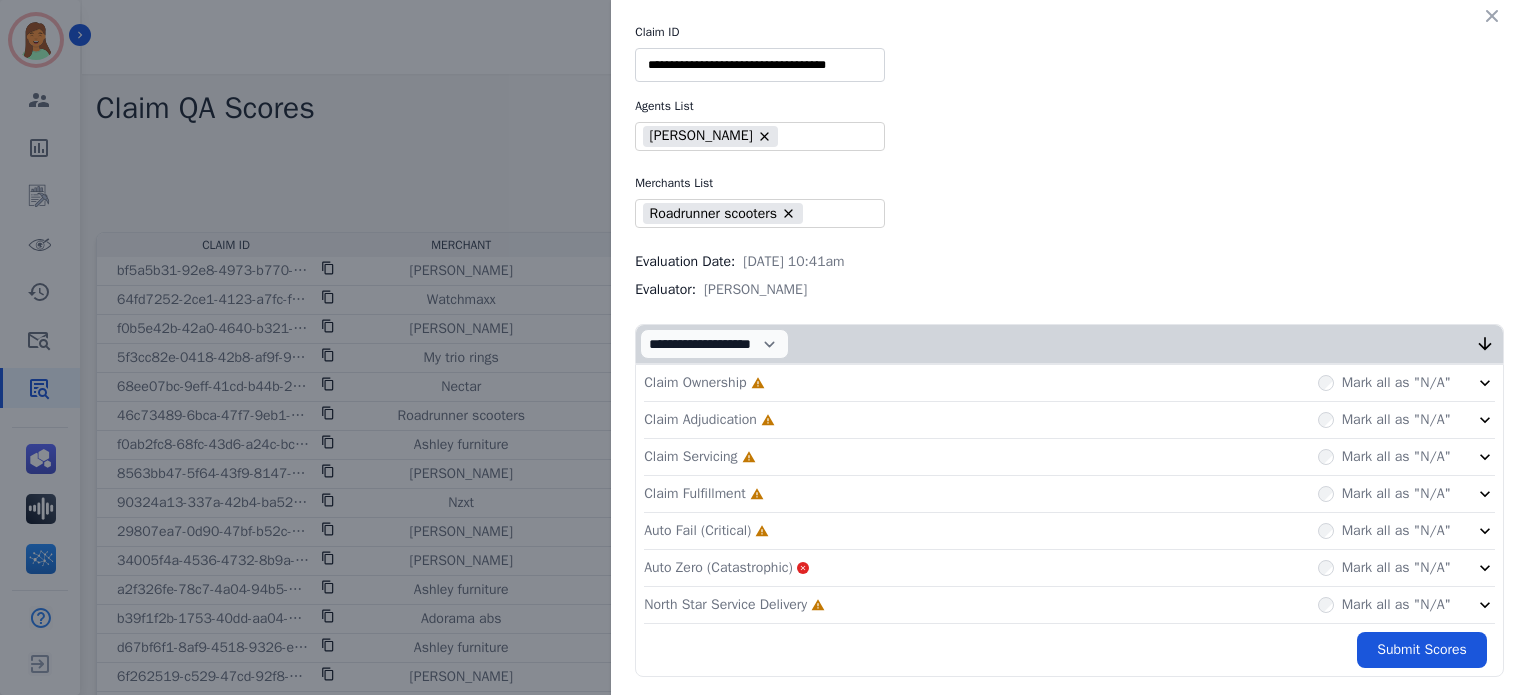 click on "North Star Service Delivery     Incomplete         Mark all as "N/A"" 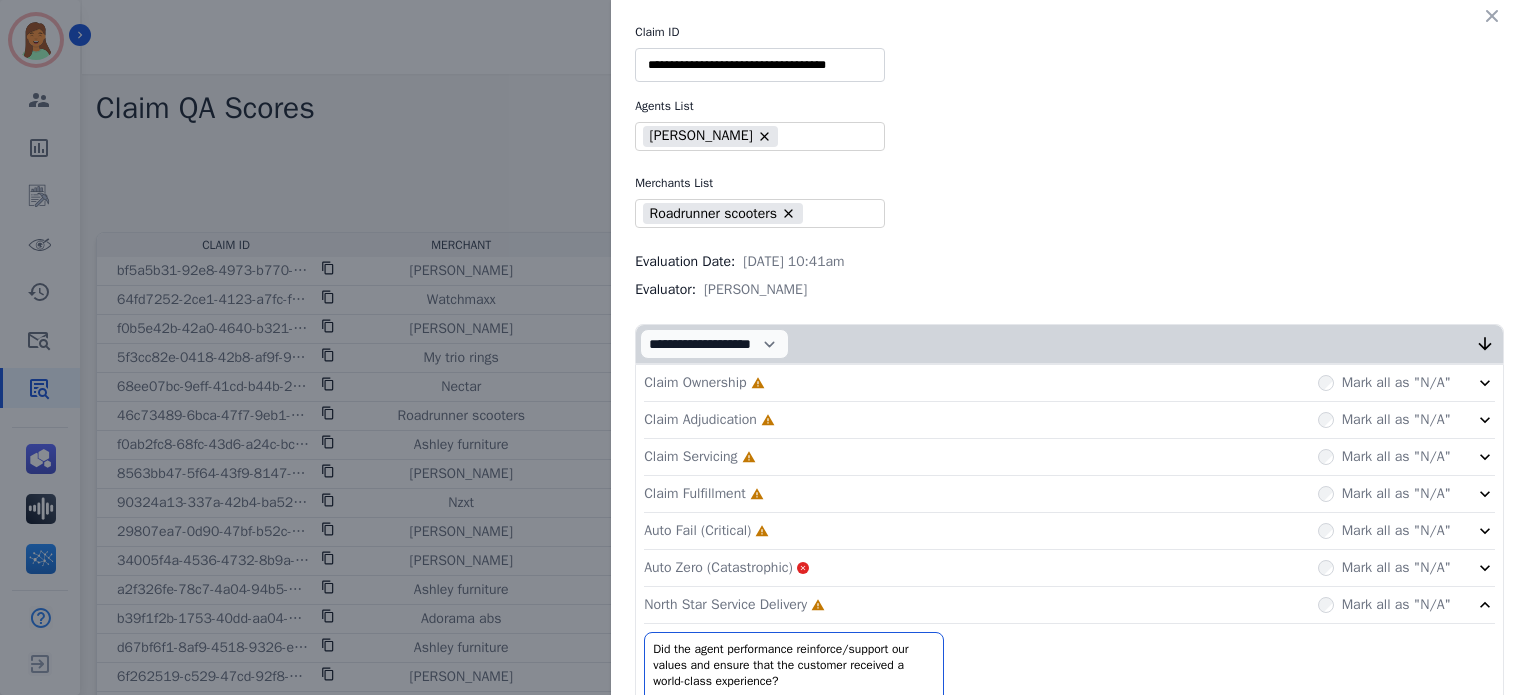 click on "Auto Fail (Critical)     Incomplete         Mark all as "N/A"" 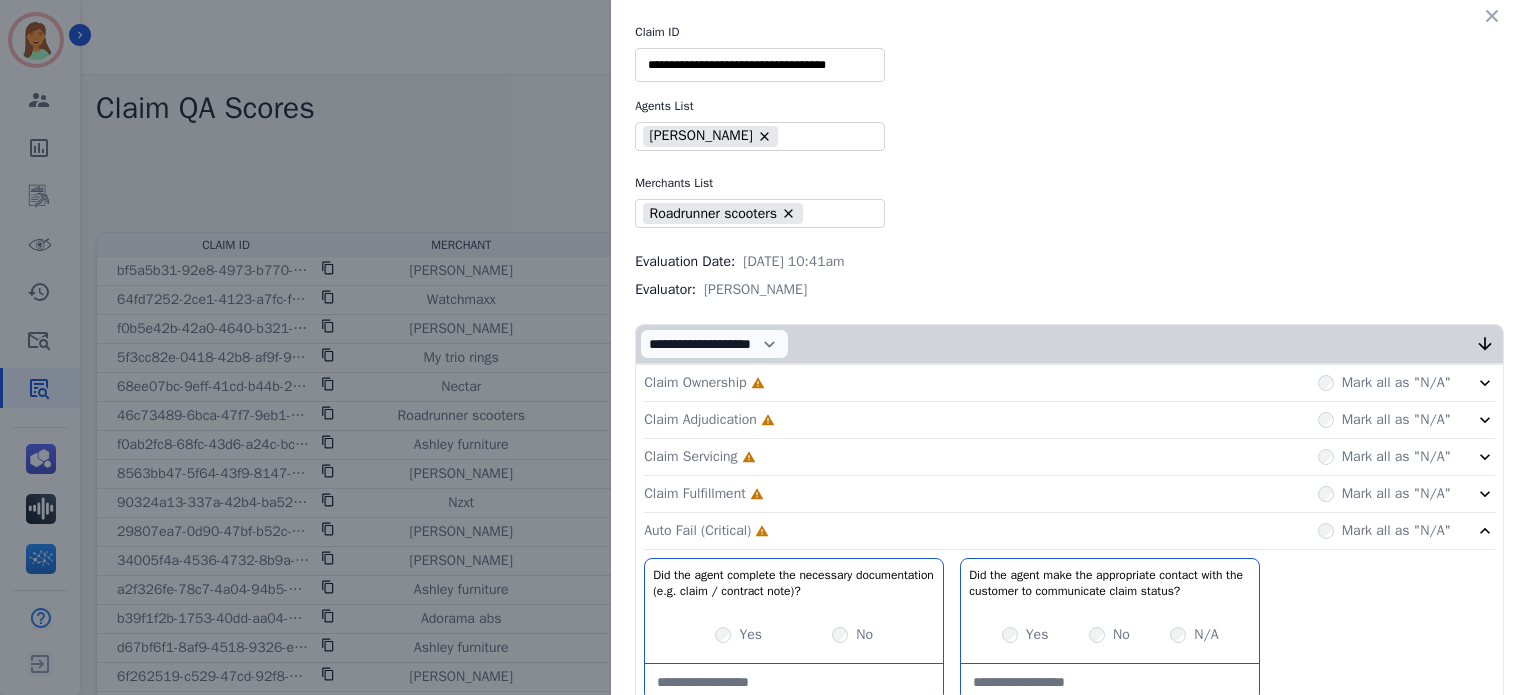 click on "Claim Fulfillment     Incomplete         Mark all as "N/A"" 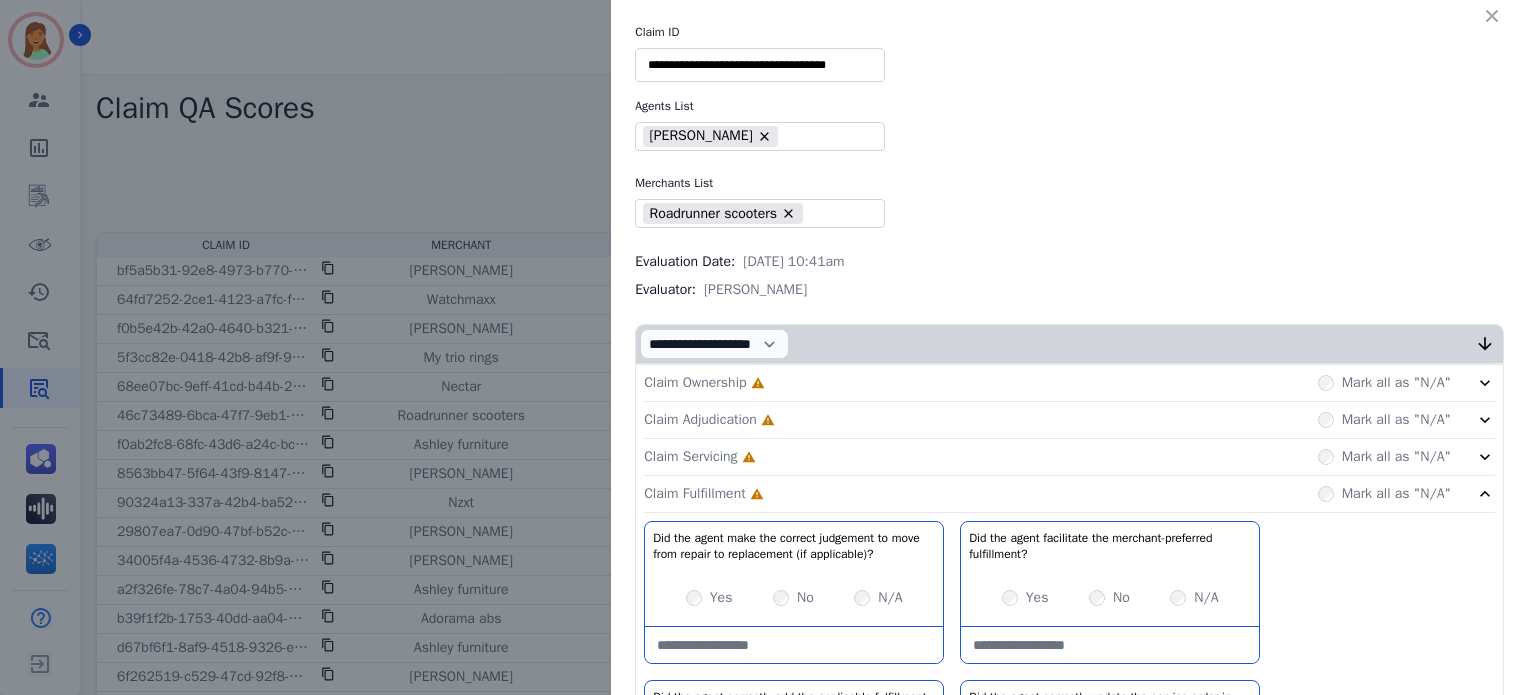 click on "Claim Servicing     Incomplete         Mark all as "N/A"" 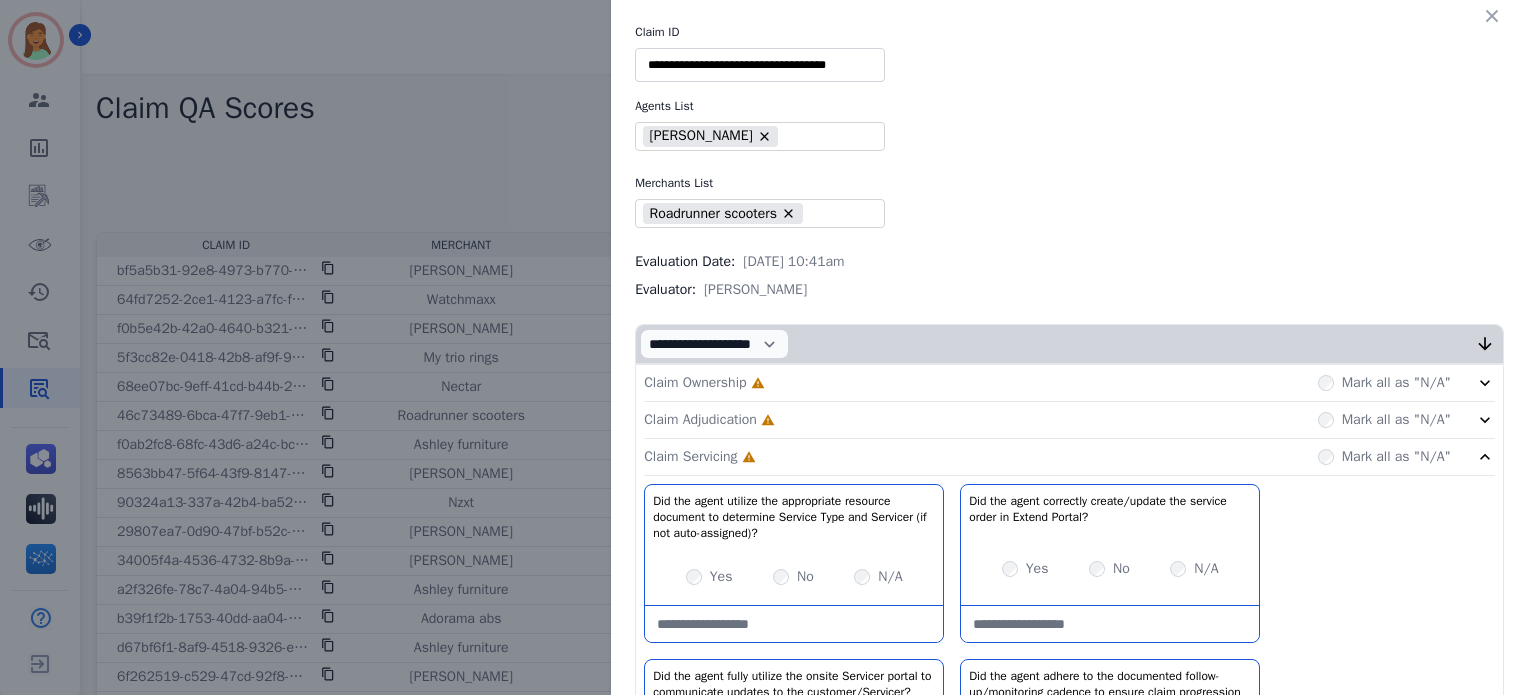 click on "Claim Adjudication     Incomplete         Mark all as "N/A"" 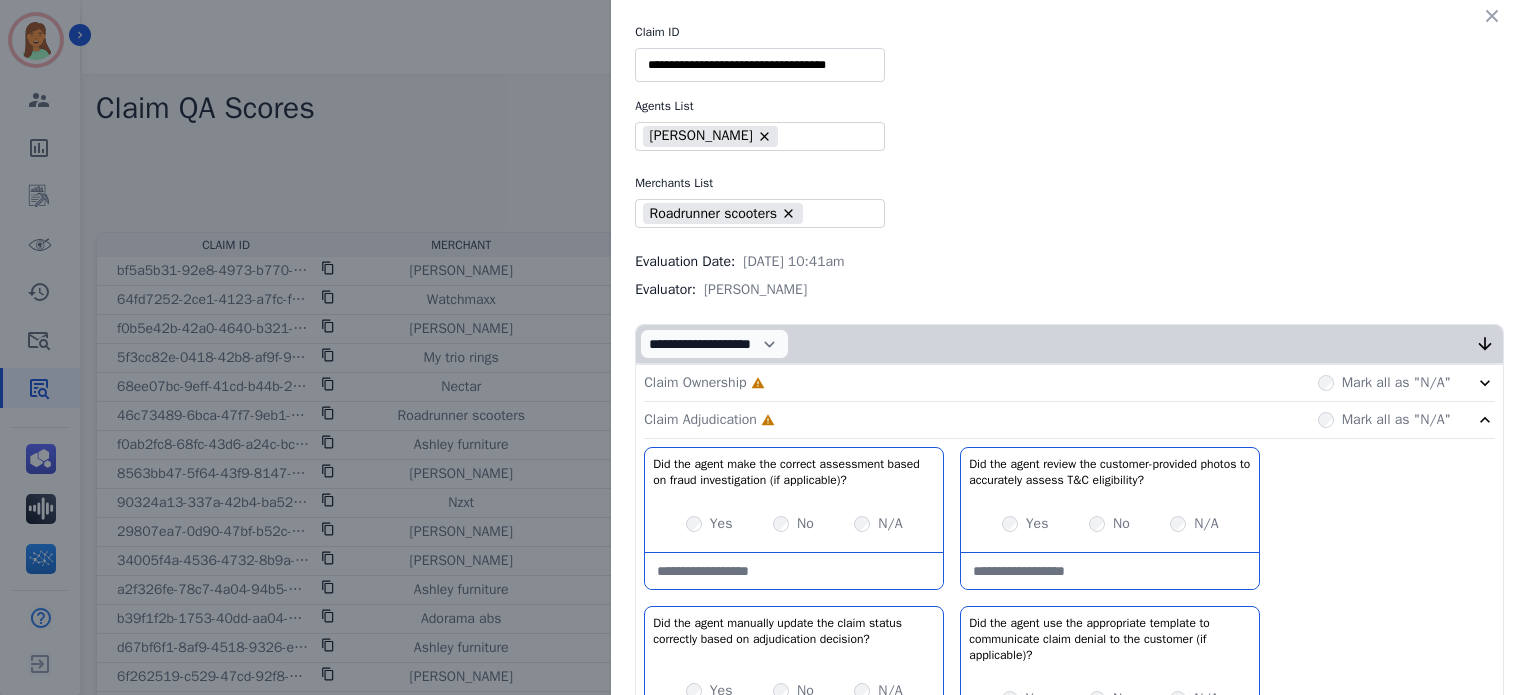 click on "Claim Ownership     Incomplete         Mark all as "N/A"" at bounding box center [1069, 383] 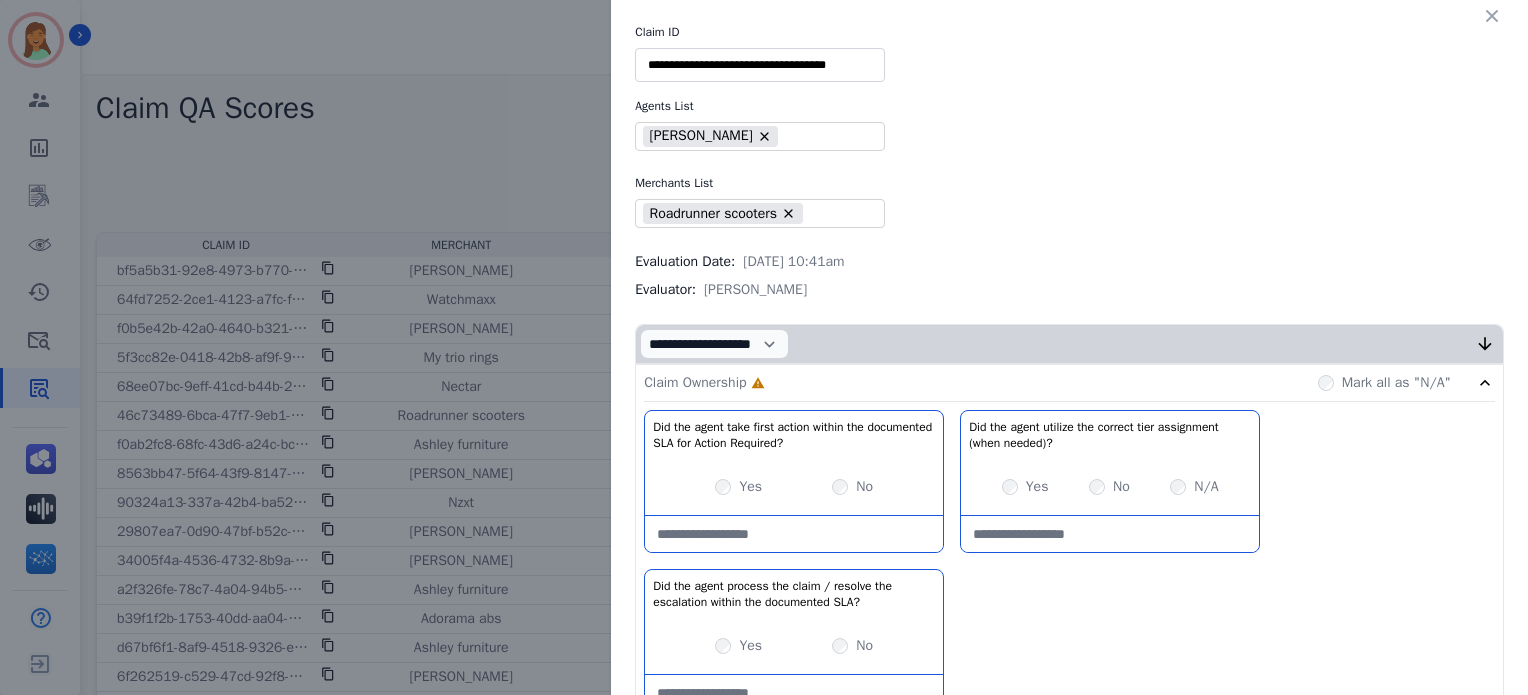 scroll, scrollTop: 266, scrollLeft: 0, axis: vertical 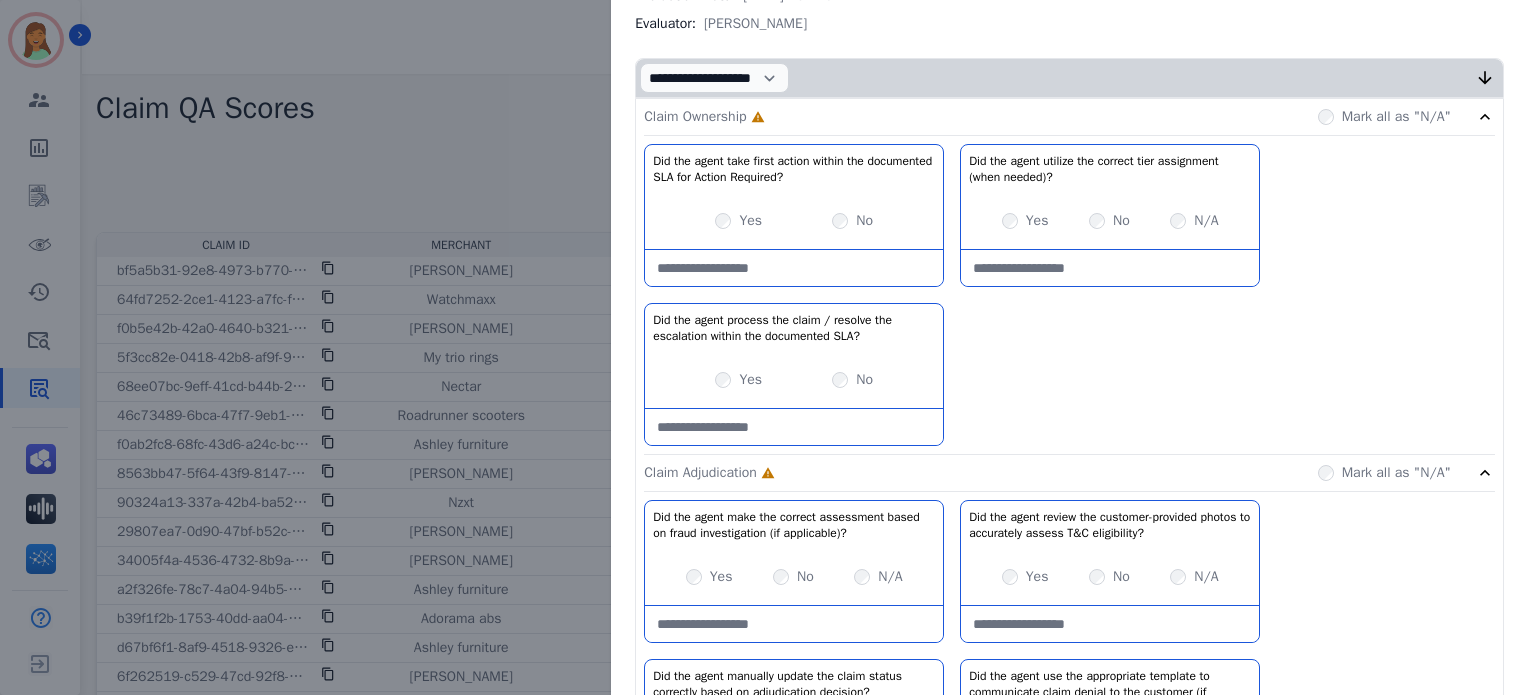 click at bounding box center [794, 268] 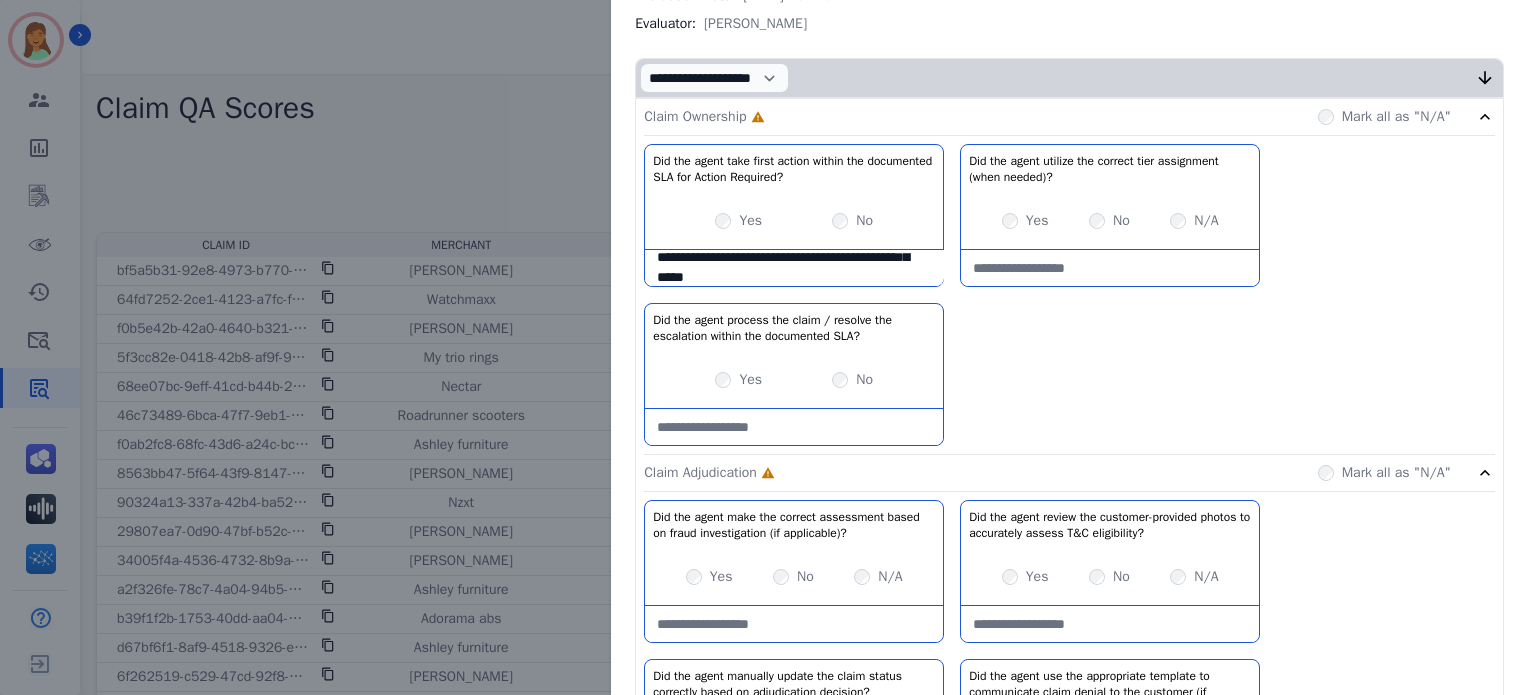 scroll, scrollTop: 71, scrollLeft: 0, axis: vertical 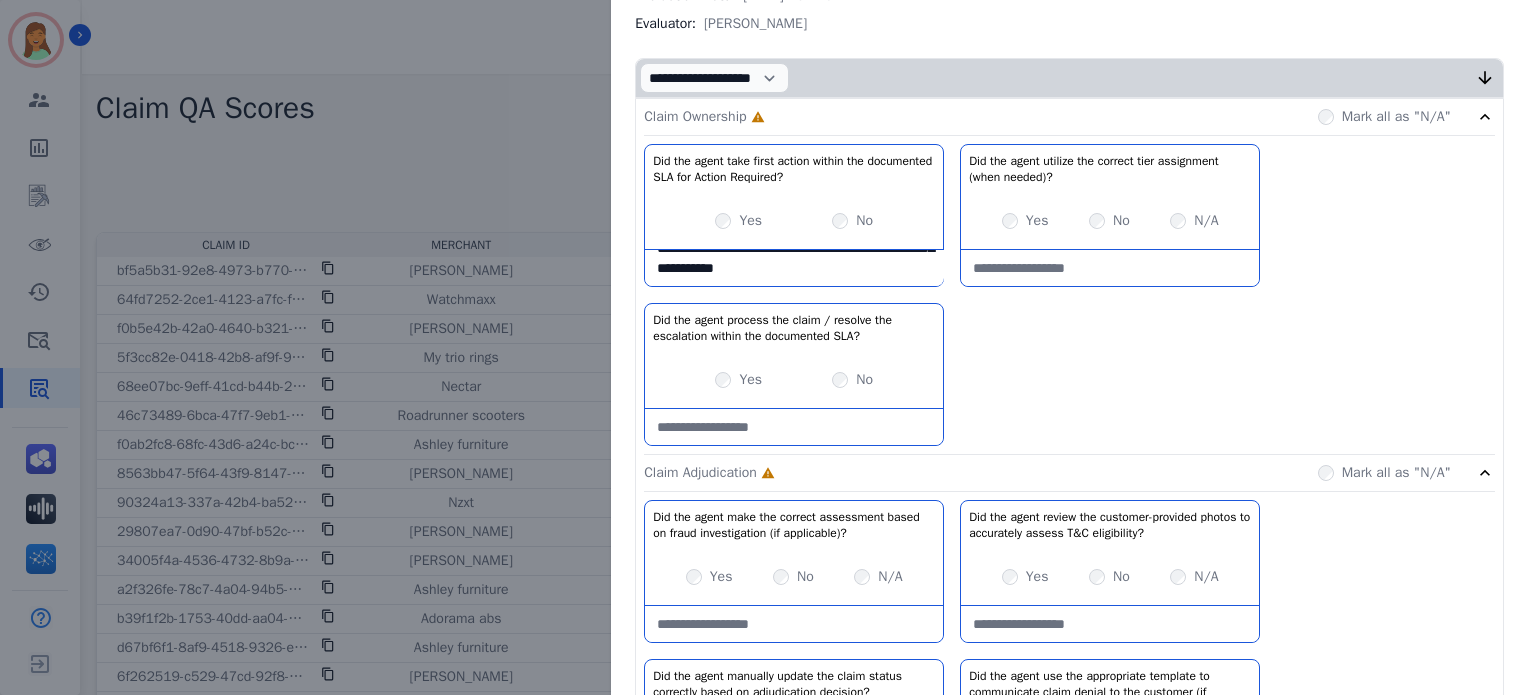 type on "**********" 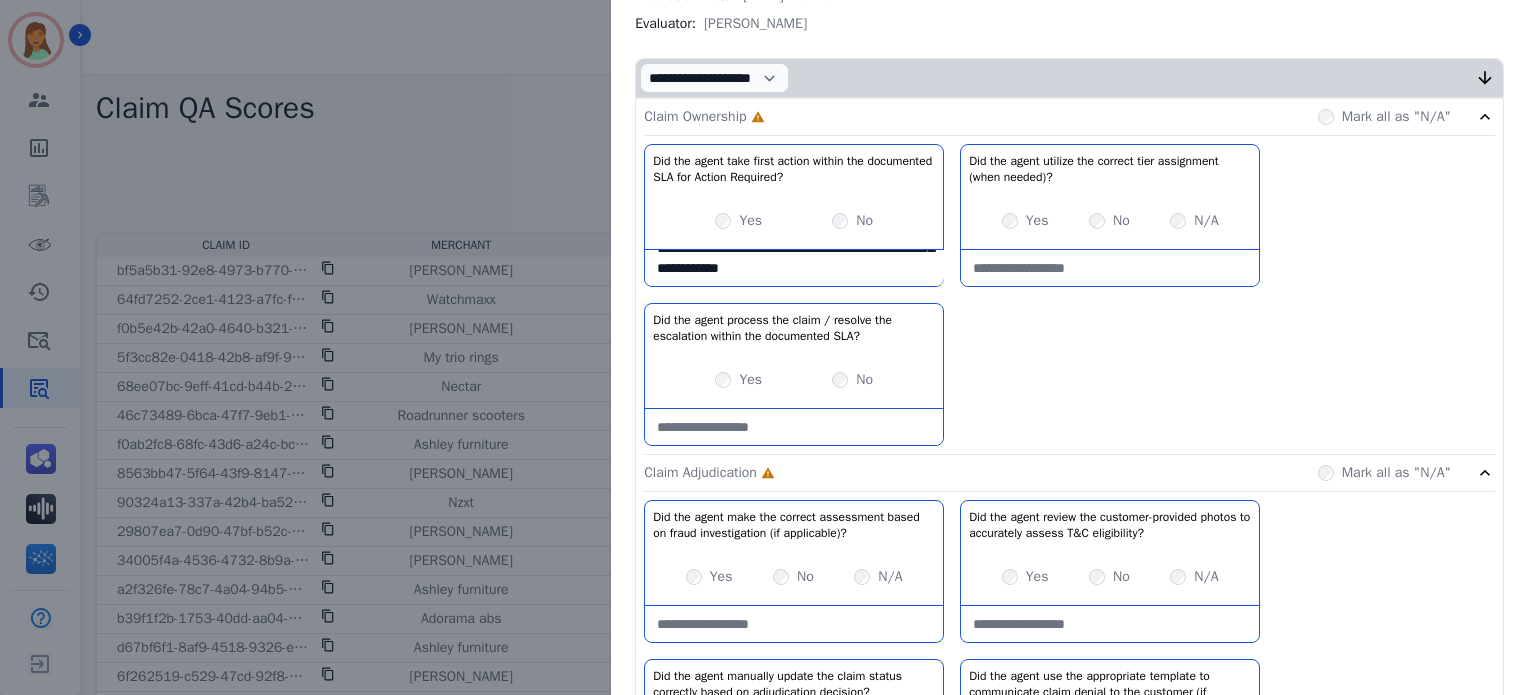 scroll, scrollTop: 0, scrollLeft: 0, axis: both 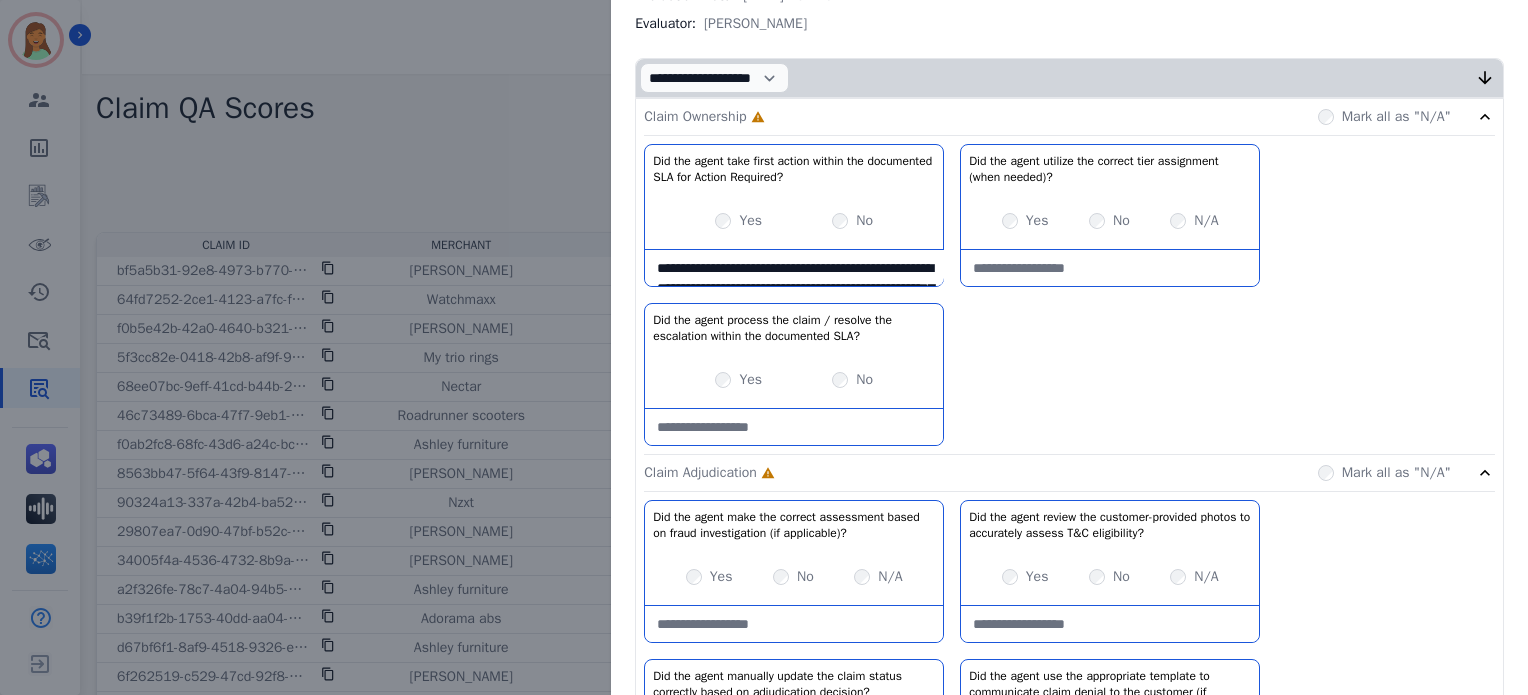 drag, startPoint x: 747, startPoint y: 275, endPoint x: 586, endPoint y: 196, distance: 179.33768 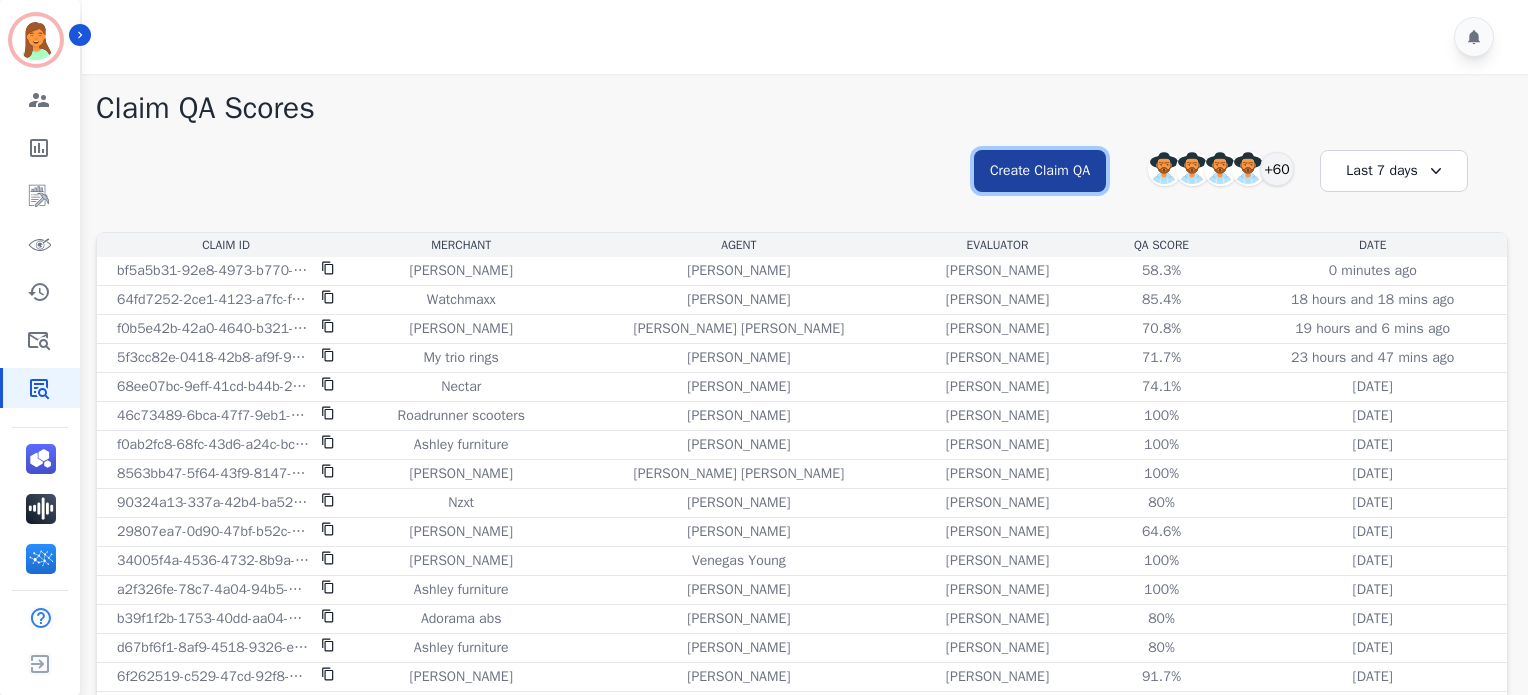 click on "Create Claim QA" at bounding box center (1040, 171) 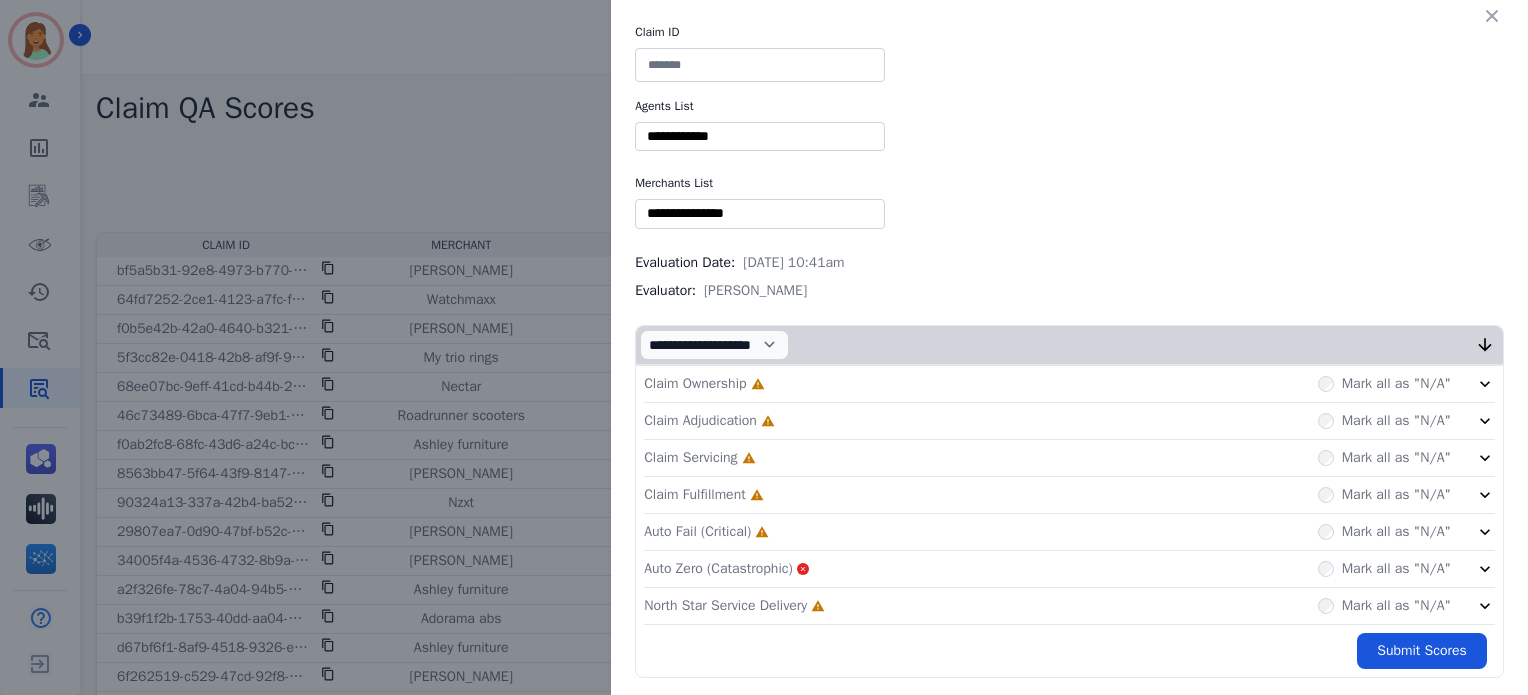 click on "Claim Ownership     Incomplete         Mark all as "N/A"" at bounding box center (1069, 384) 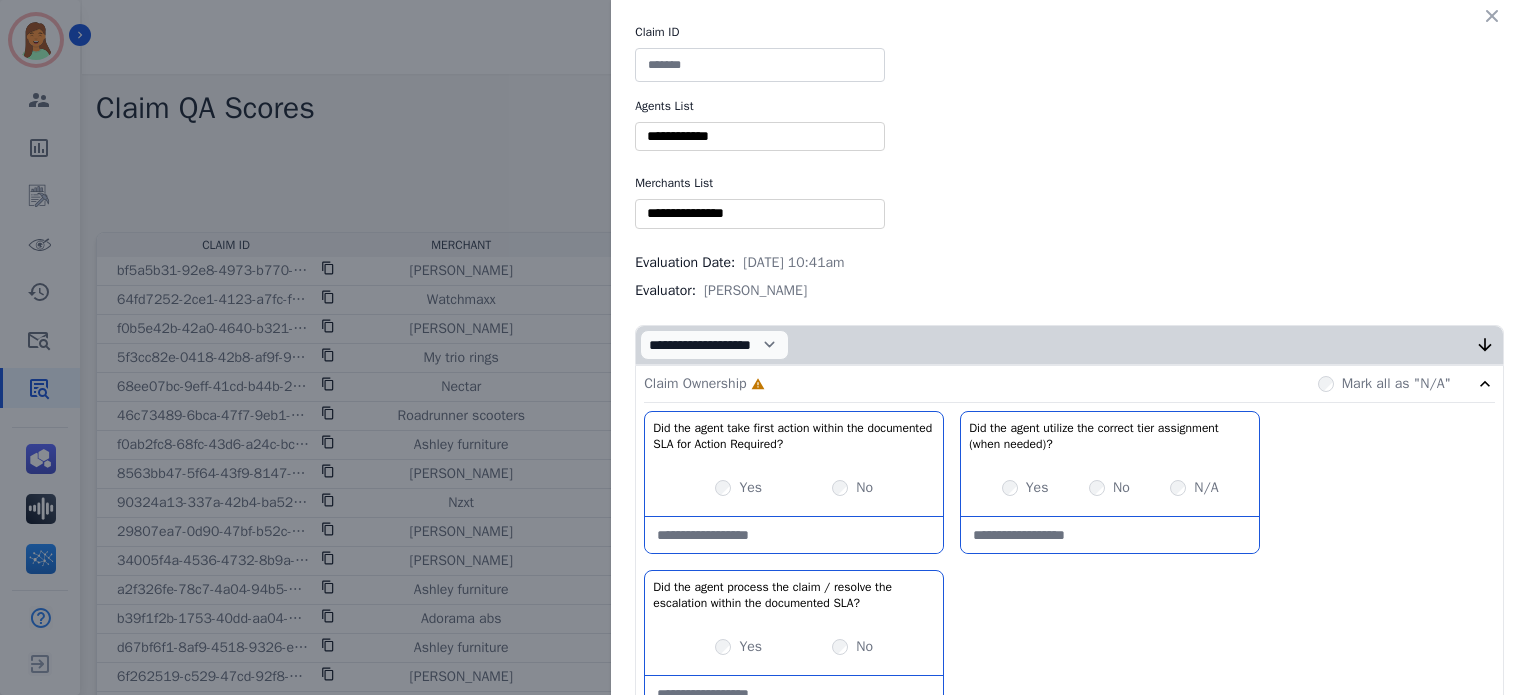 click at bounding box center (794, 535) 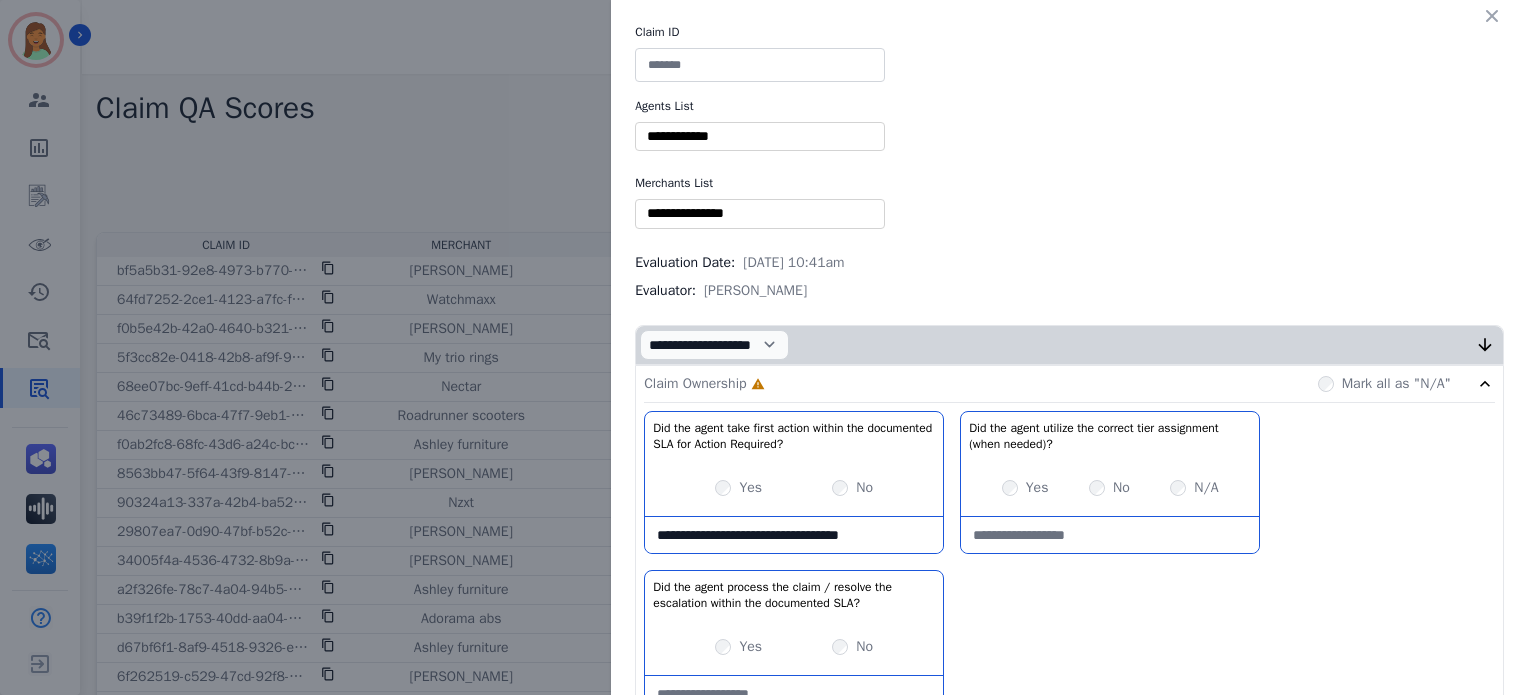 type 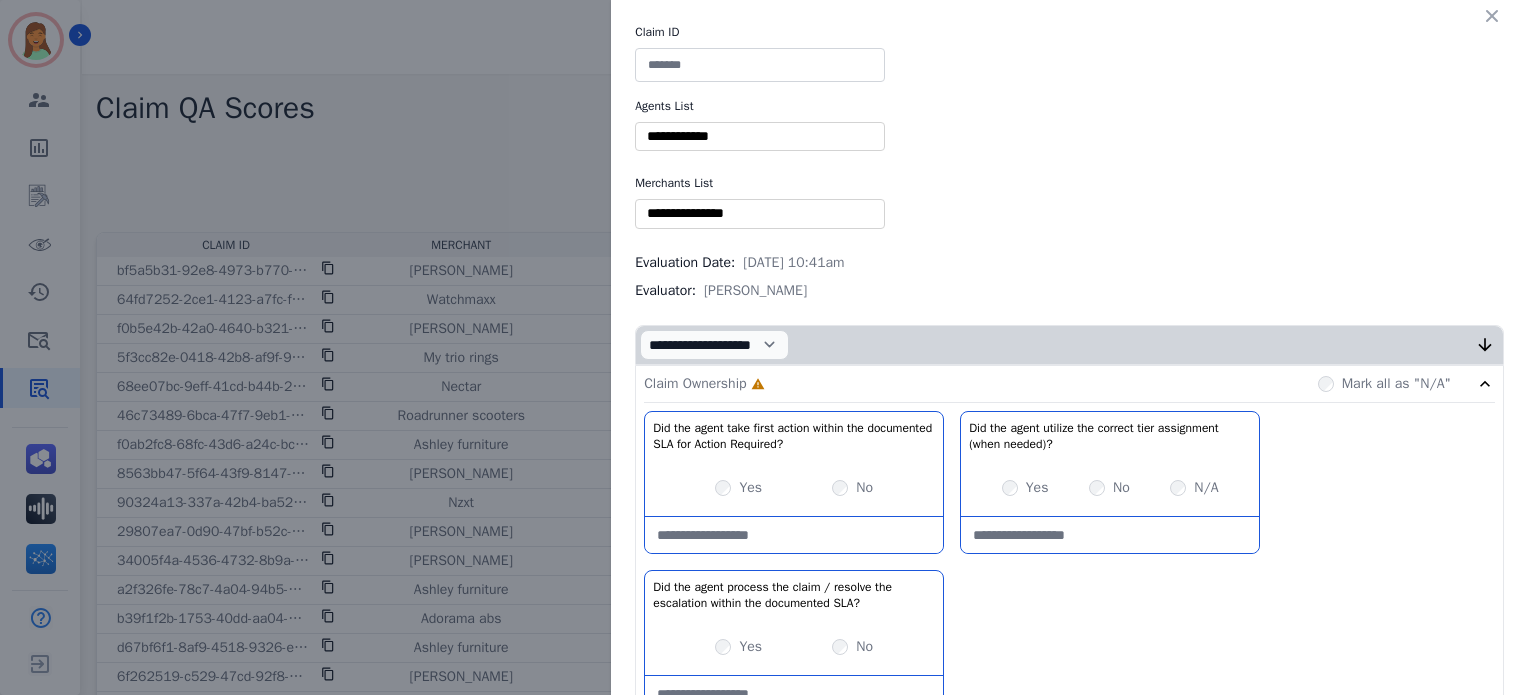click on "Claim ID" at bounding box center [1069, 32] 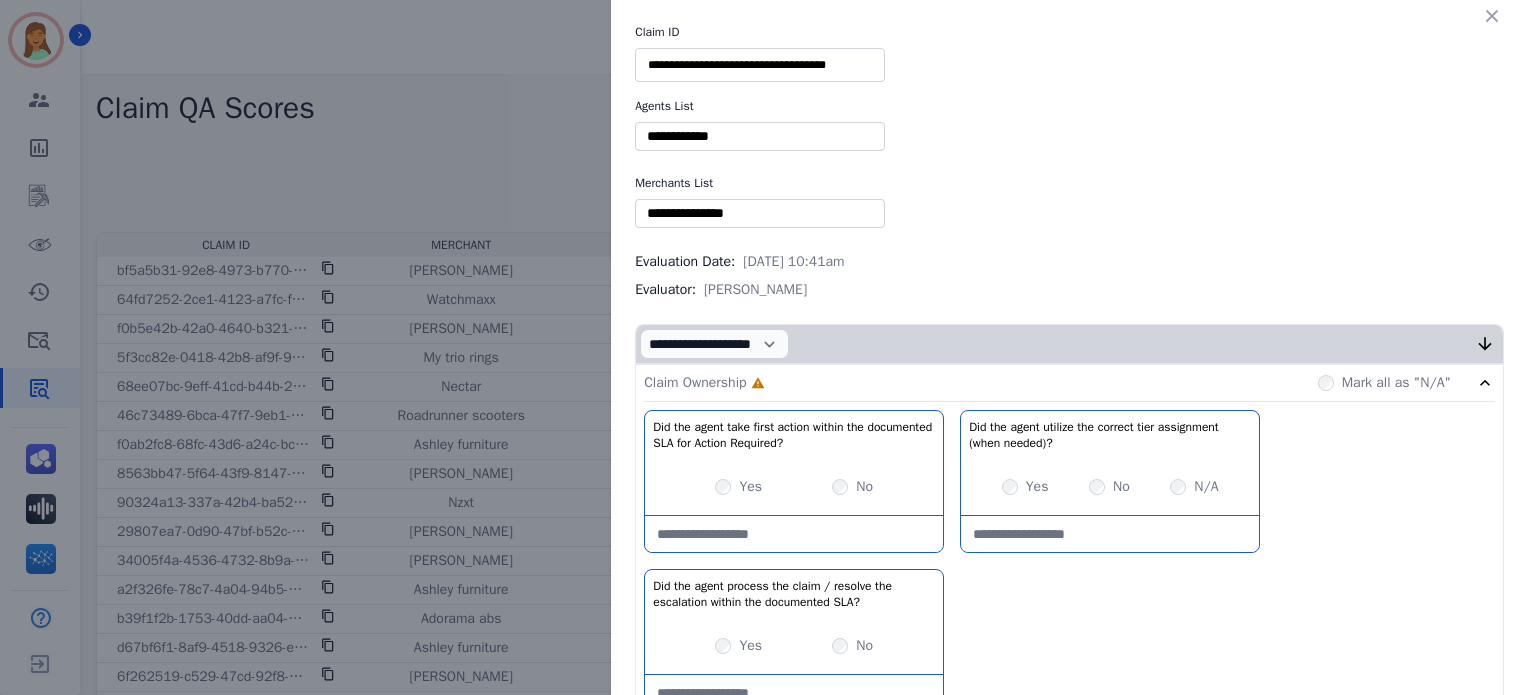 type on "**********" 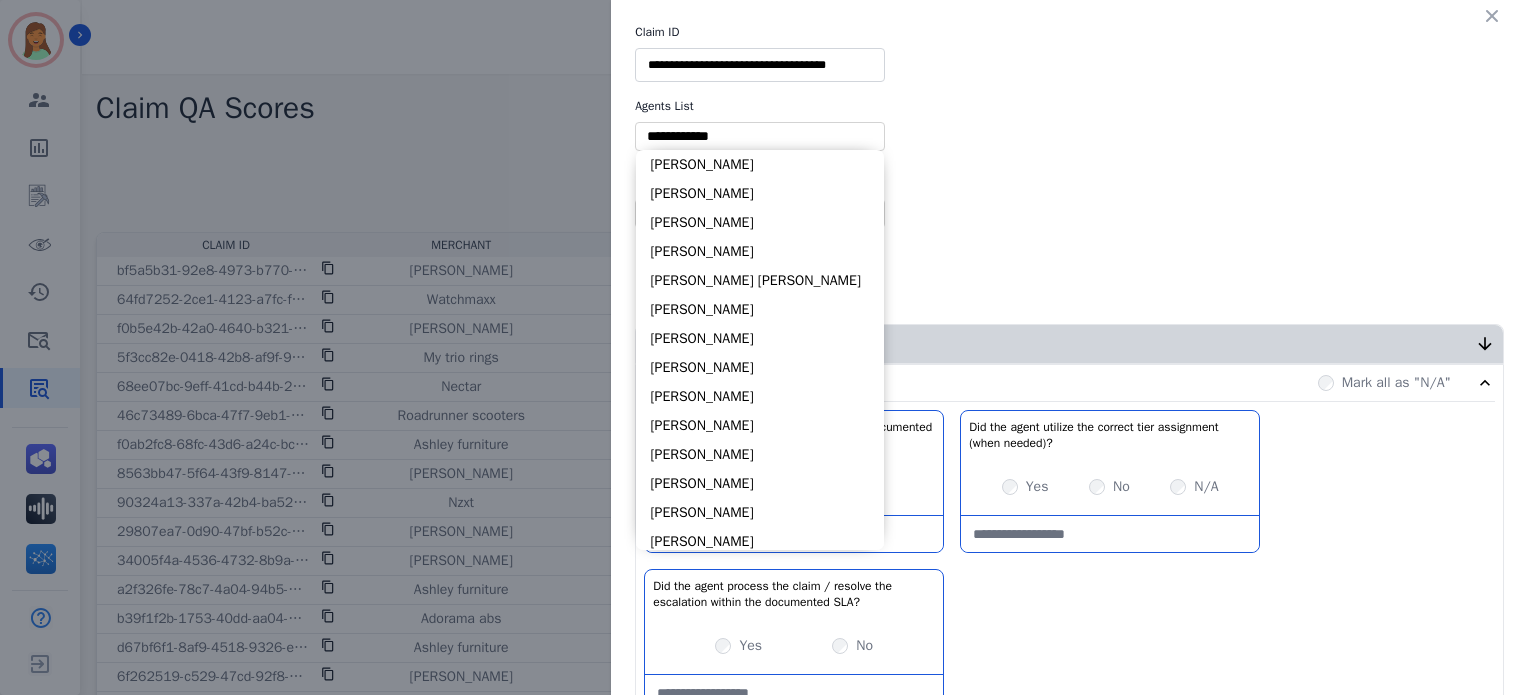 click at bounding box center (760, 136) 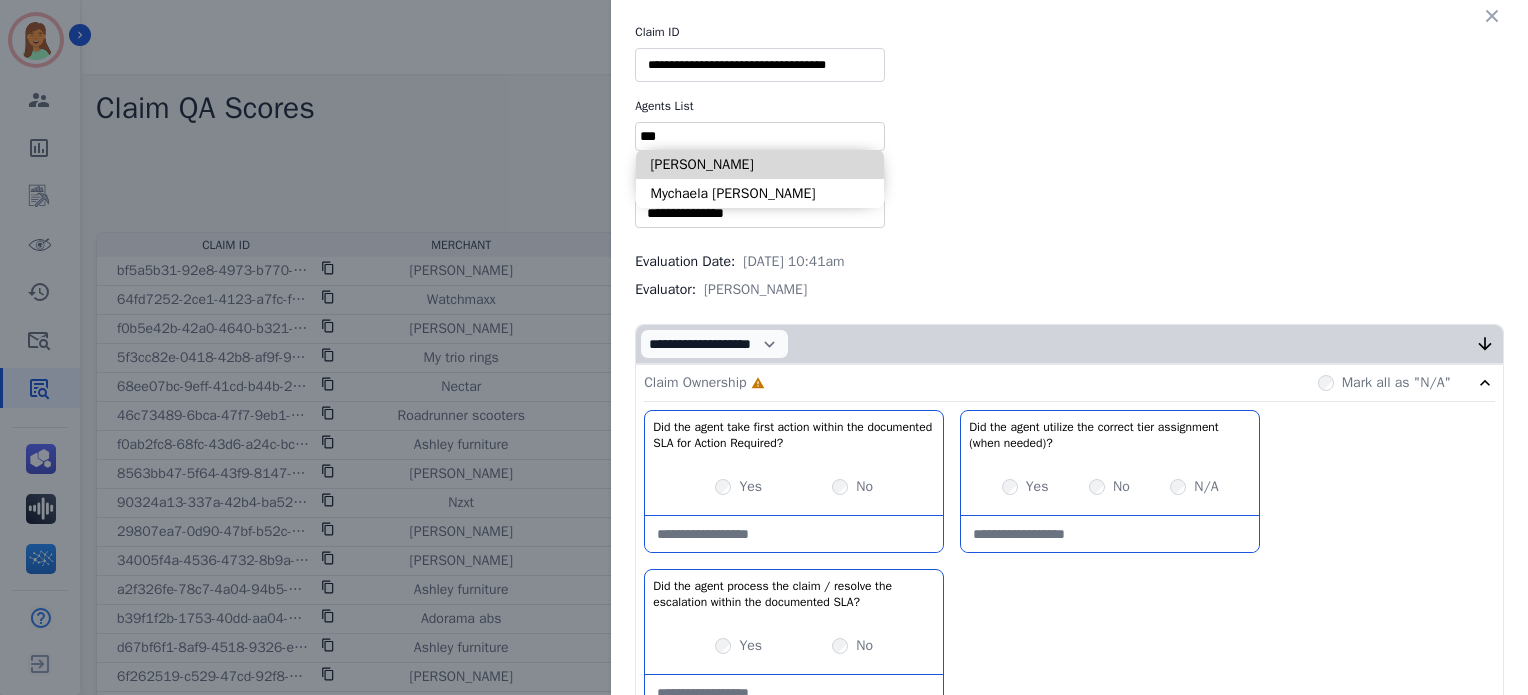 type on "***" 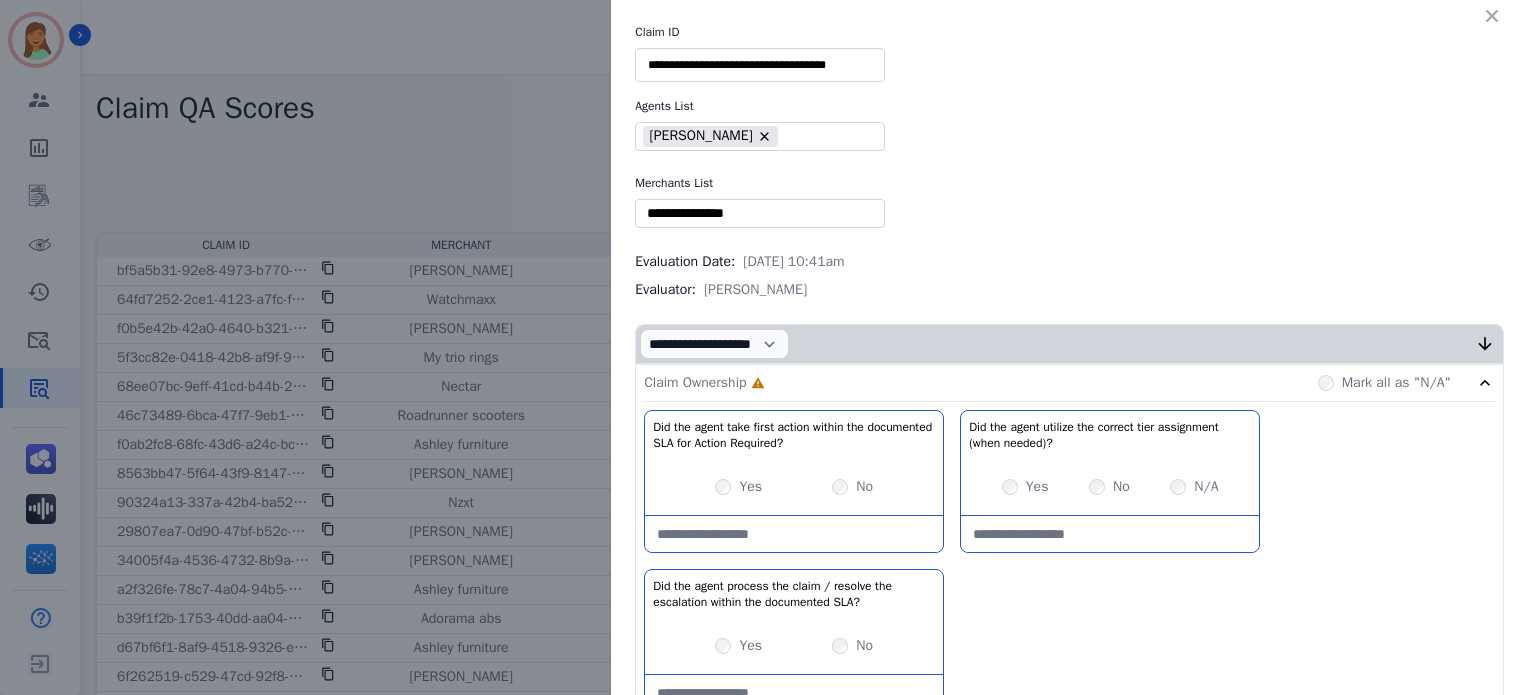 click at bounding box center (760, 213) 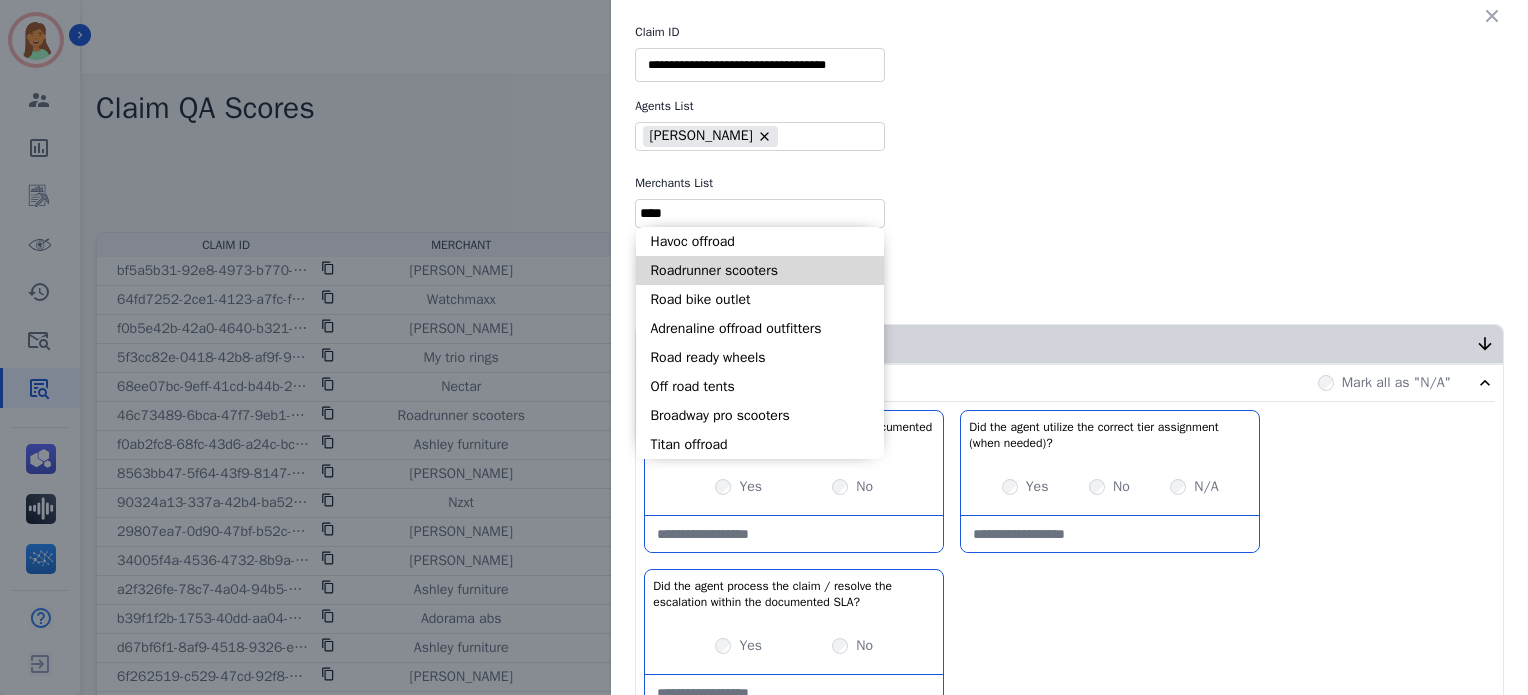 type on "****" 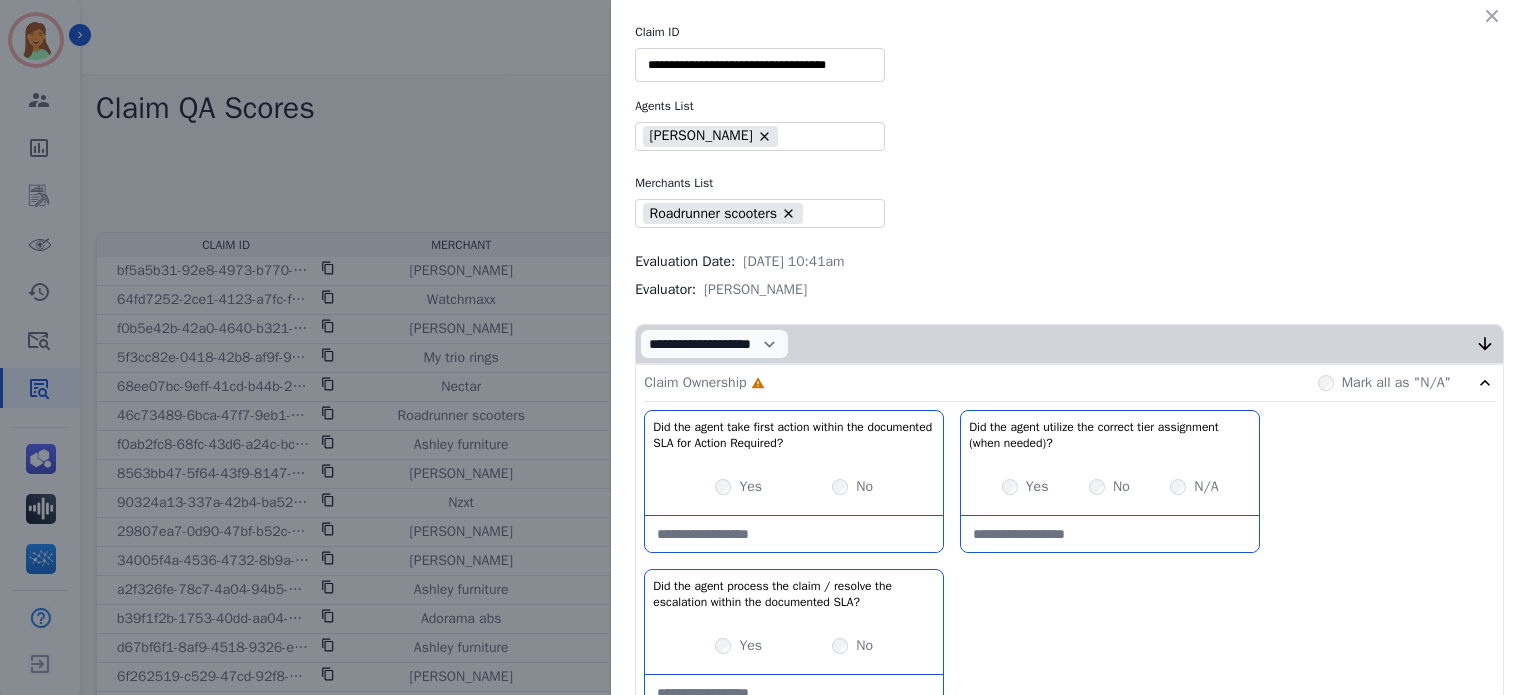 click at bounding box center (794, 534) 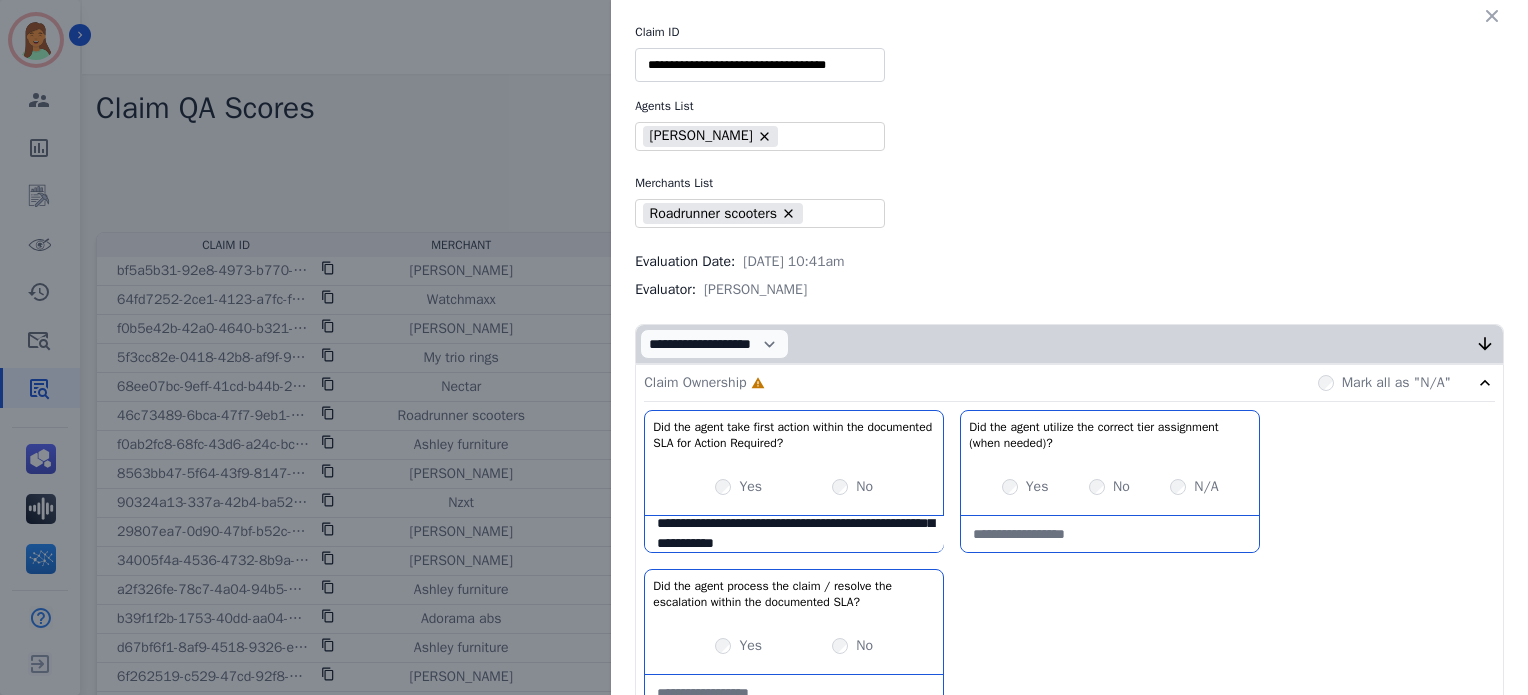 scroll, scrollTop: 51, scrollLeft: 0, axis: vertical 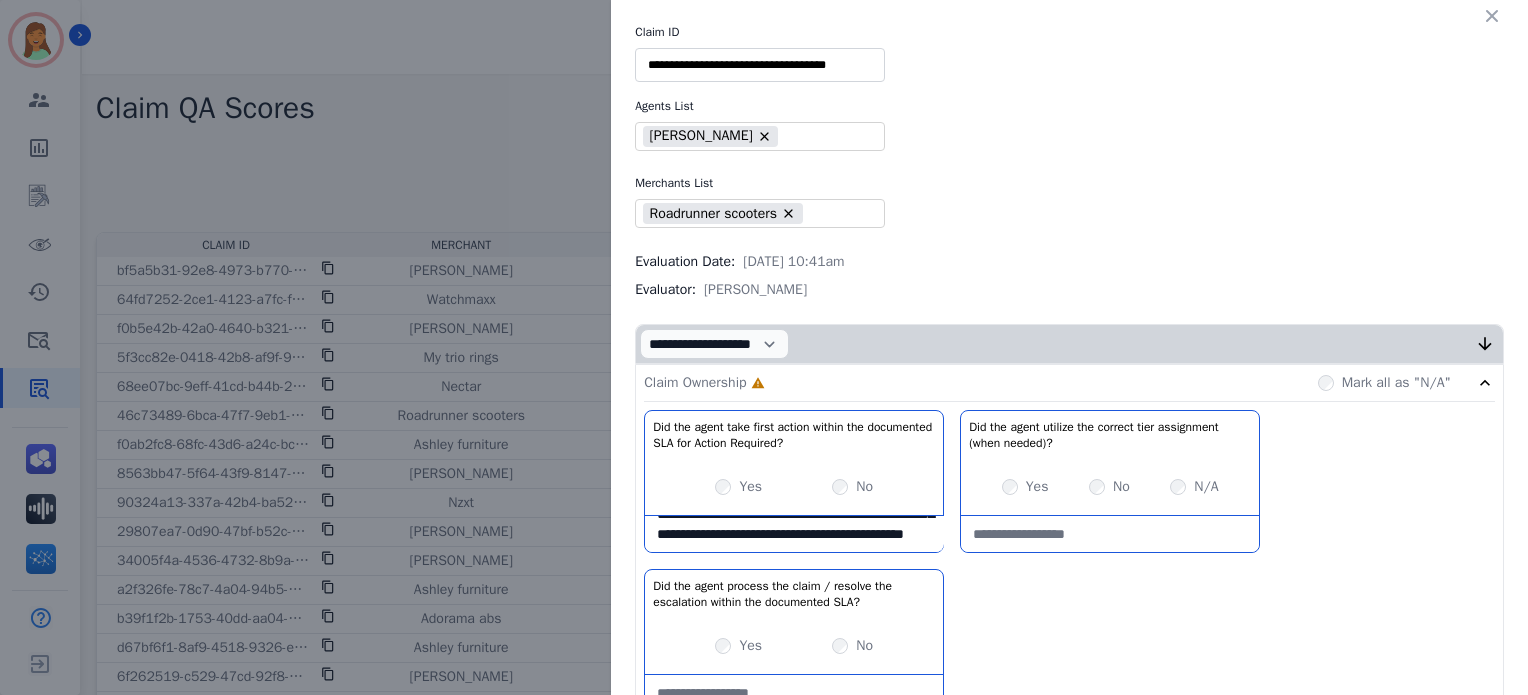 click on "**********" at bounding box center (794, 534) 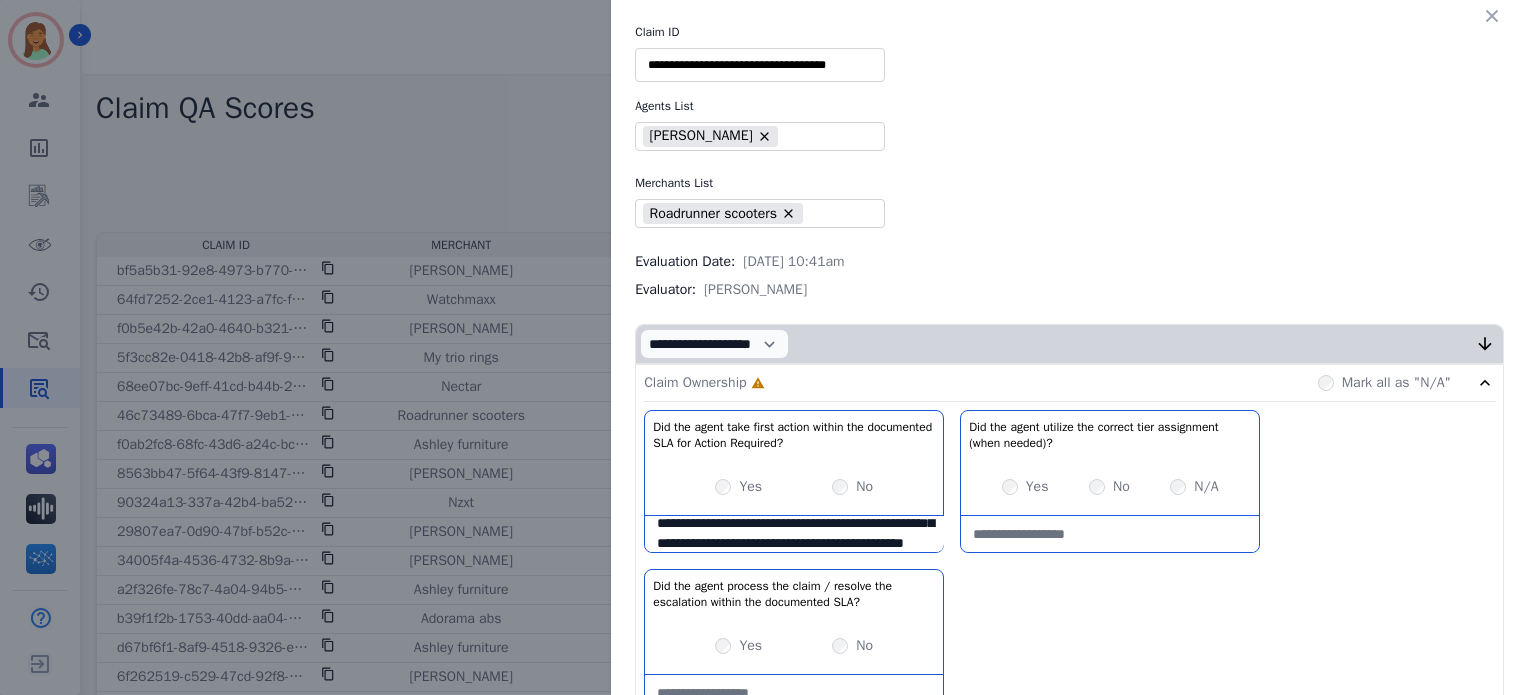 scroll, scrollTop: 28, scrollLeft: 0, axis: vertical 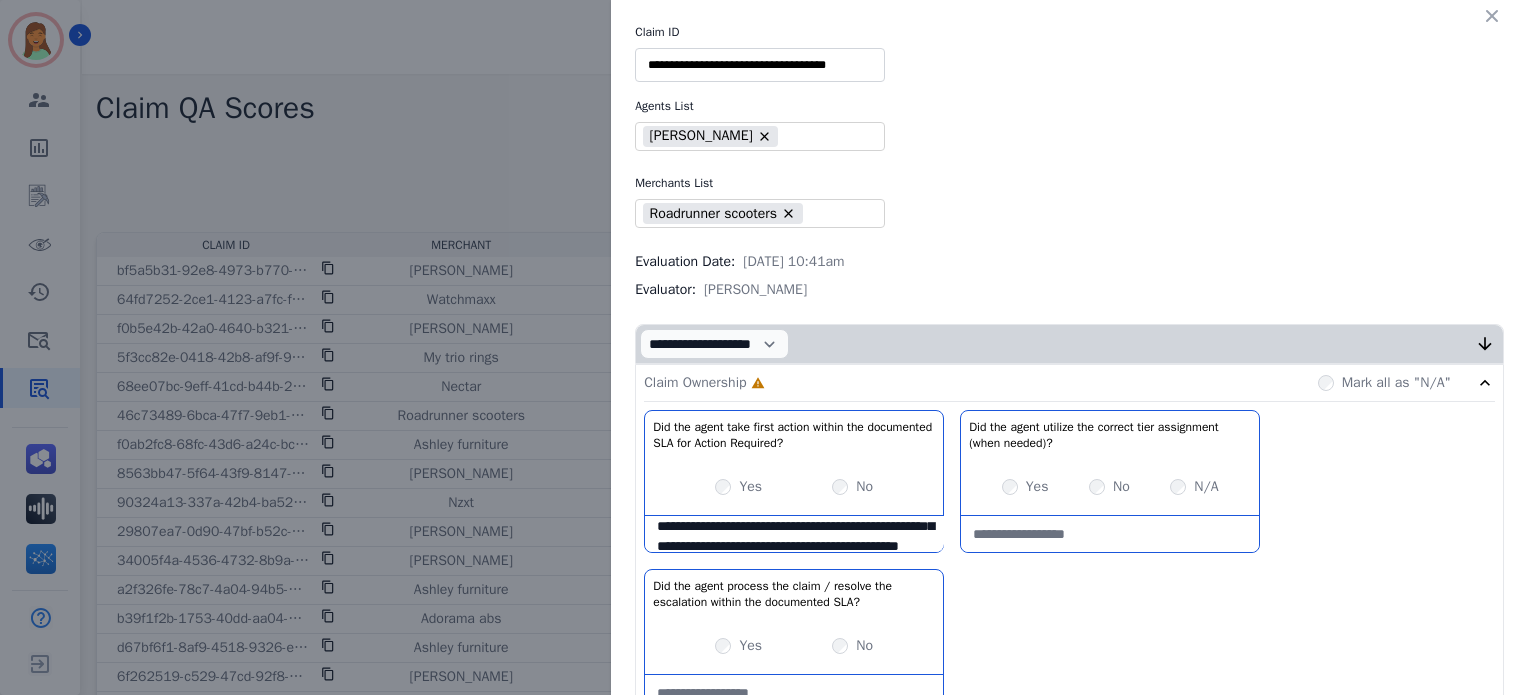 type on "**********" 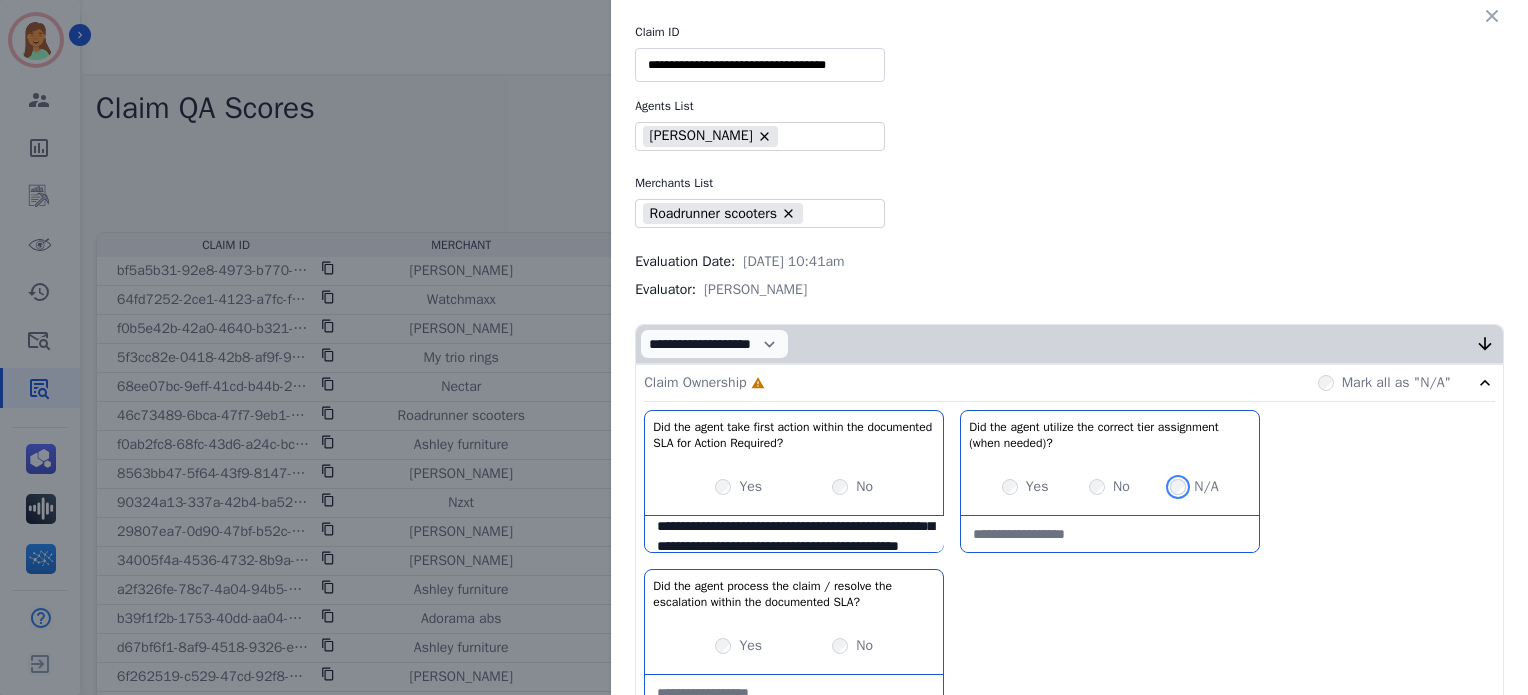 scroll, scrollTop: 321, scrollLeft: 0, axis: vertical 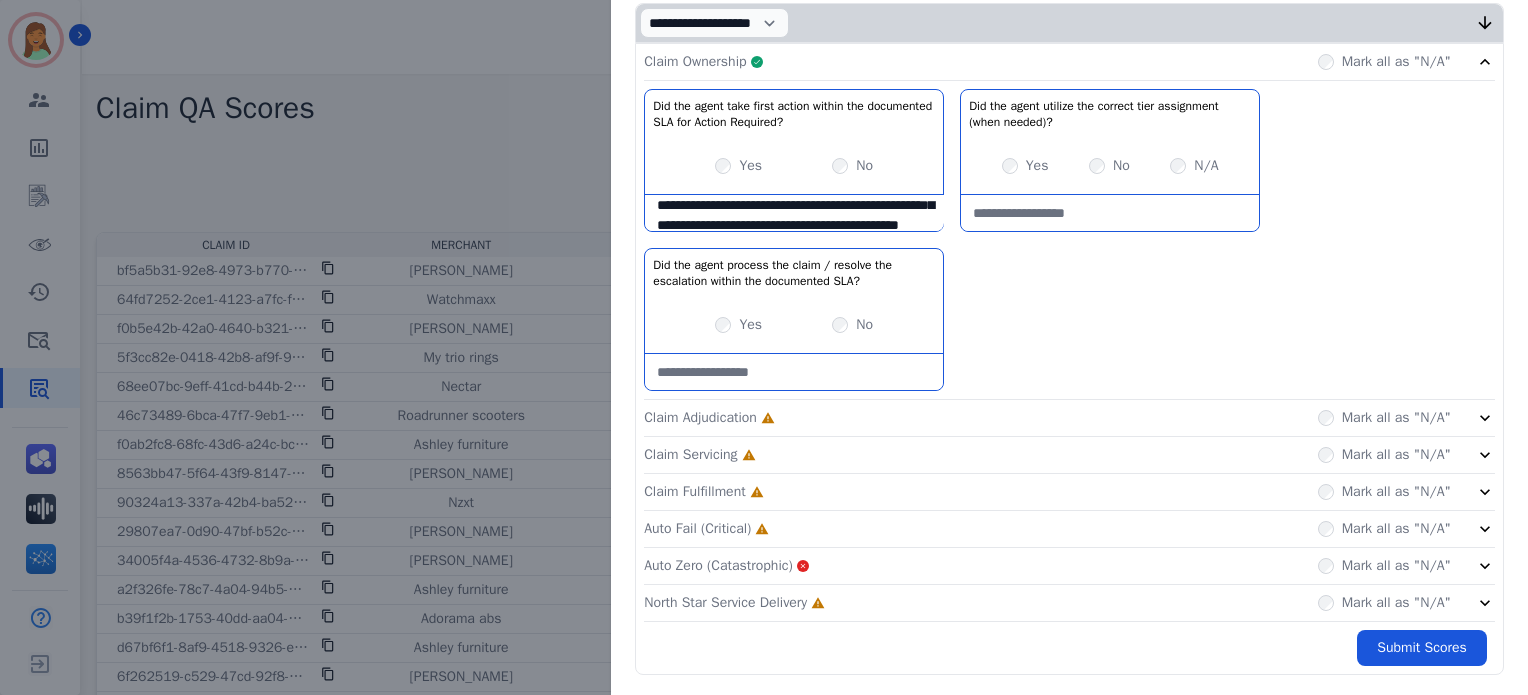click on "Claim Adjudication" at bounding box center (700, 418) 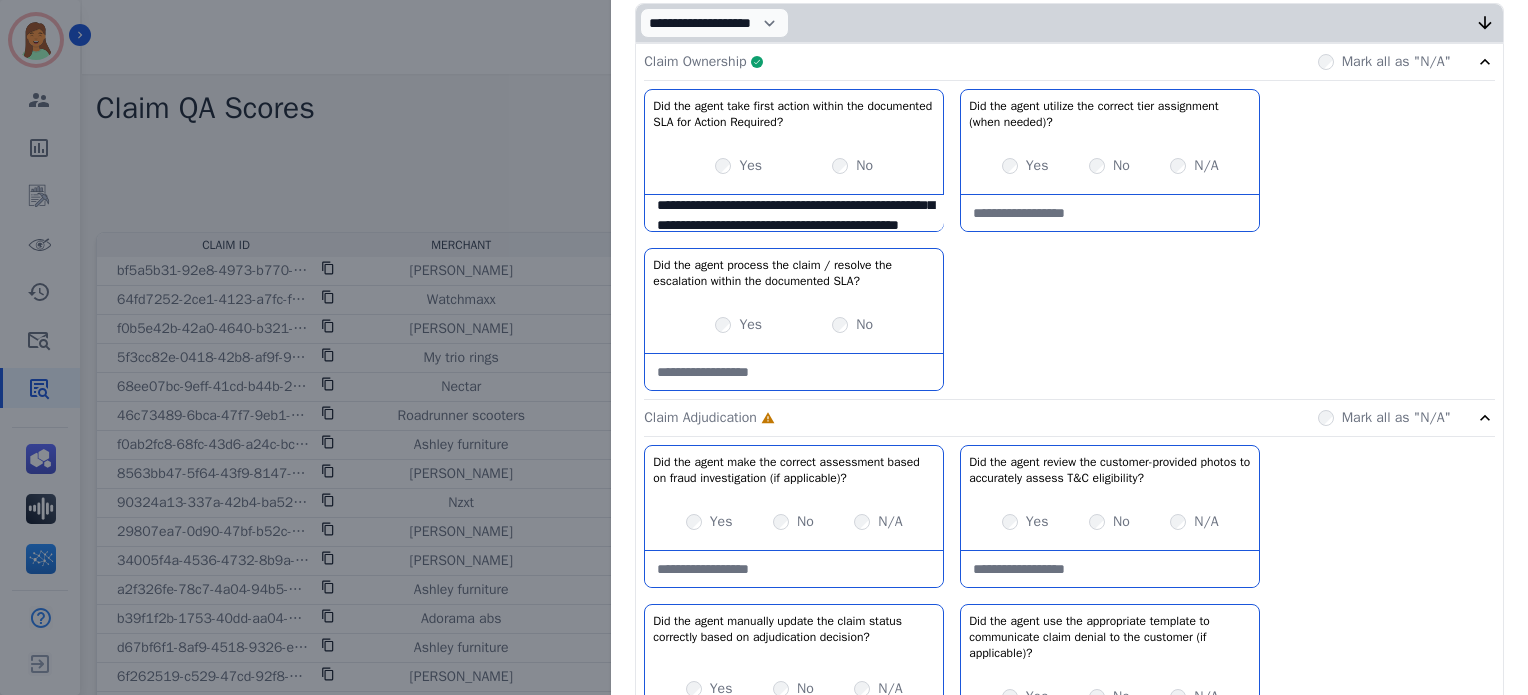 scroll, scrollTop: 655, scrollLeft: 0, axis: vertical 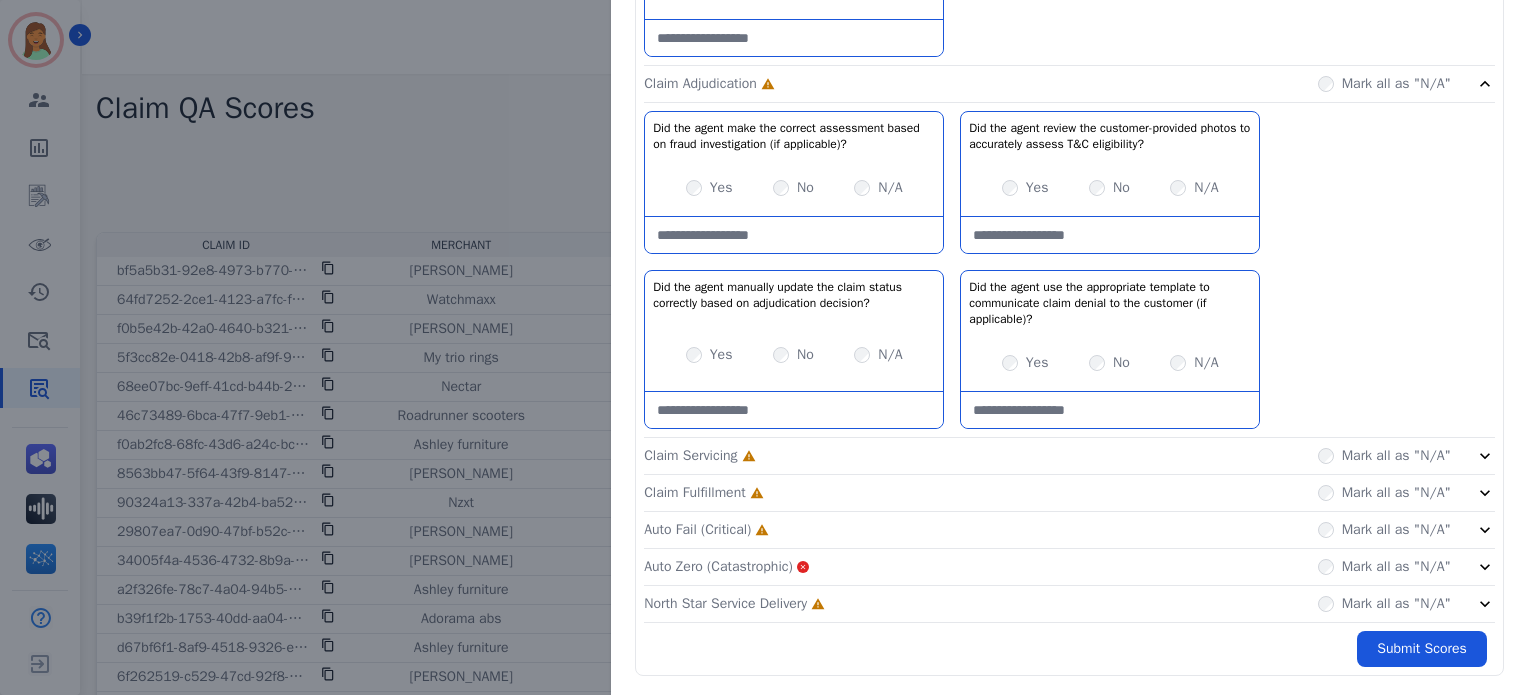 click on "North Star Service Delivery     Incomplete         Mark all as "N/A"" 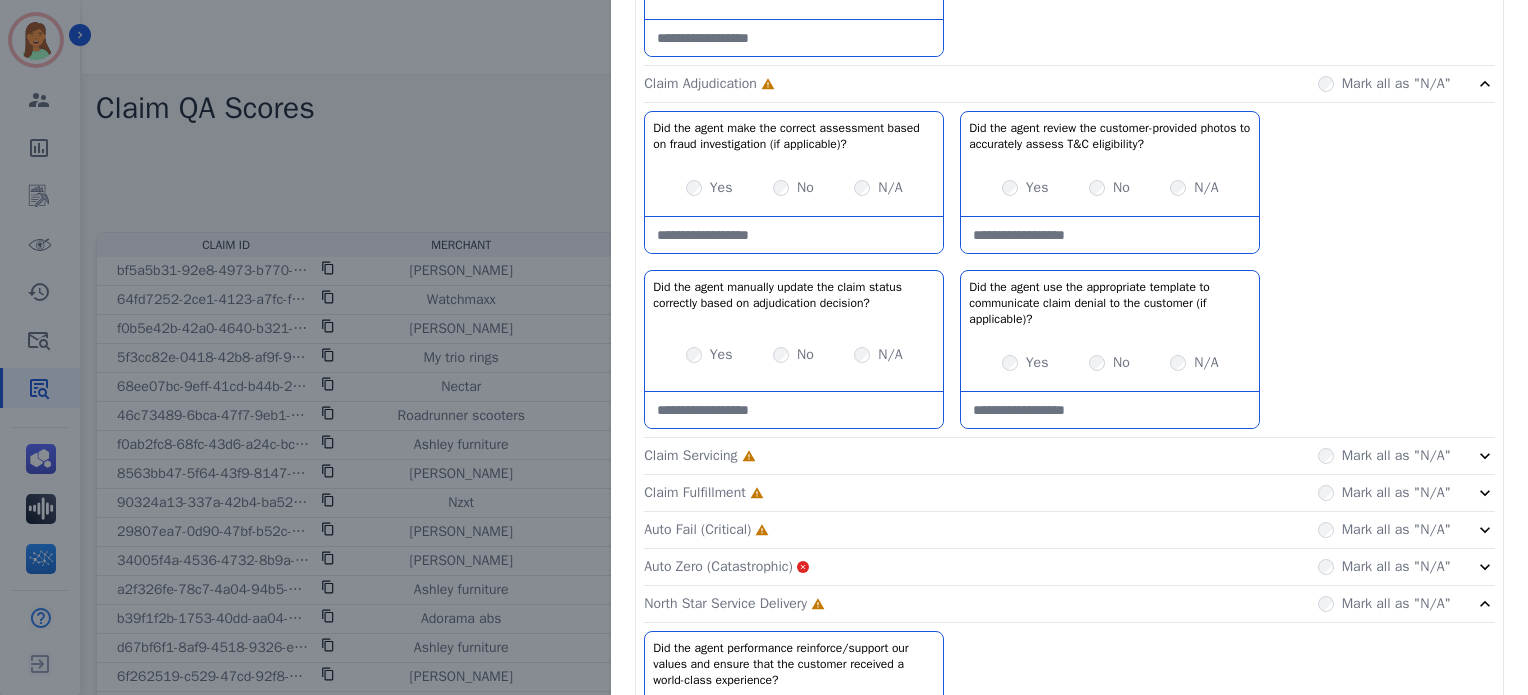click on "Auto Fail (Critical)     Incomplete         Mark all as "N/A"" 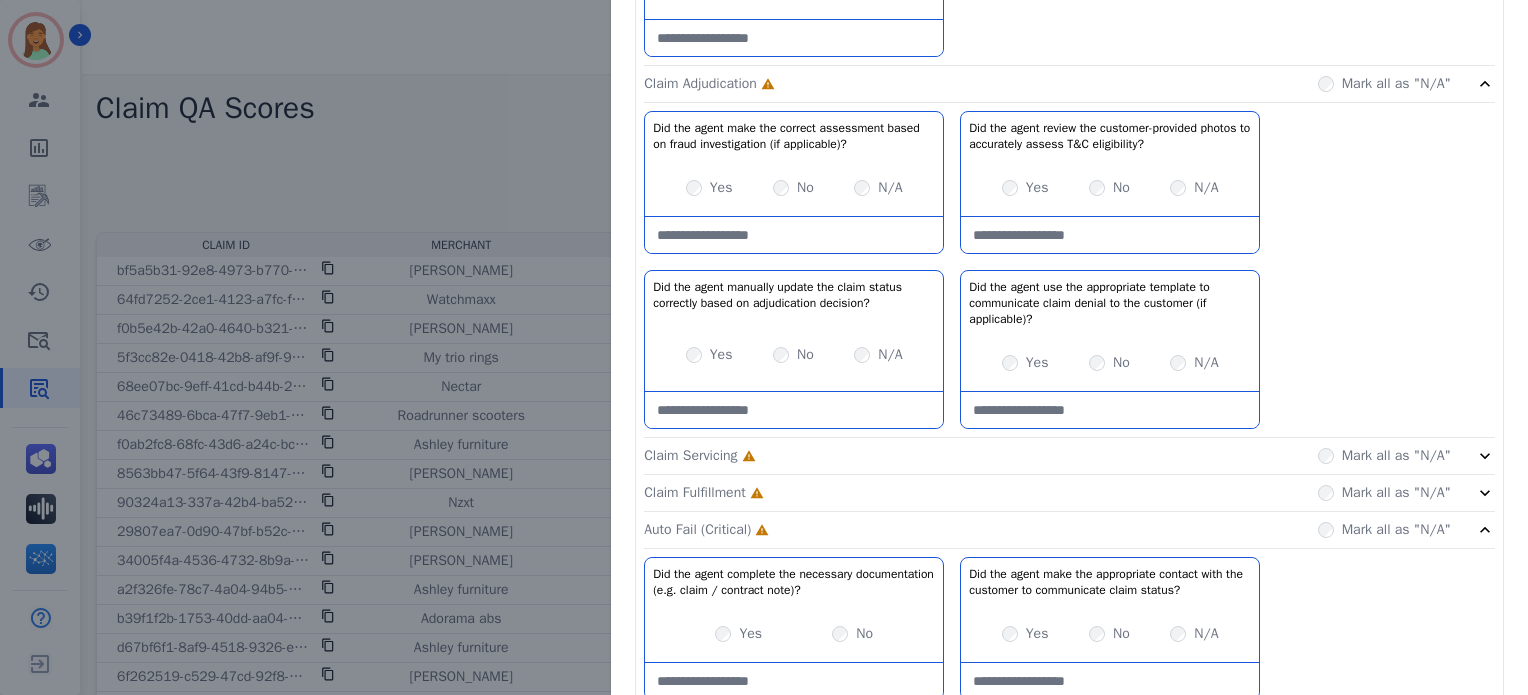 click on "Claim Fulfillment     Incomplete         Mark all as "N/A"" 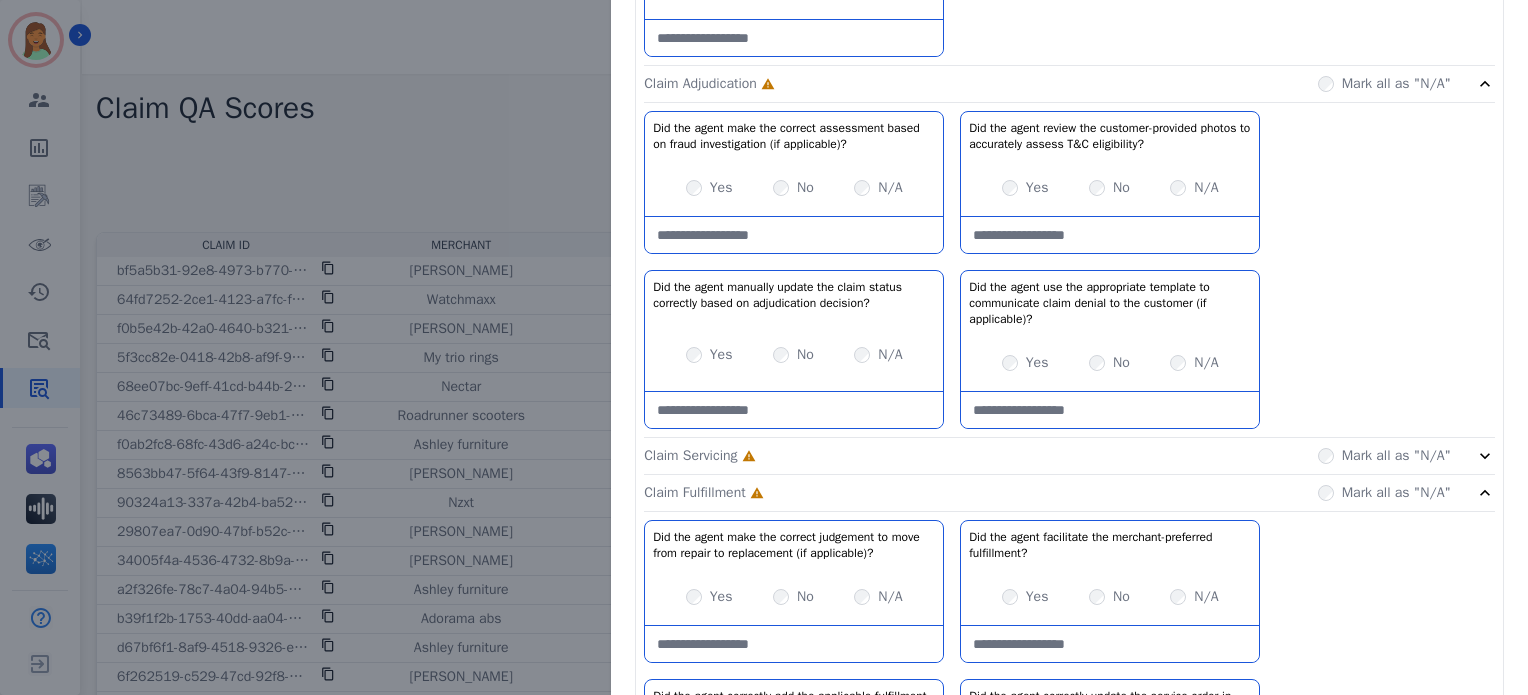 click on "Claim Servicing     Incomplete         Mark all as "N/A"" 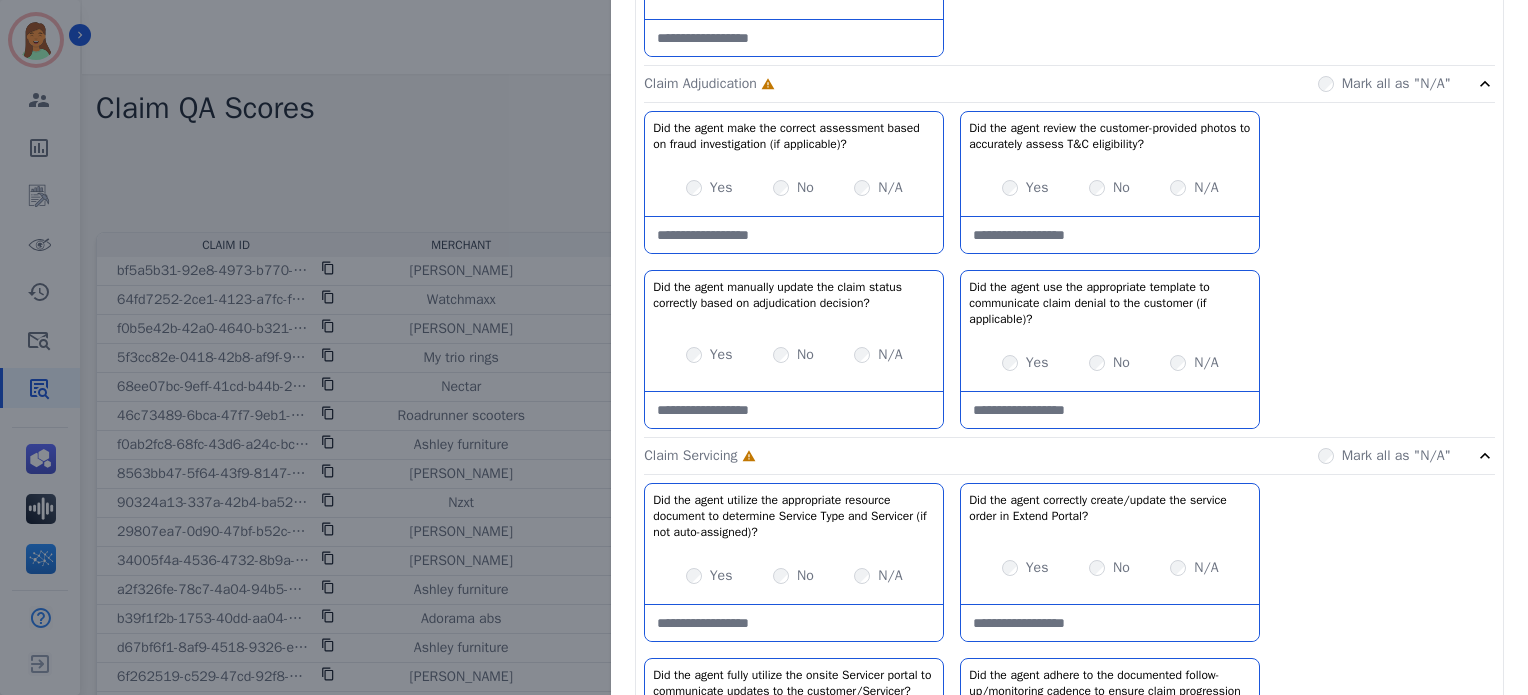 click on "Yes" at bounding box center [721, 188] 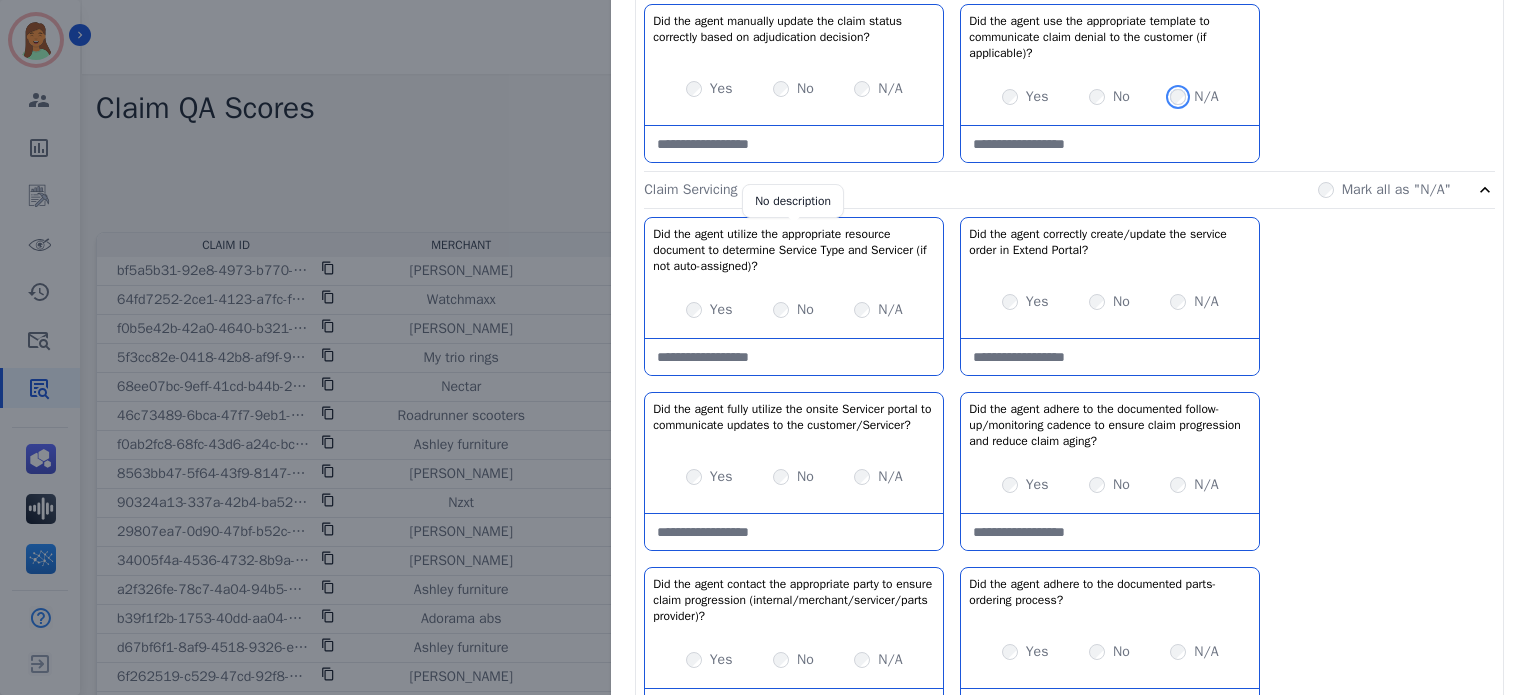 scroll, scrollTop: 655, scrollLeft: 0, axis: vertical 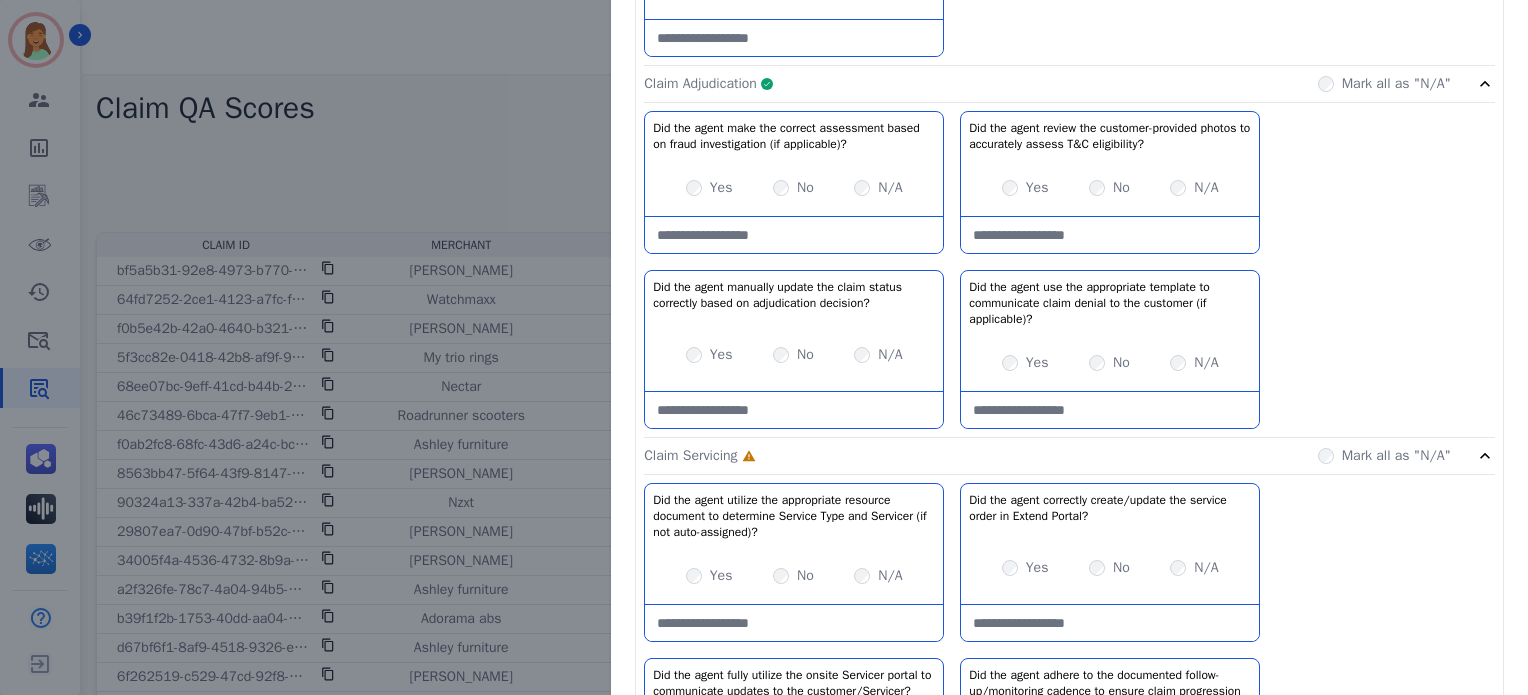 click on "Claim Adjudication     Complete         Mark all as "N/A"" 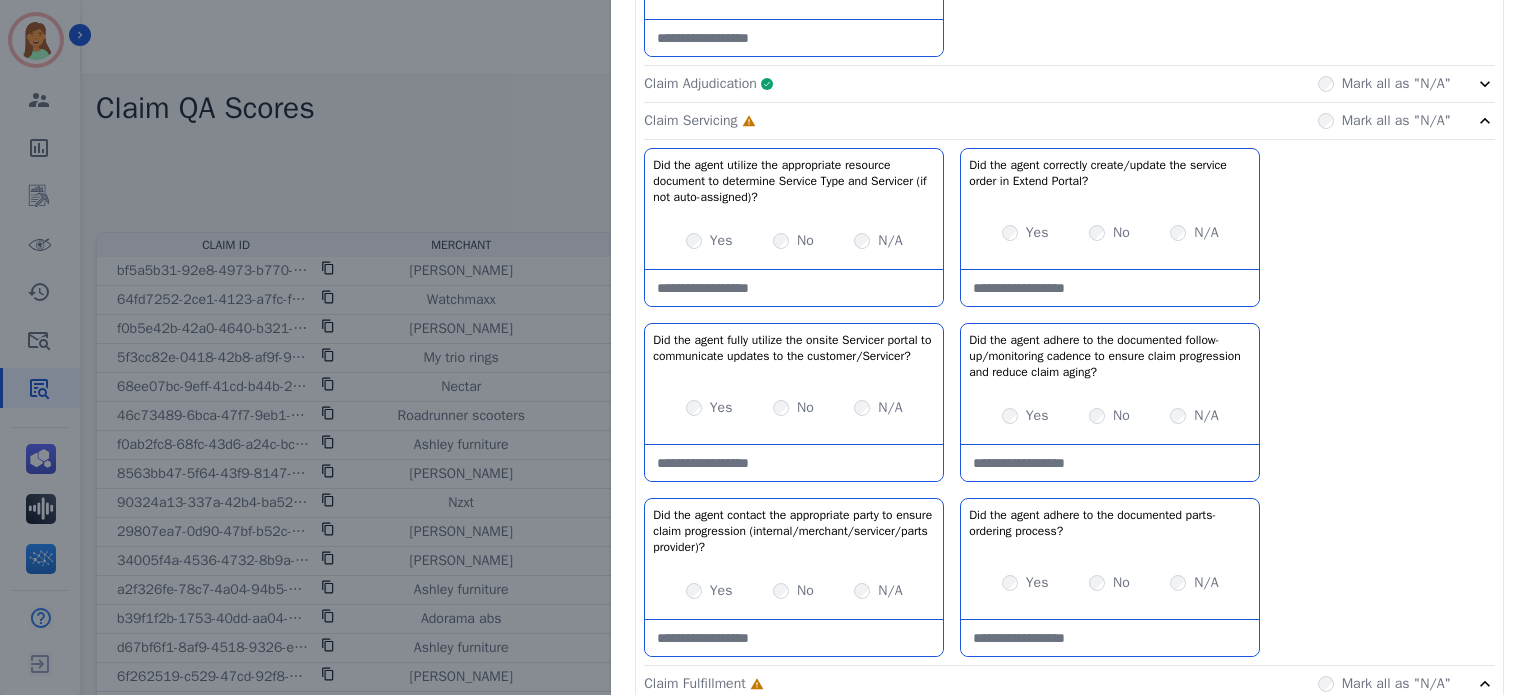 scroll, scrollTop: 121, scrollLeft: 0, axis: vertical 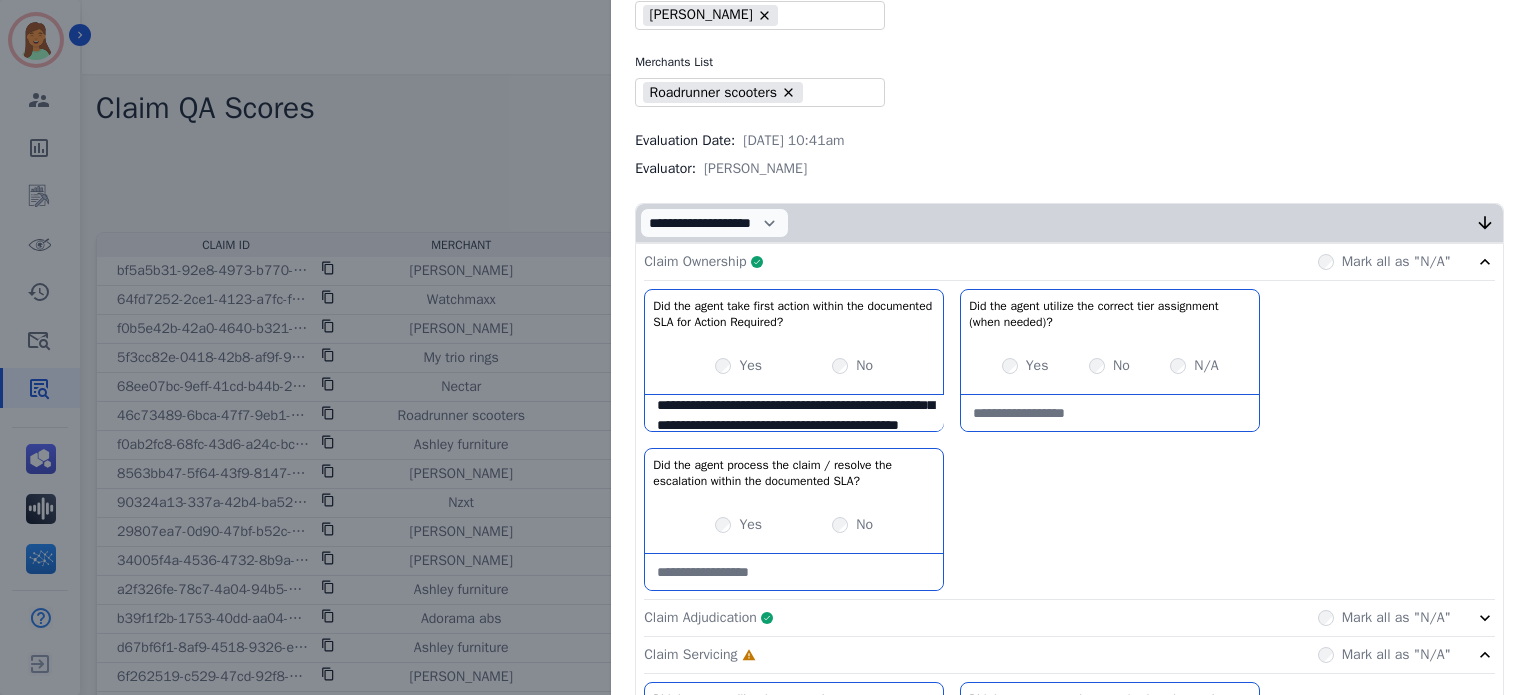 click on "Claim Ownership     Complete         Mark all as "N/A"" at bounding box center [1069, 262] 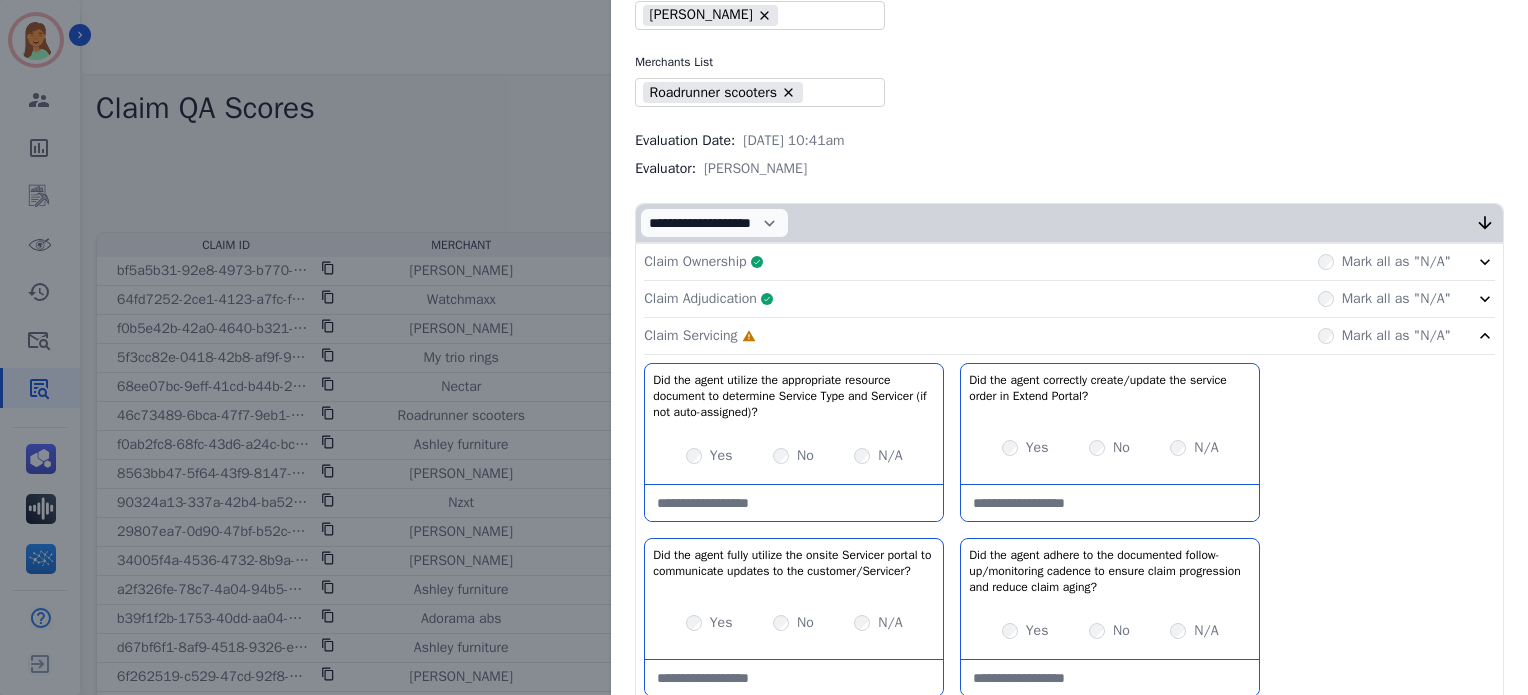 scroll, scrollTop: 388, scrollLeft: 0, axis: vertical 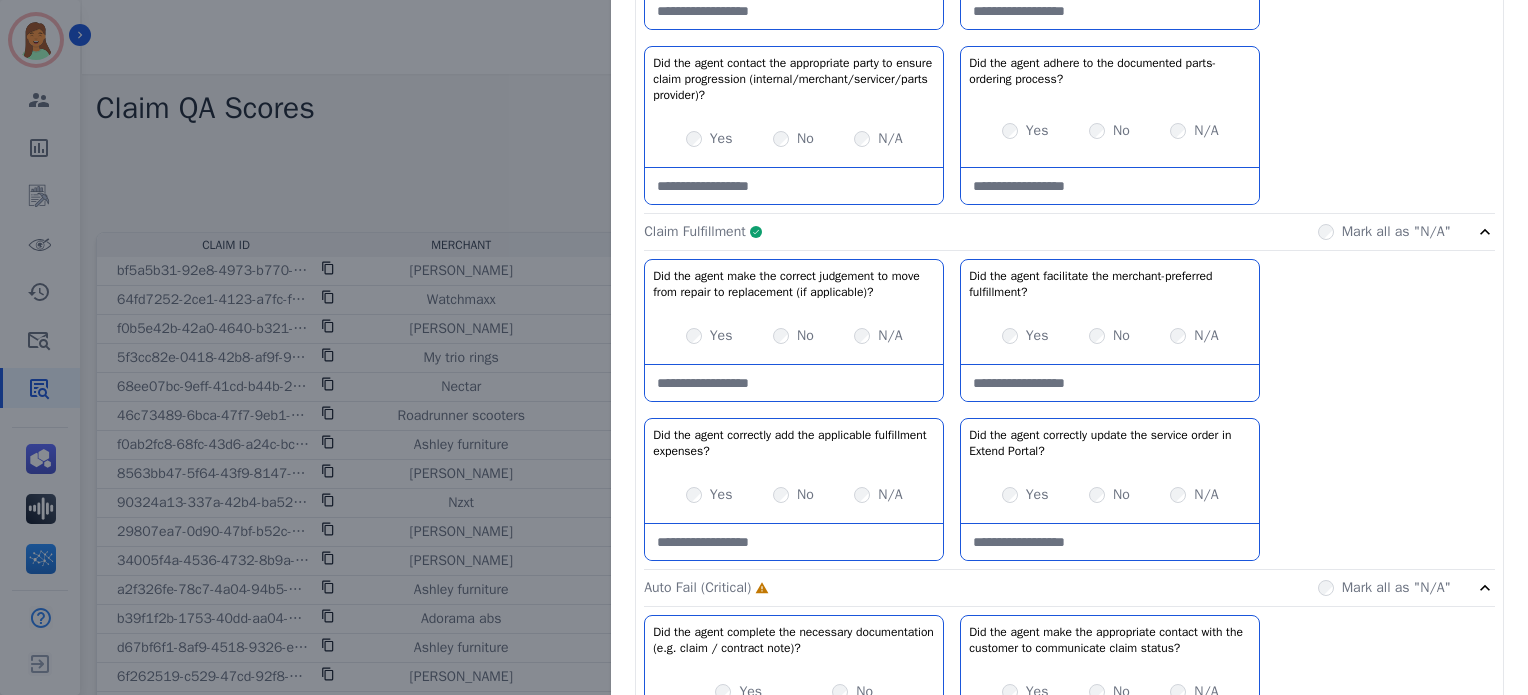 click on "Claim Fulfillment     Complete         Mark all as "N/A"" 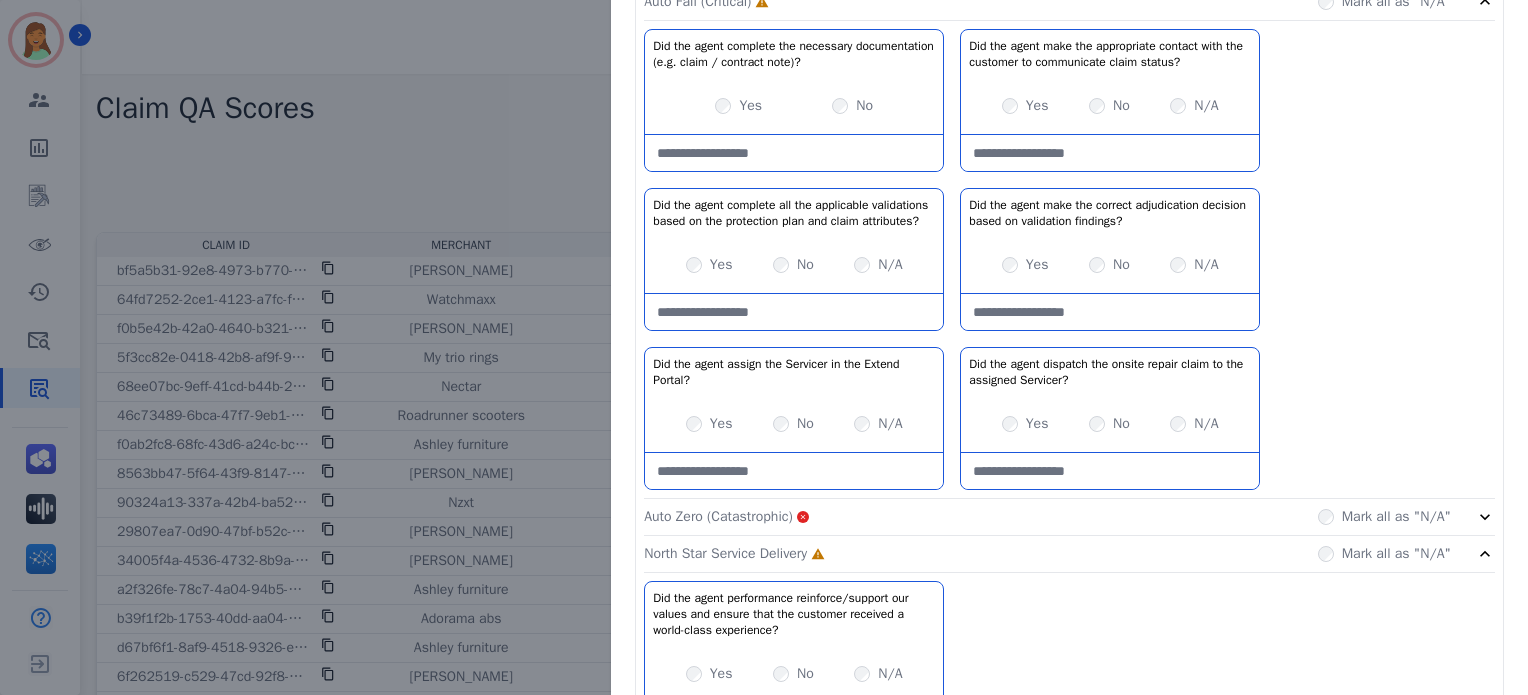 scroll, scrollTop: 788, scrollLeft: 0, axis: vertical 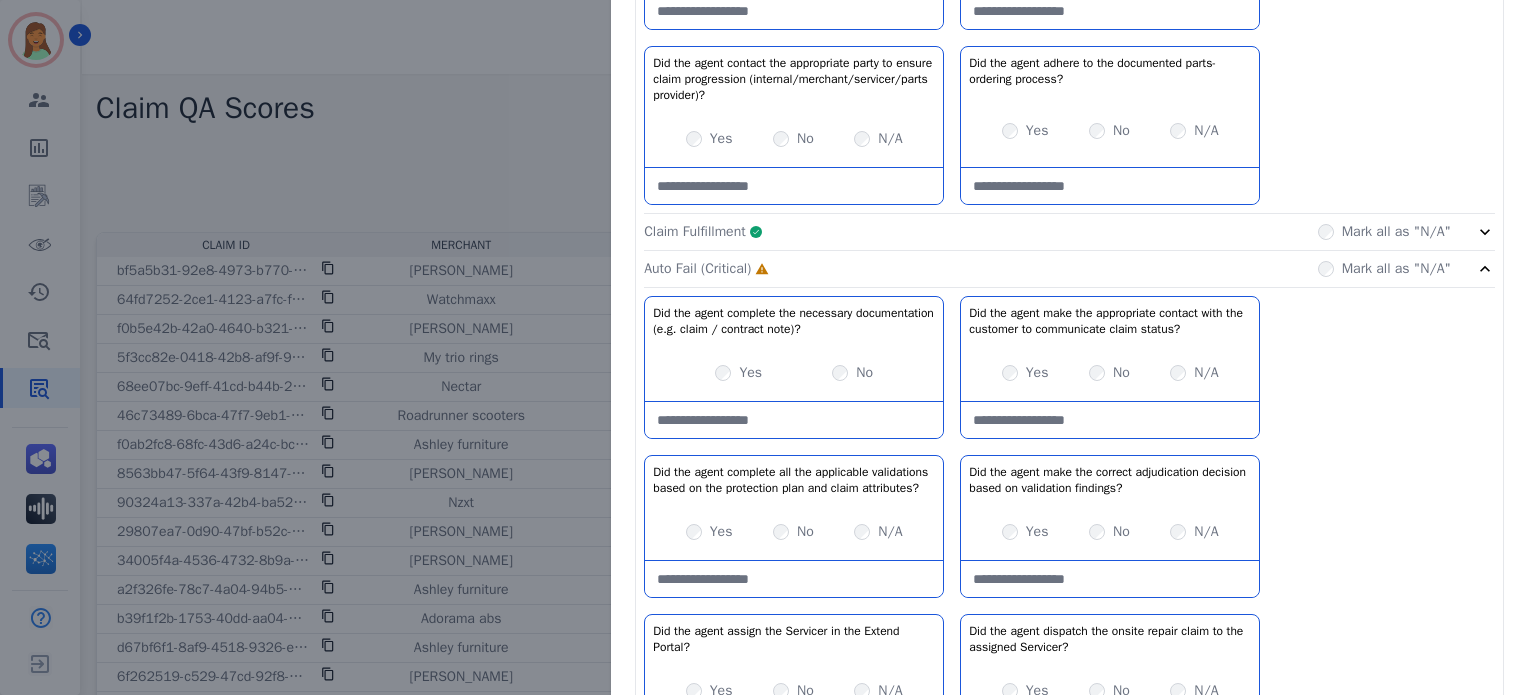 click on "Yes" at bounding box center [1037, 373] 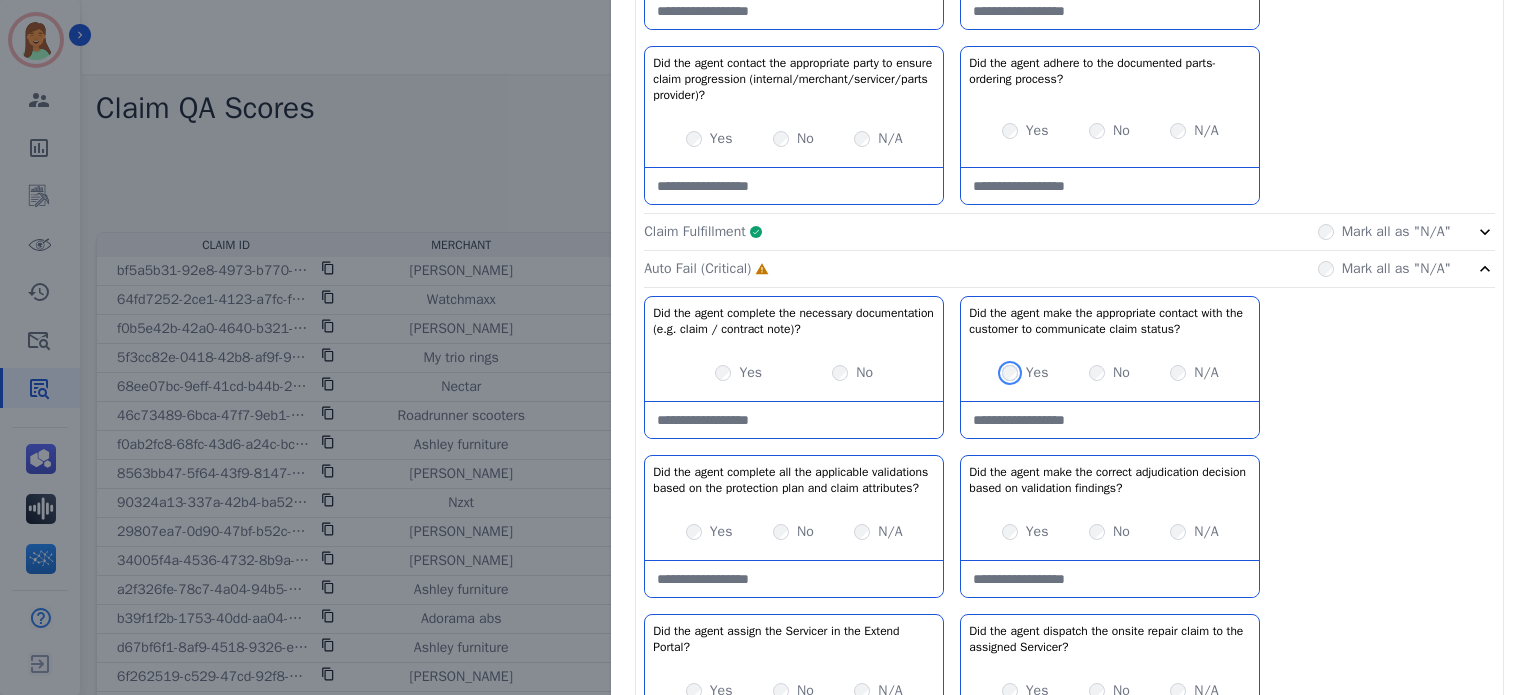 scroll, scrollTop: 921, scrollLeft: 0, axis: vertical 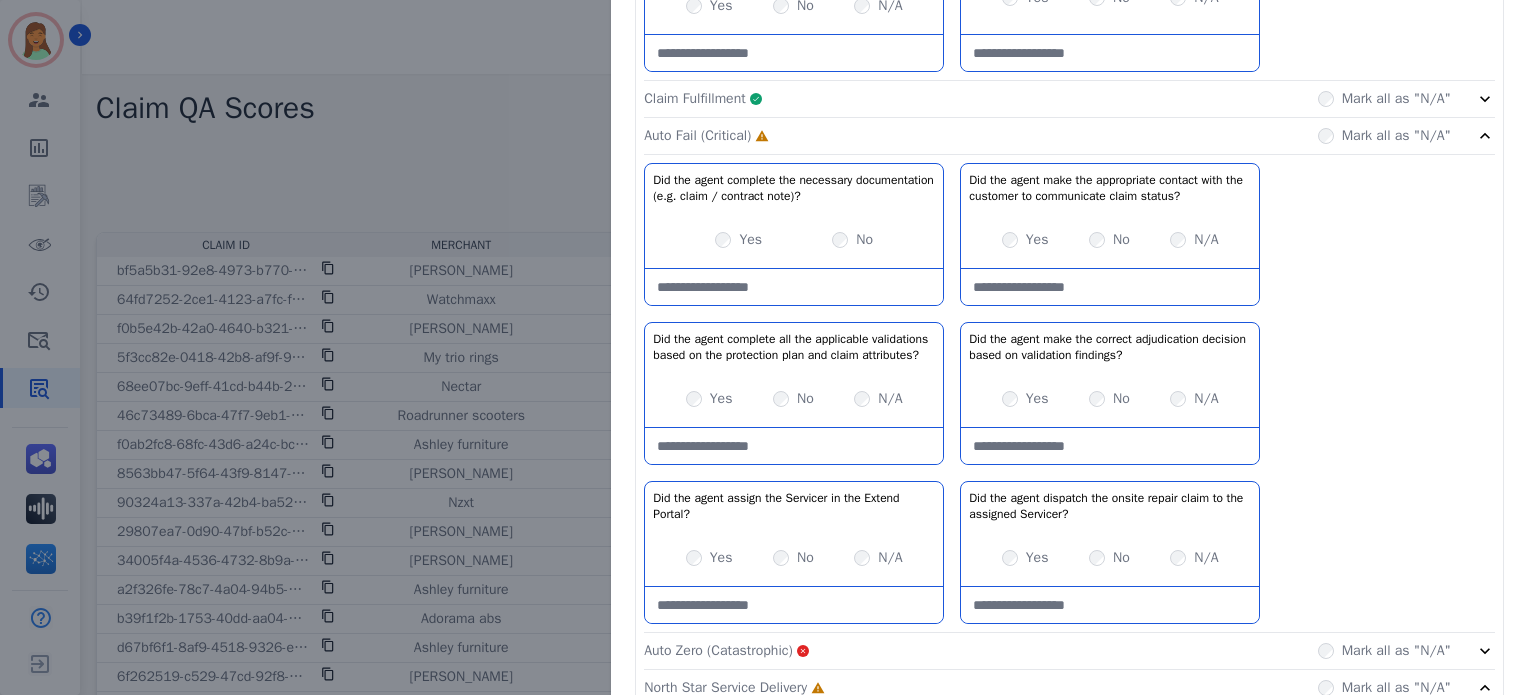 click on "Yes     No     N/A" at bounding box center (1110, 399) 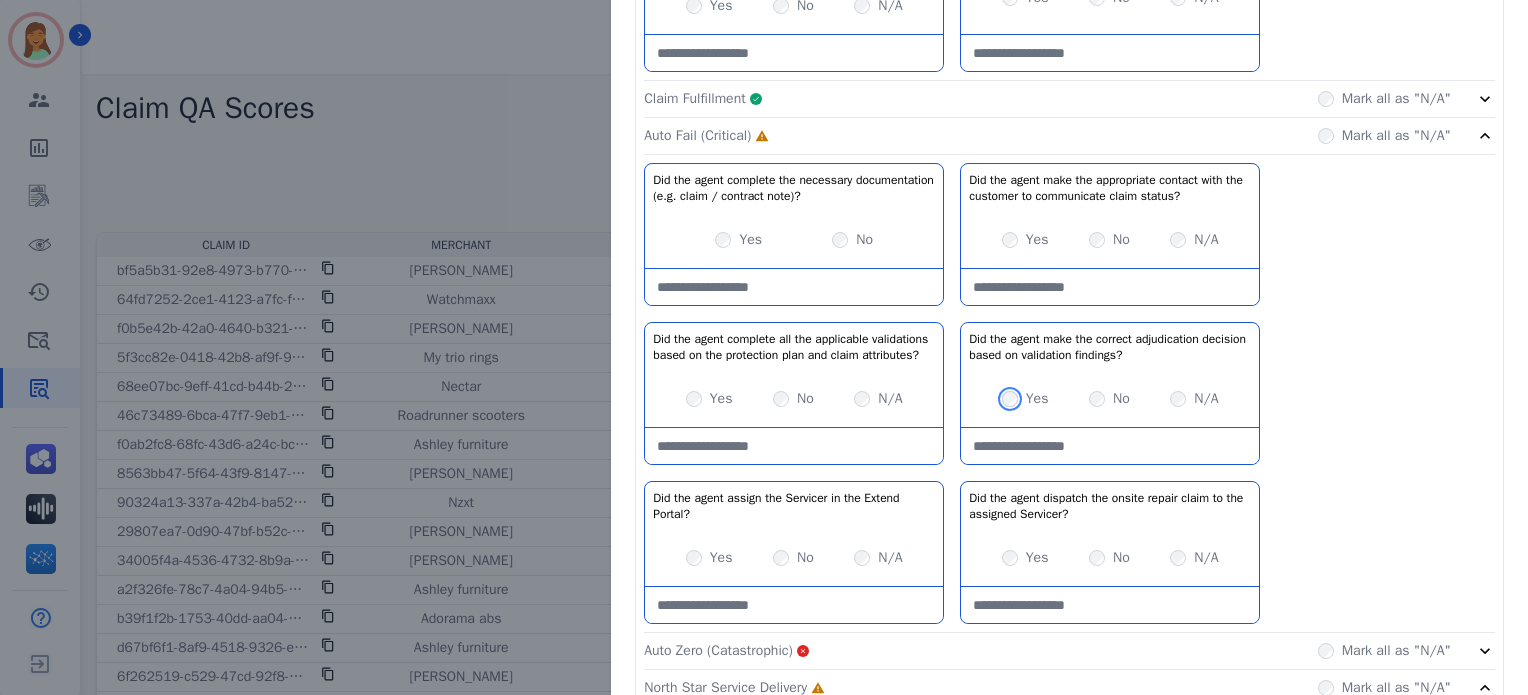 scroll, scrollTop: 1055, scrollLeft: 0, axis: vertical 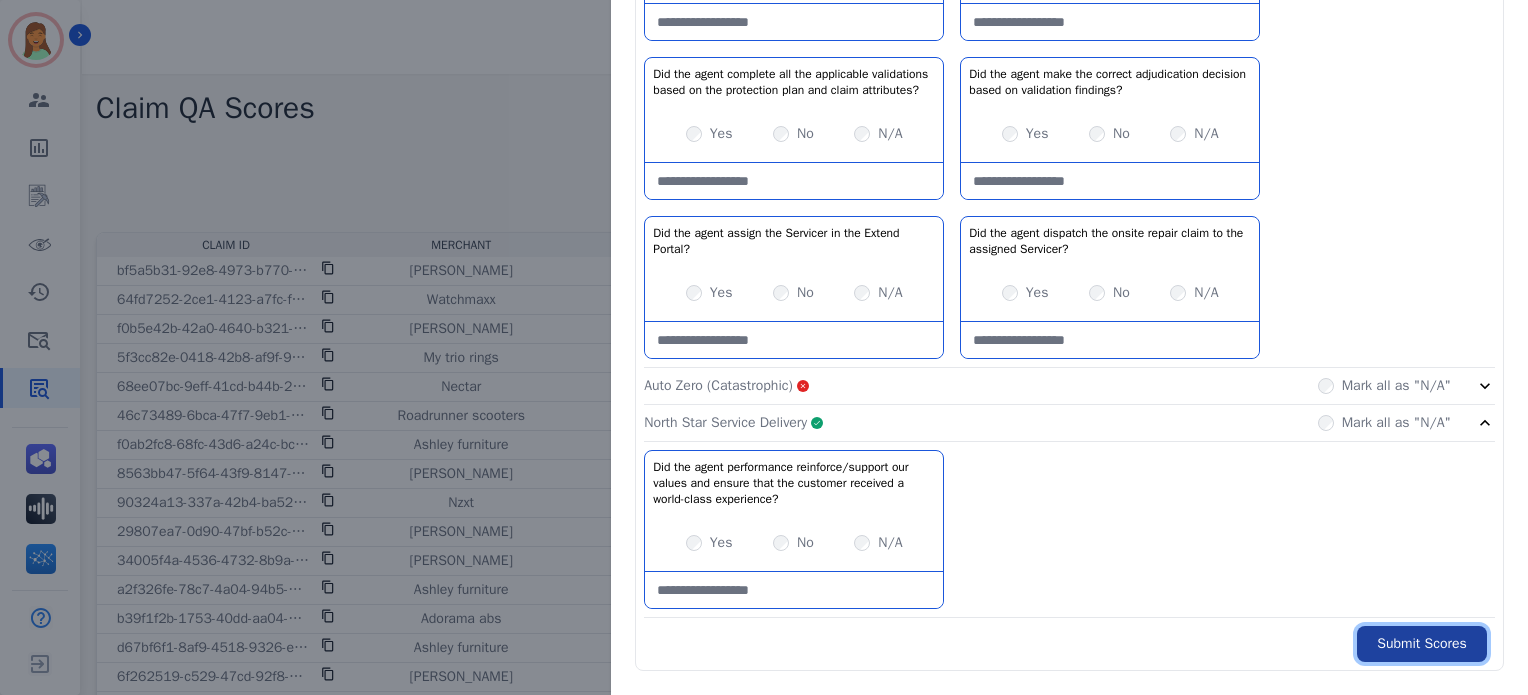 click on "Submit Scores" at bounding box center [1422, 644] 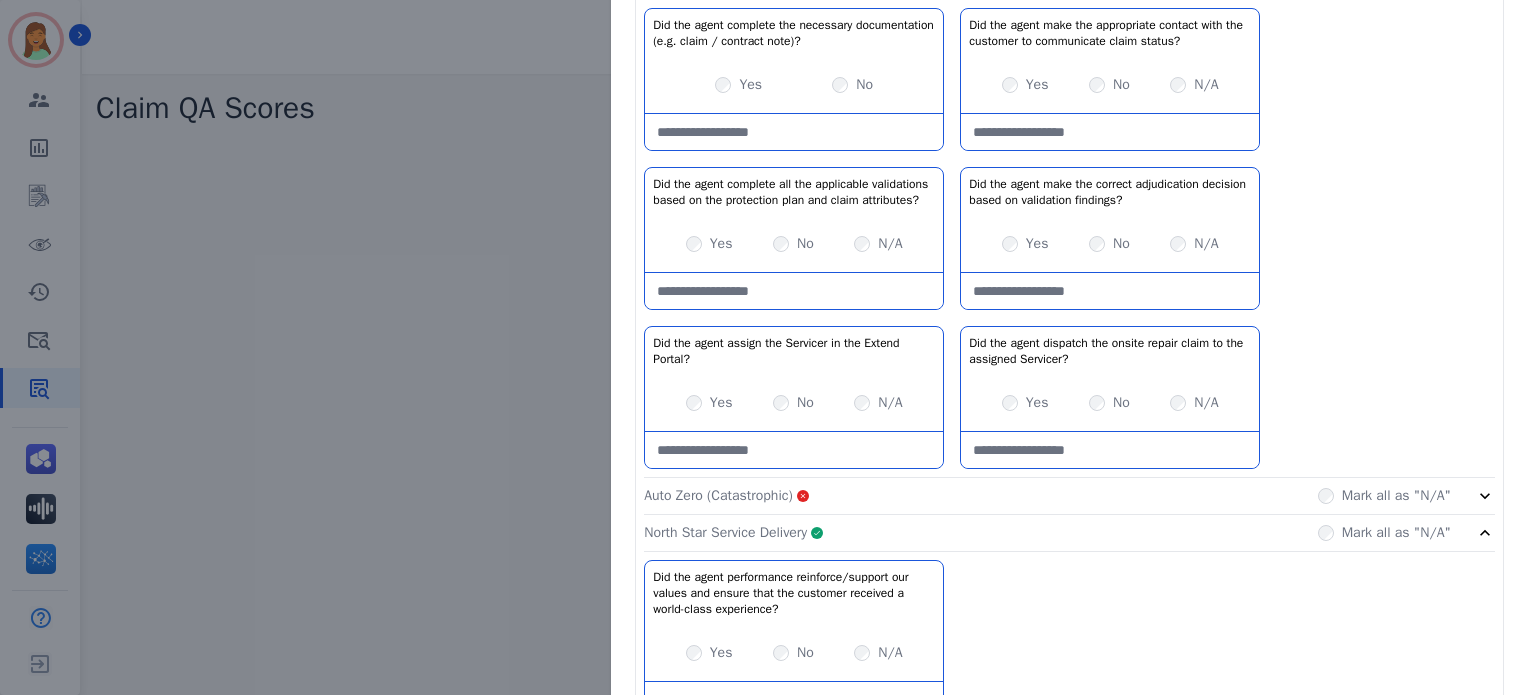 scroll, scrollTop: 1300, scrollLeft: 0, axis: vertical 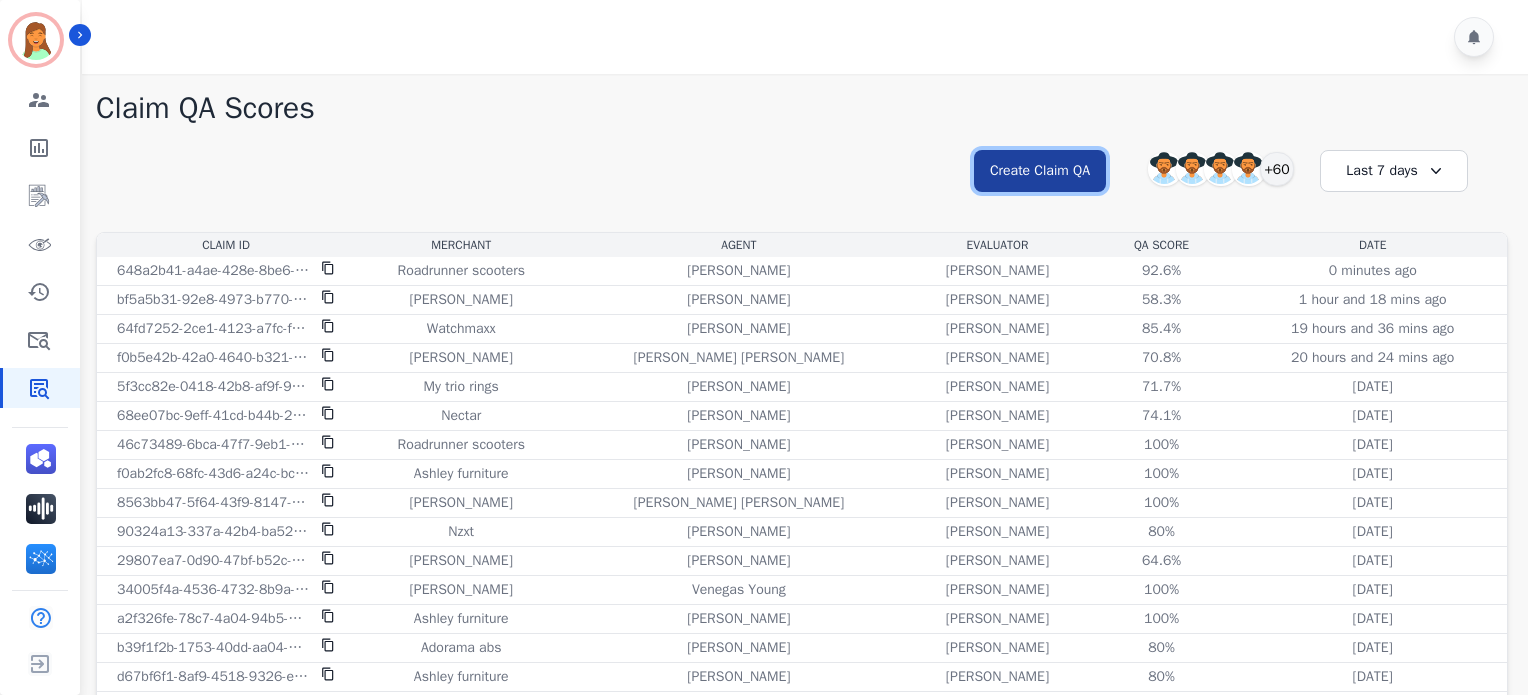 click on "Create Claim QA" at bounding box center (1040, 171) 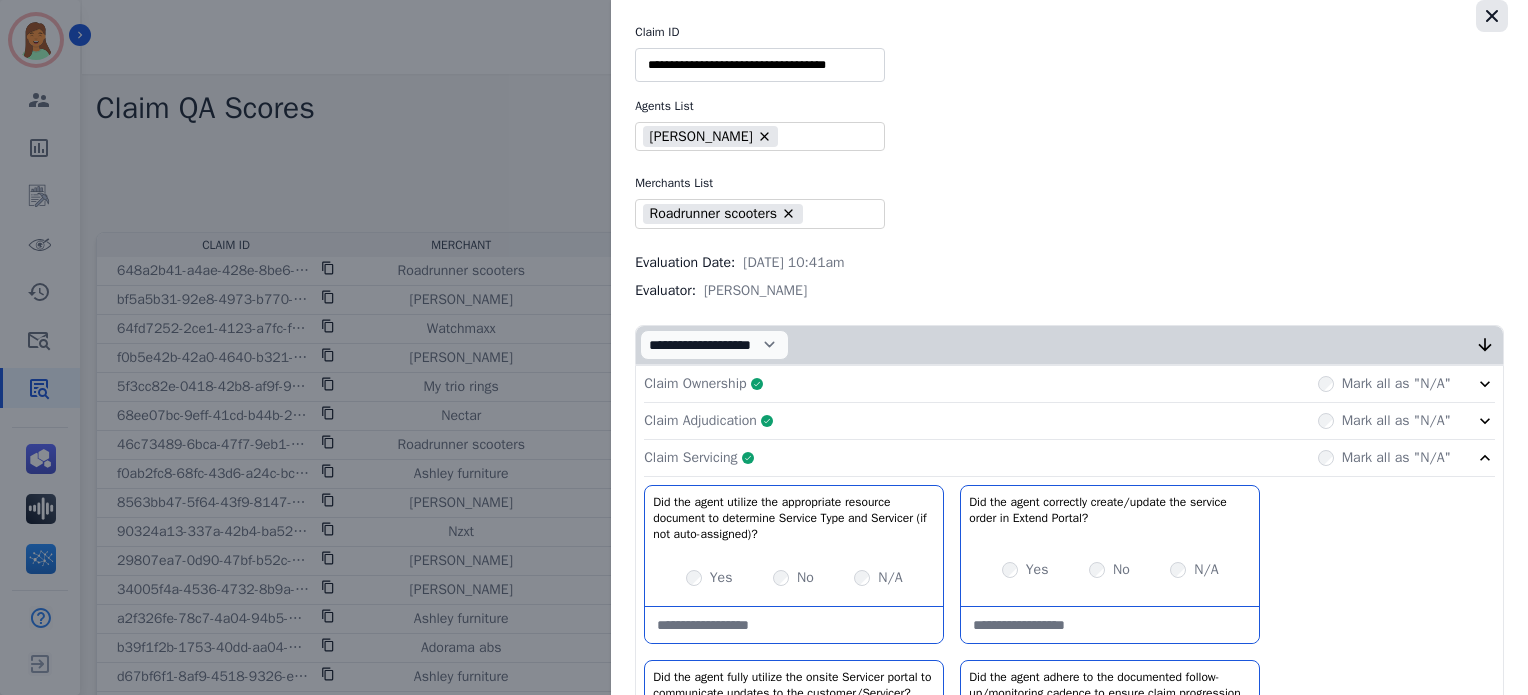 click 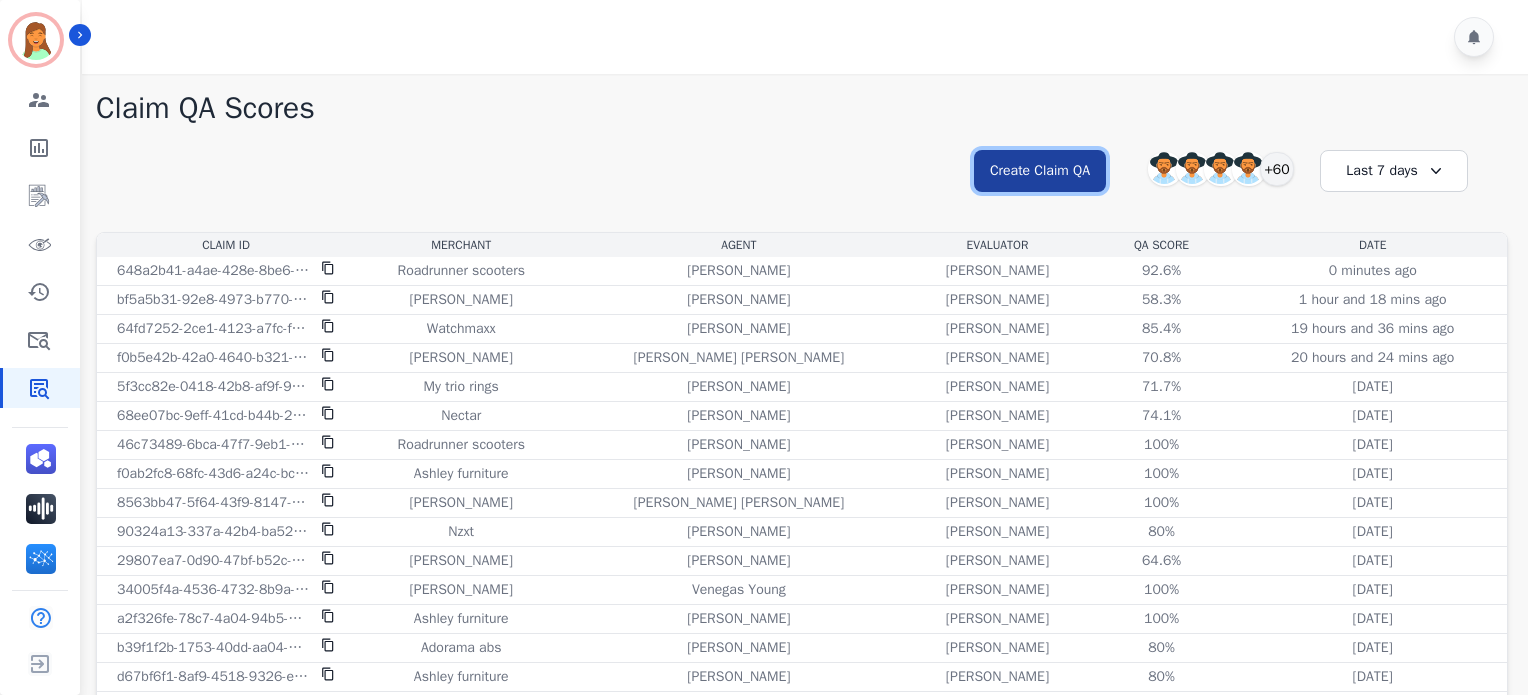 click on "Create Claim QA" at bounding box center [1040, 171] 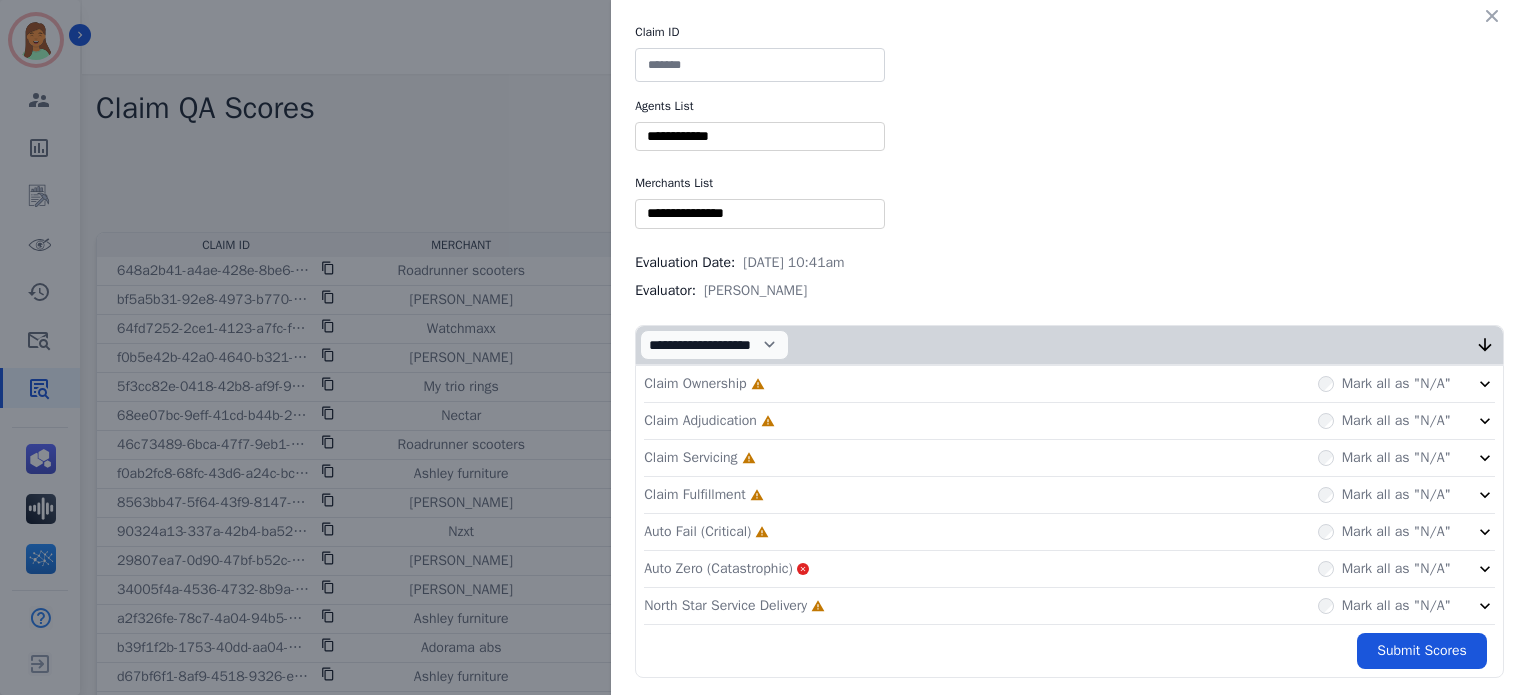 click at bounding box center (760, 136) 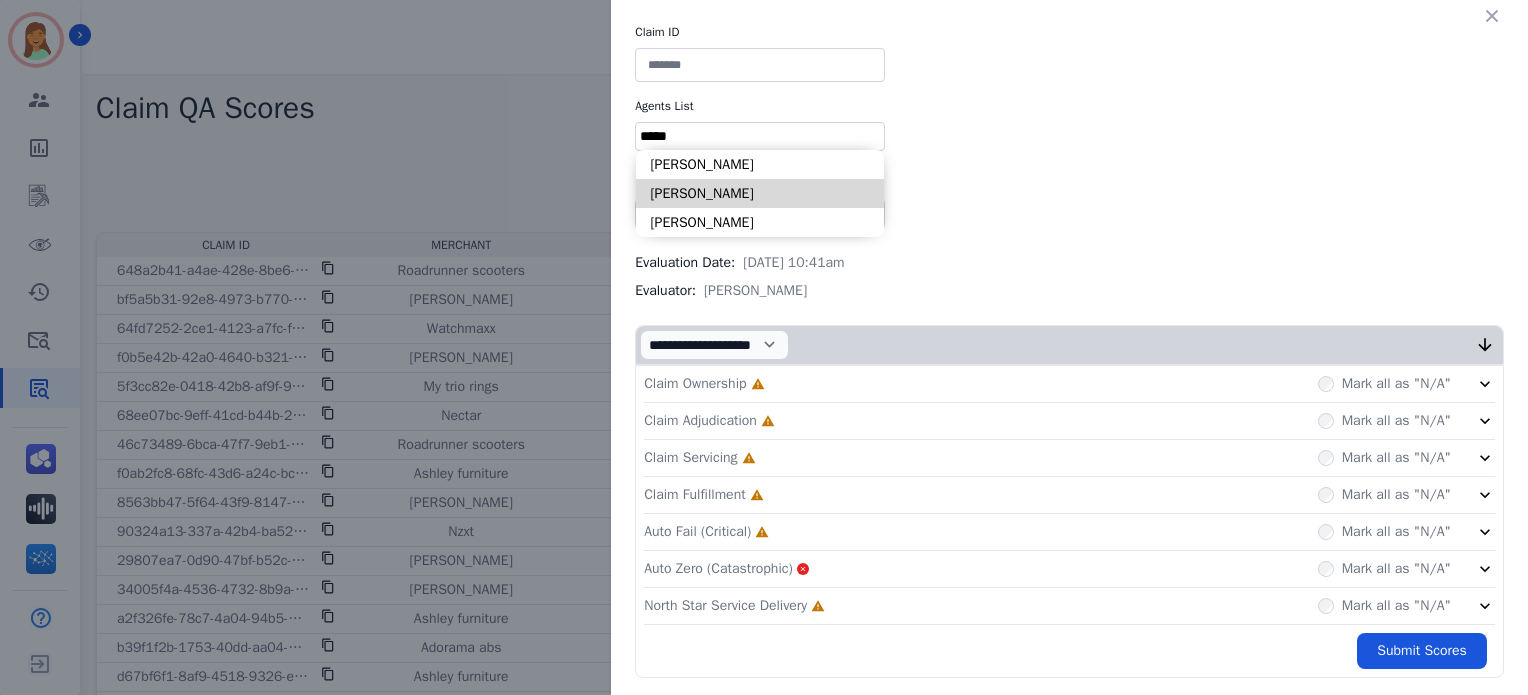 type on "*****" 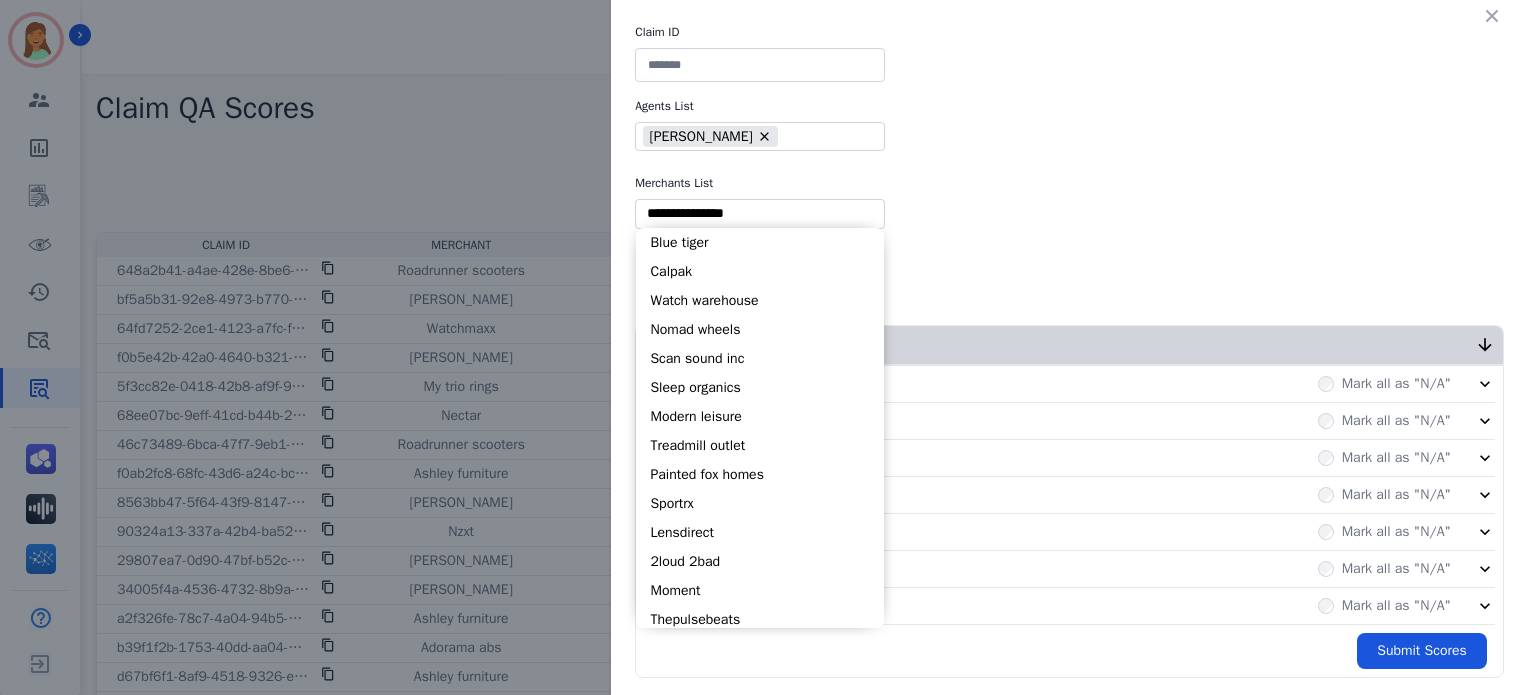click at bounding box center (760, 213) 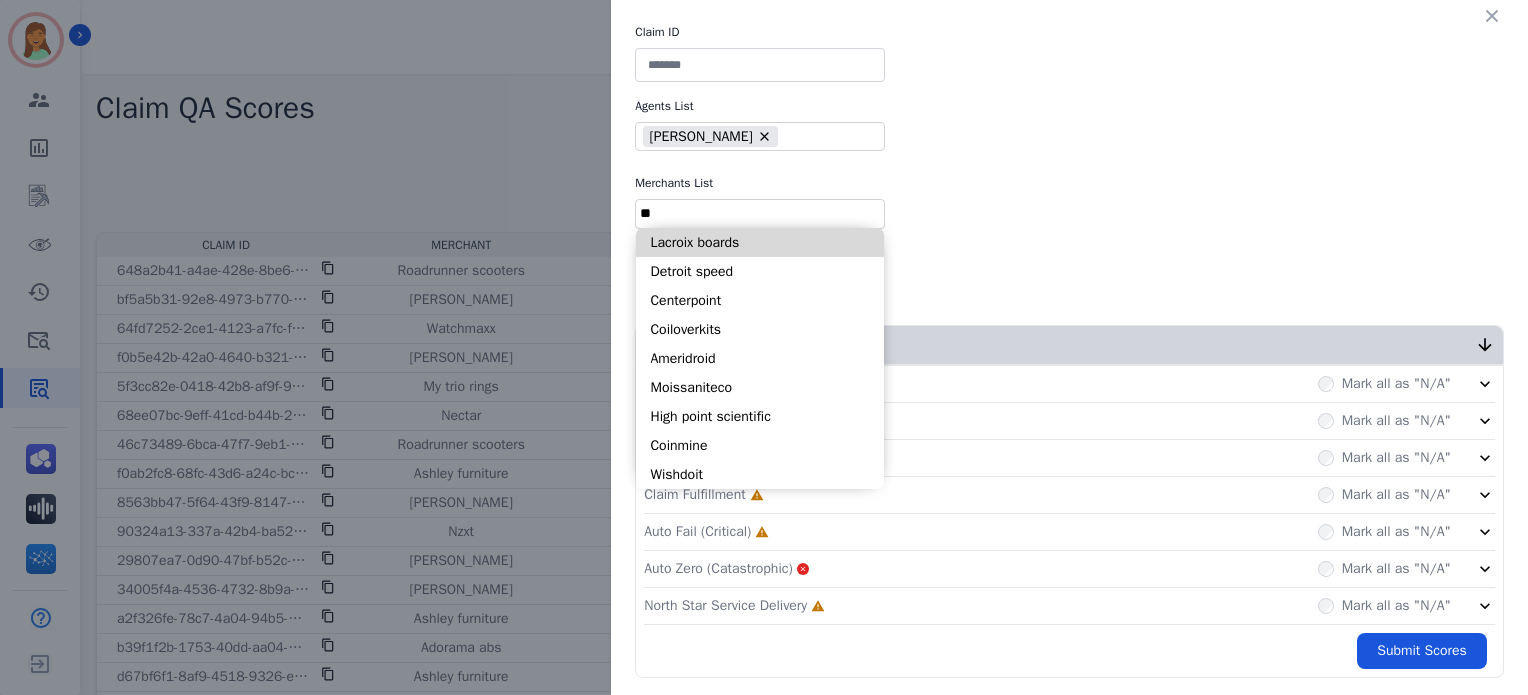 type on "*" 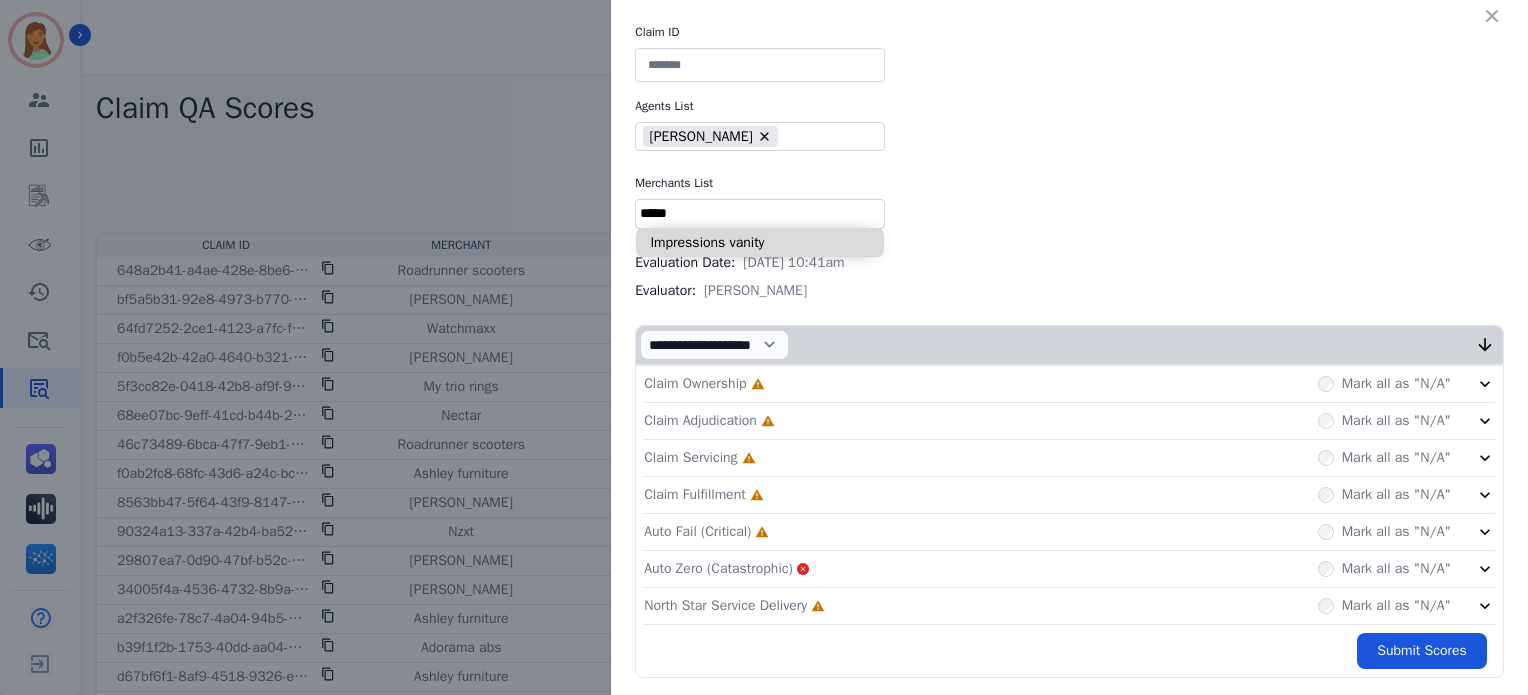 type on "*****" 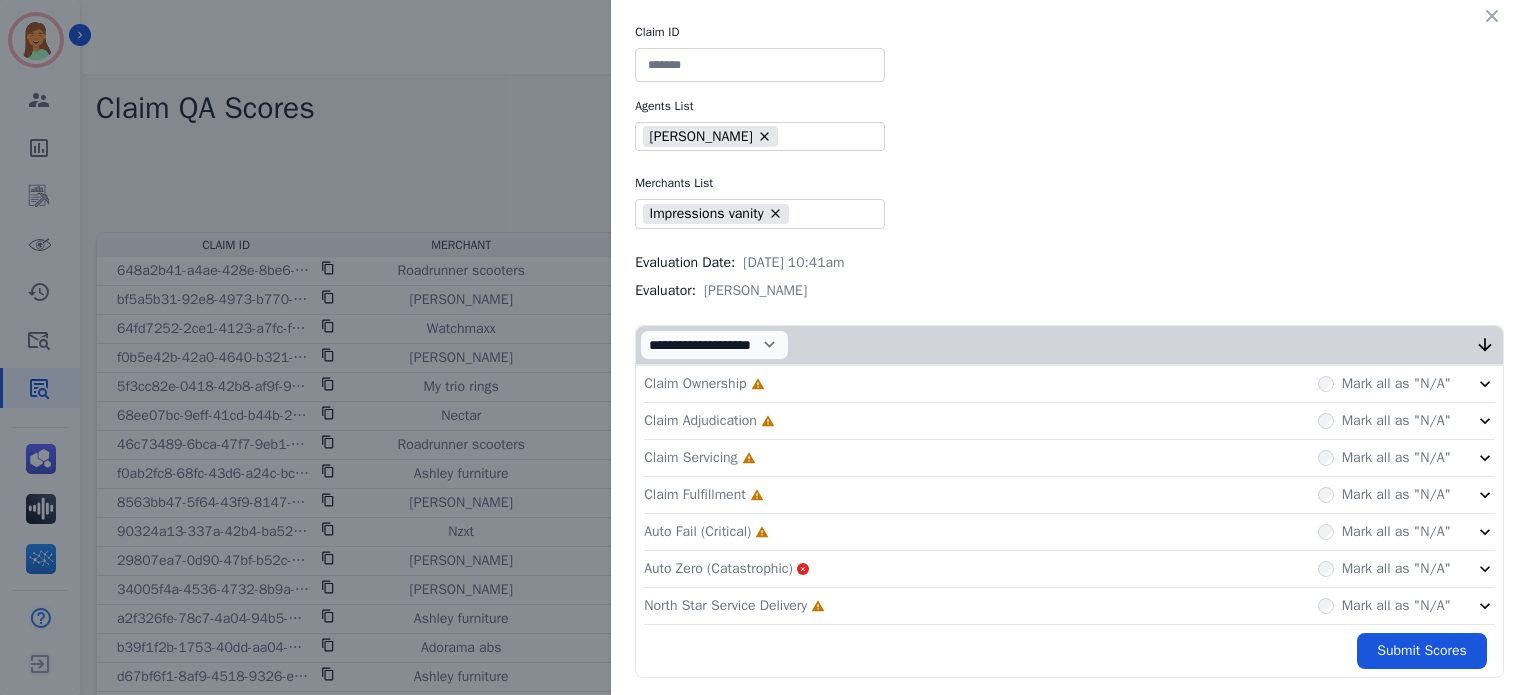 click at bounding box center [760, 65] 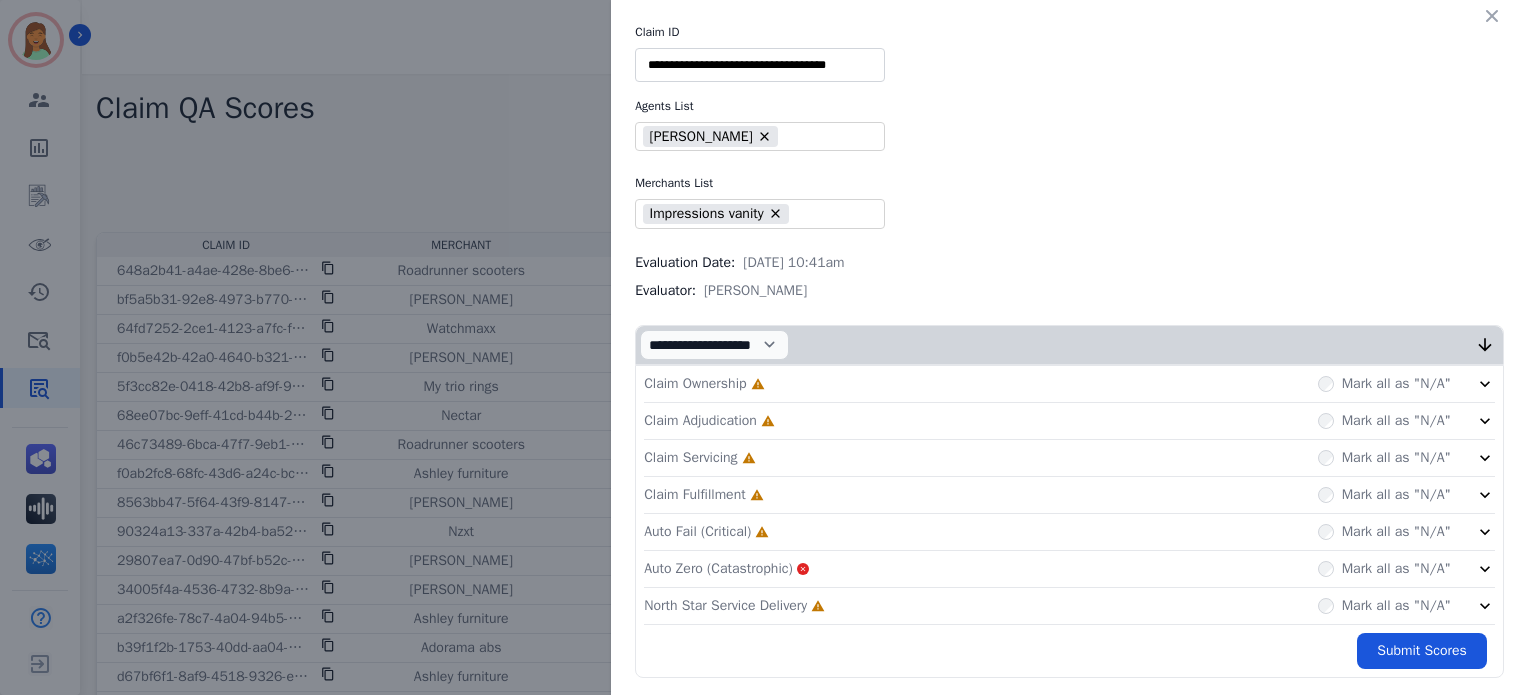 type on "**********" 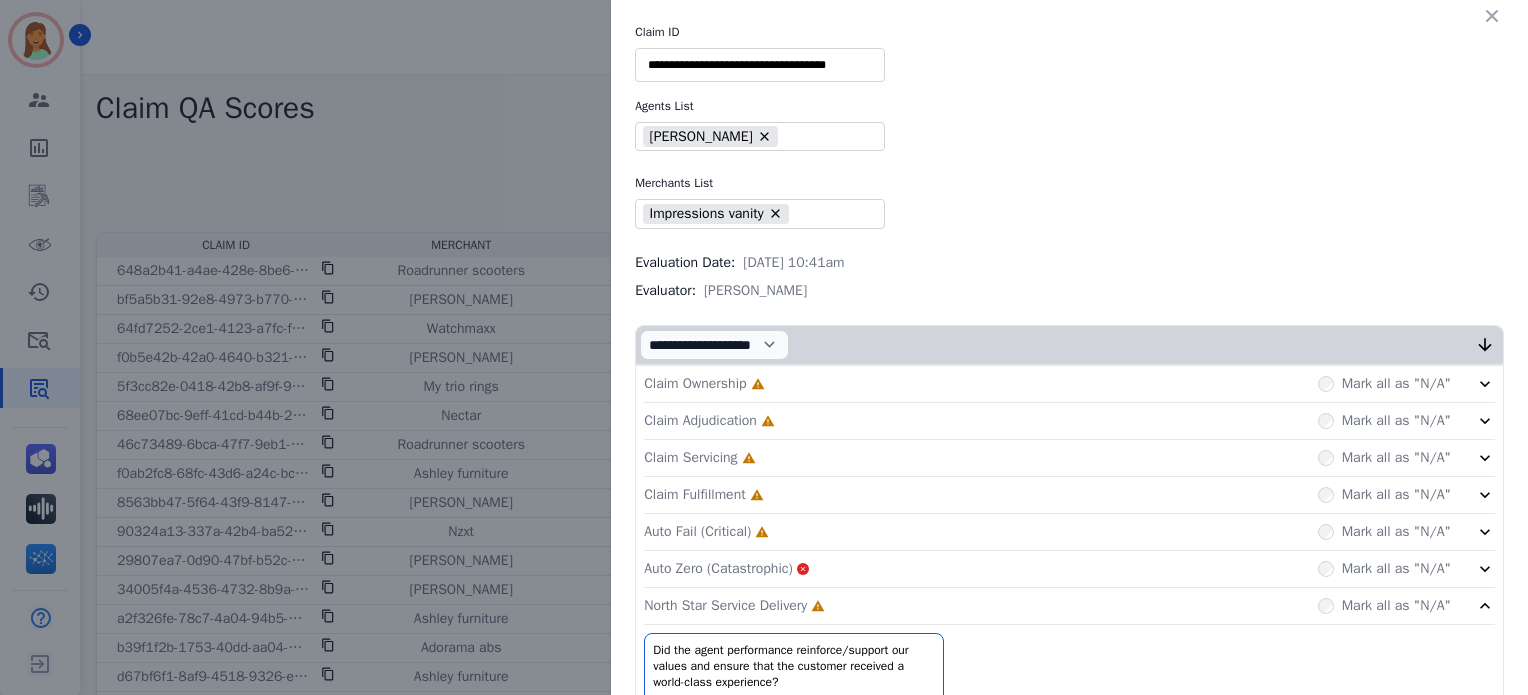 click on "Auto Fail (Critical)     Incomplete         Mark all as "N/A"" 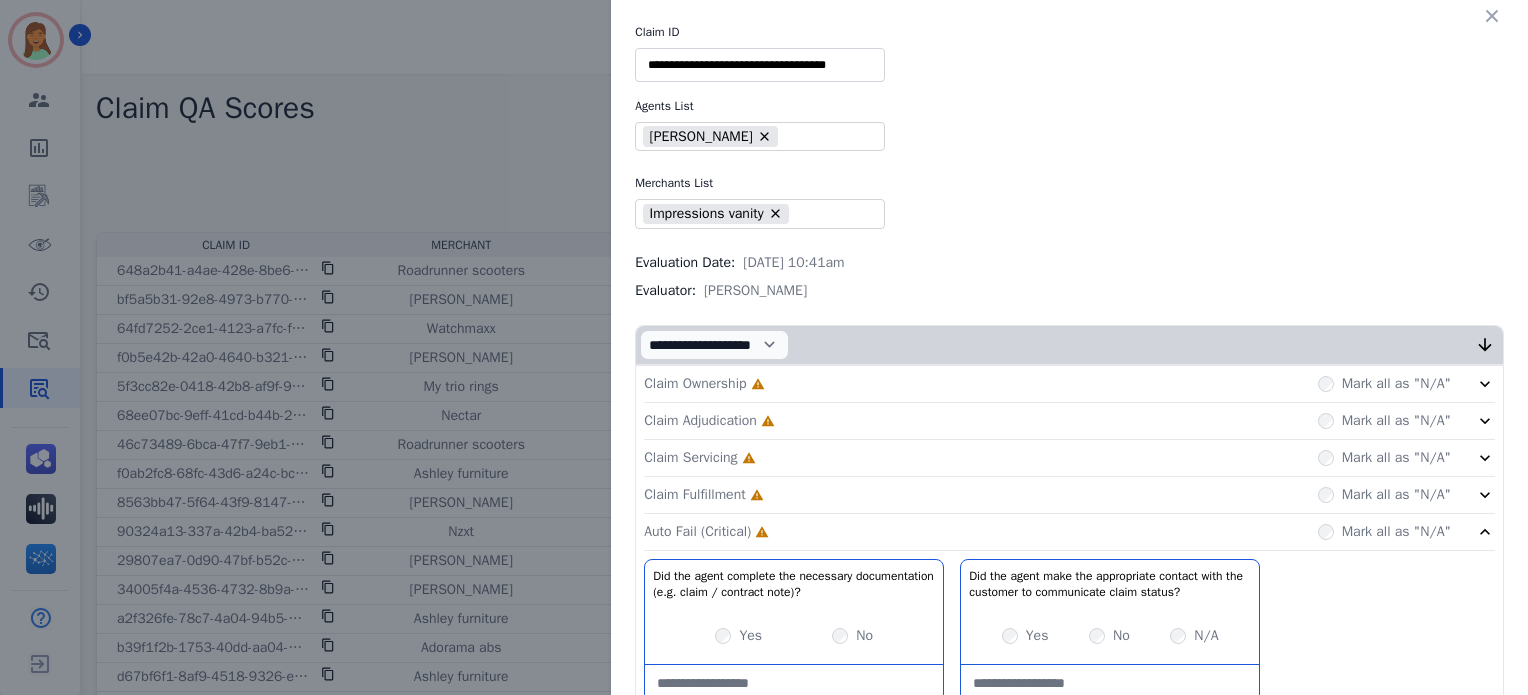 click on "Claim Fulfillment     Incomplete         Mark all as "N/A"" 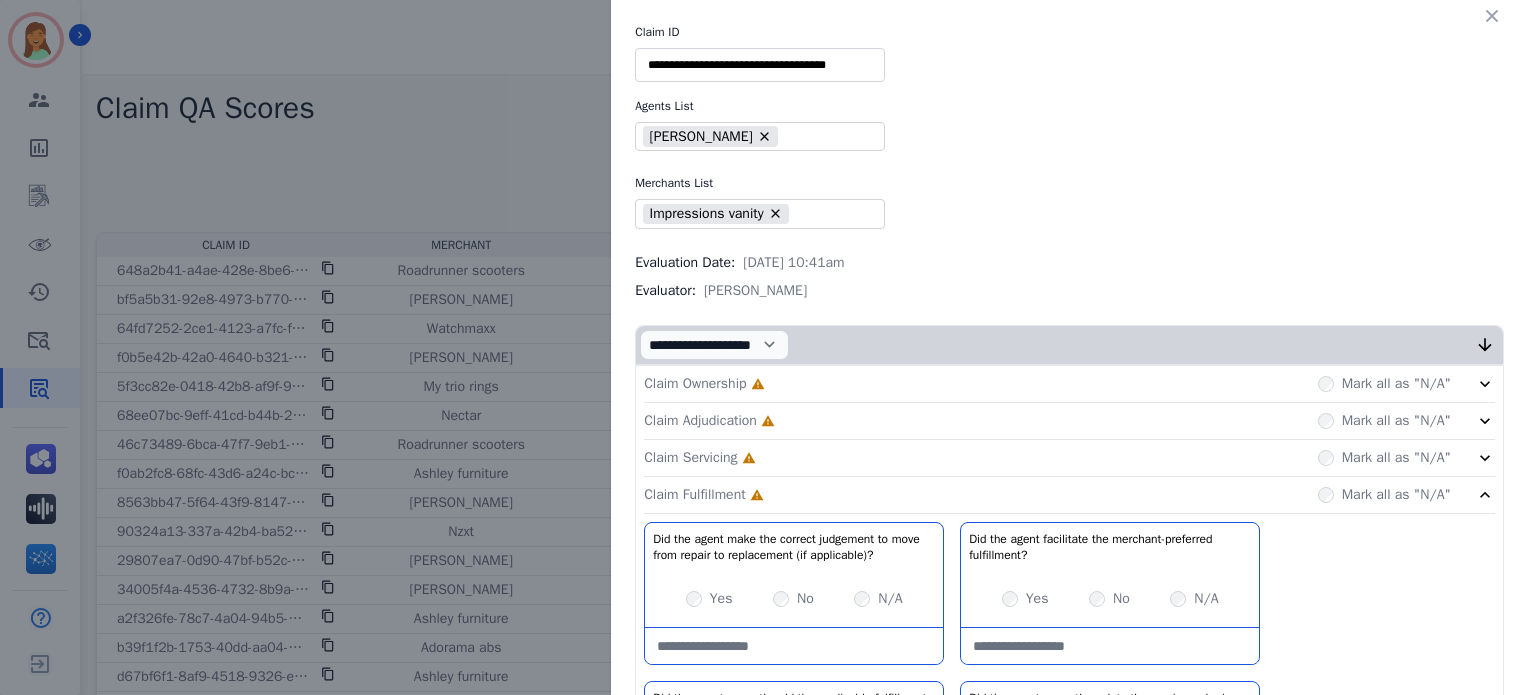 click on "Claim Servicing     Incomplete         Mark all as "N/A"" 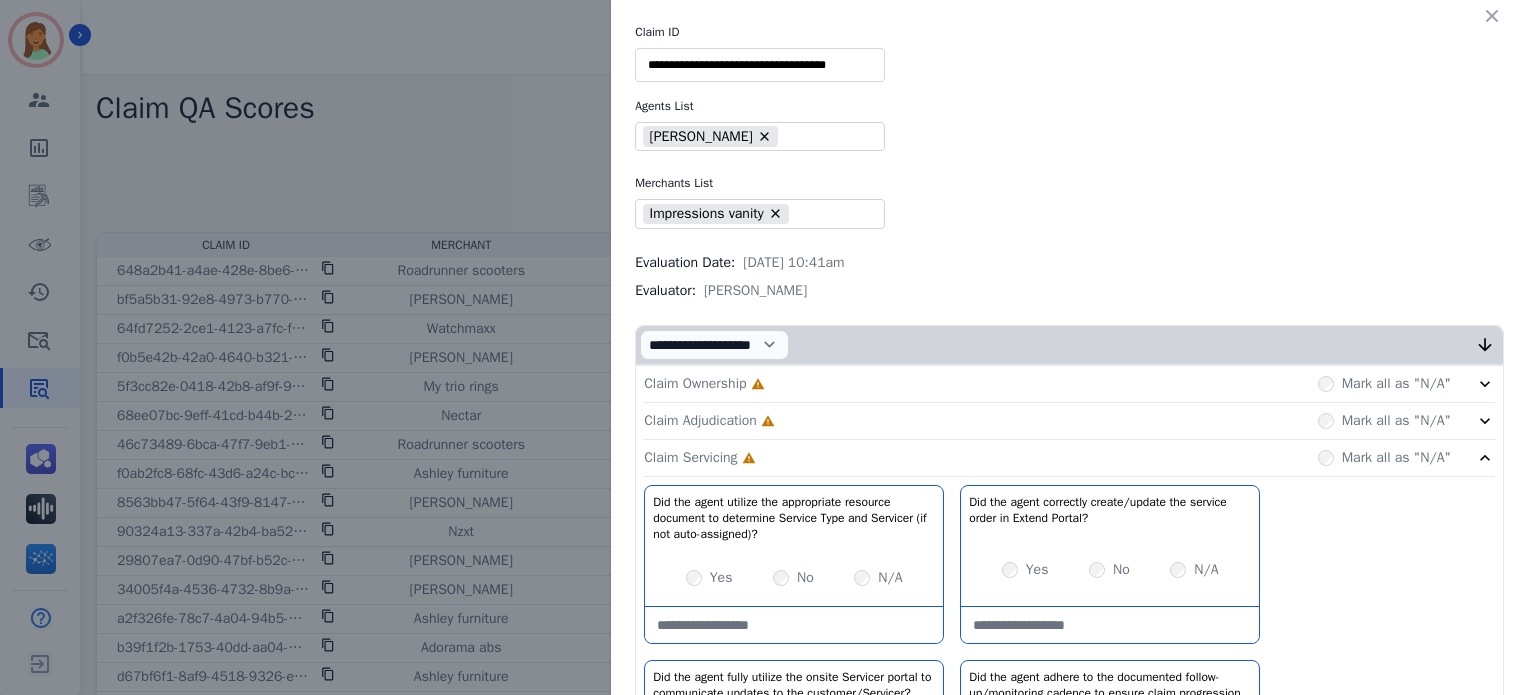 click on "Claim Adjudication     Incomplete         Mark all as "N/A"" 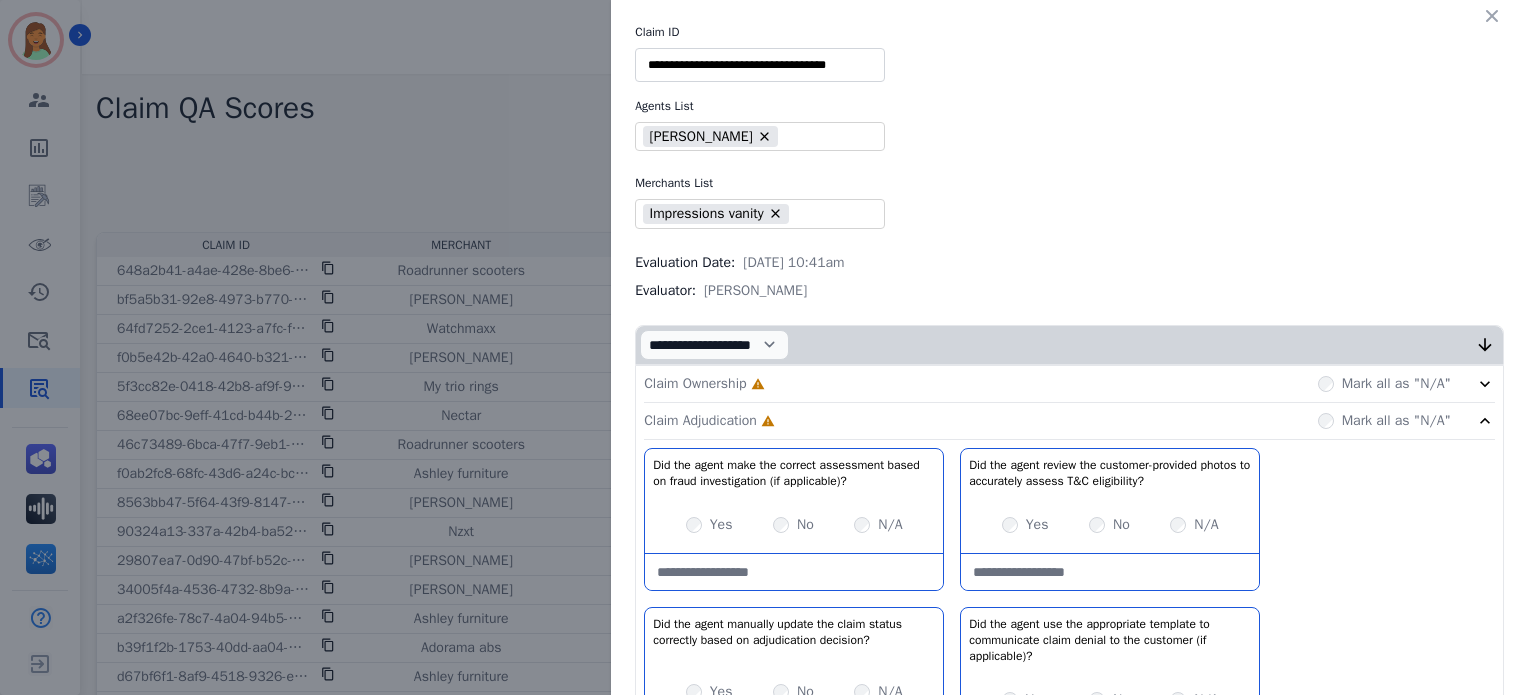 click on "Claim Ownership     Incomplete         Mark all as "N/A"" at bounding box center (1069, 384) 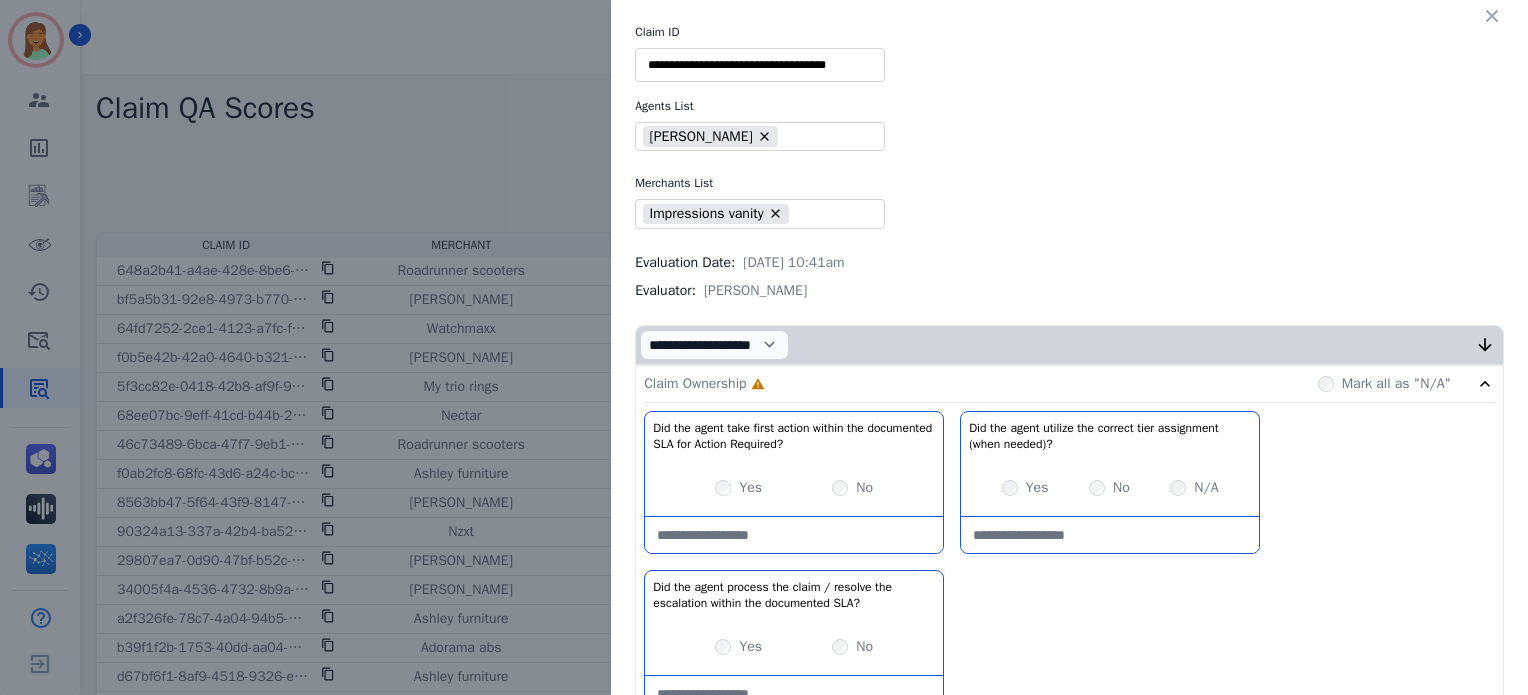 click at bounding box center (794, 694) 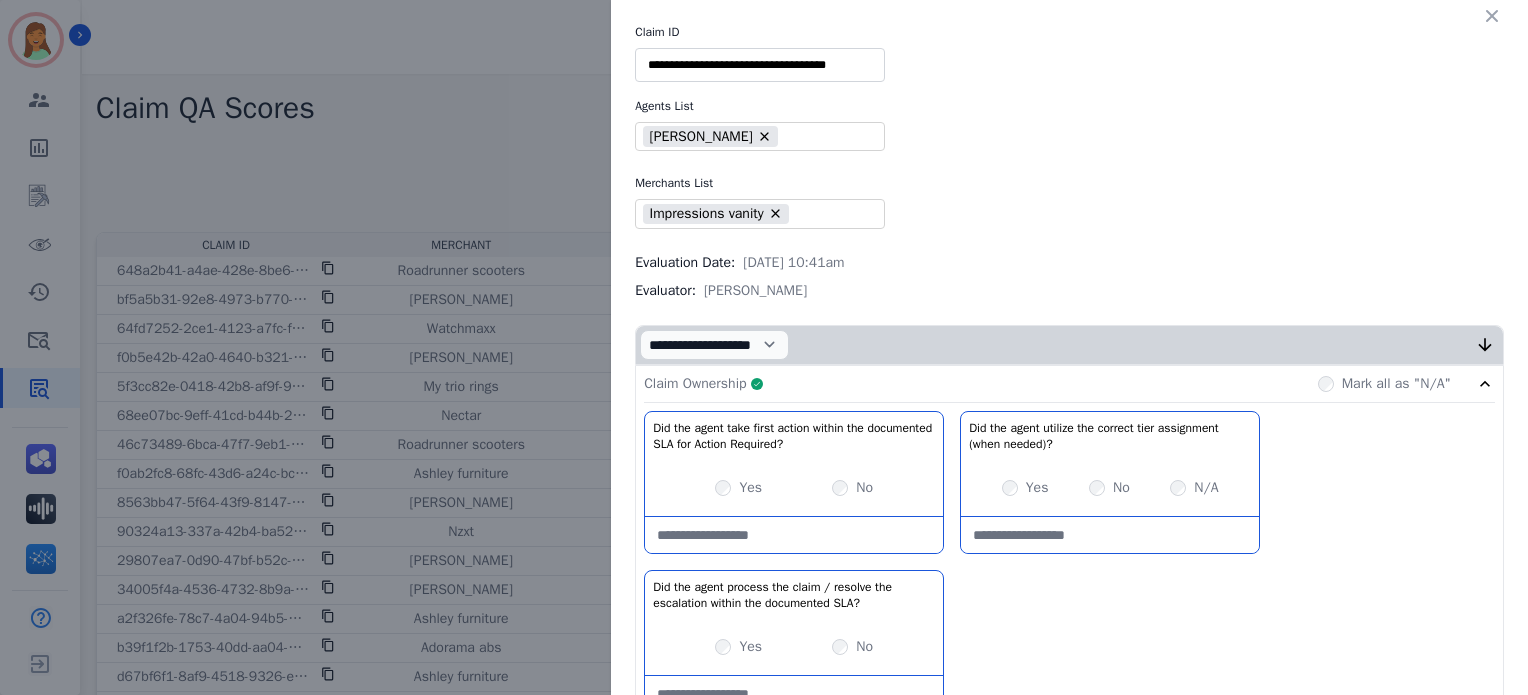 click on "Claim Ownership     Complete         Mark all as "N/A"" at bounding box center (1069, 384) 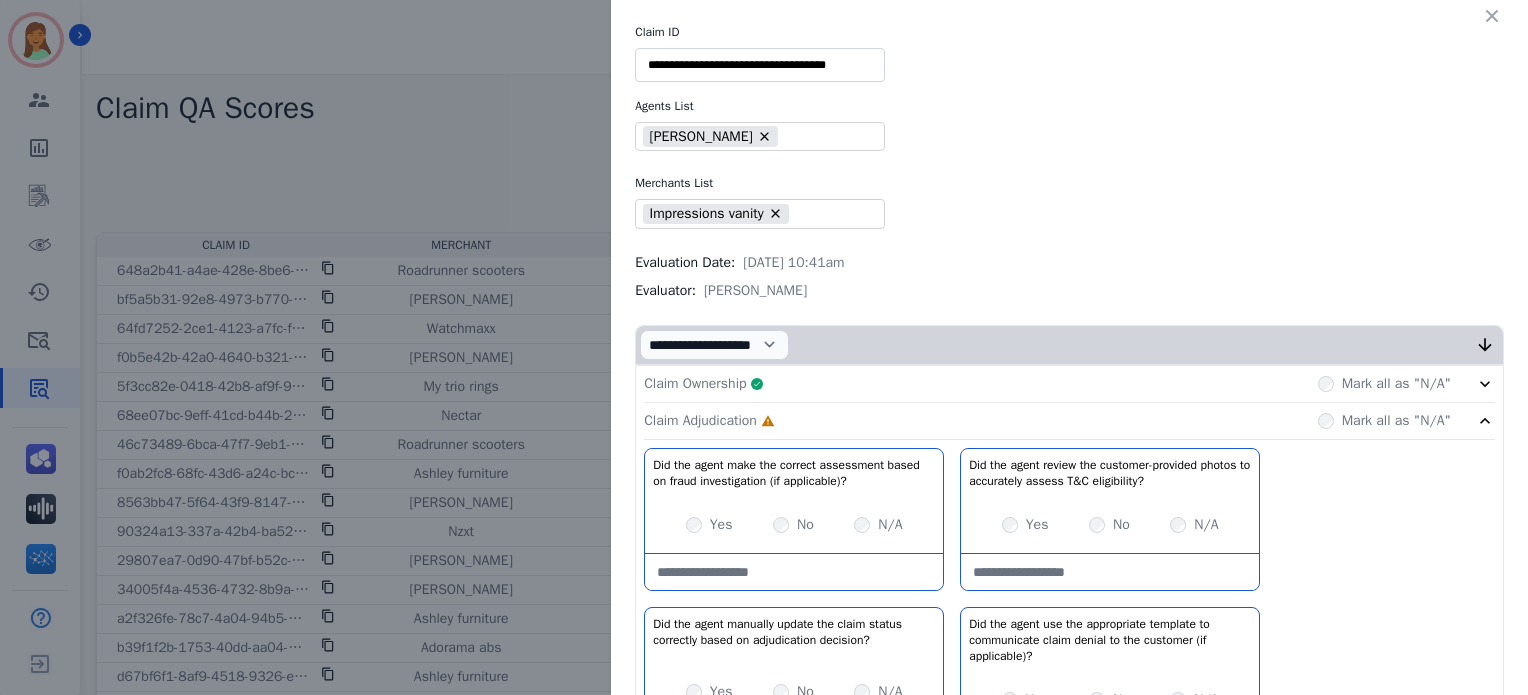 scroll, scrollTop: 266, scrollLeft: 0, axis: vertical 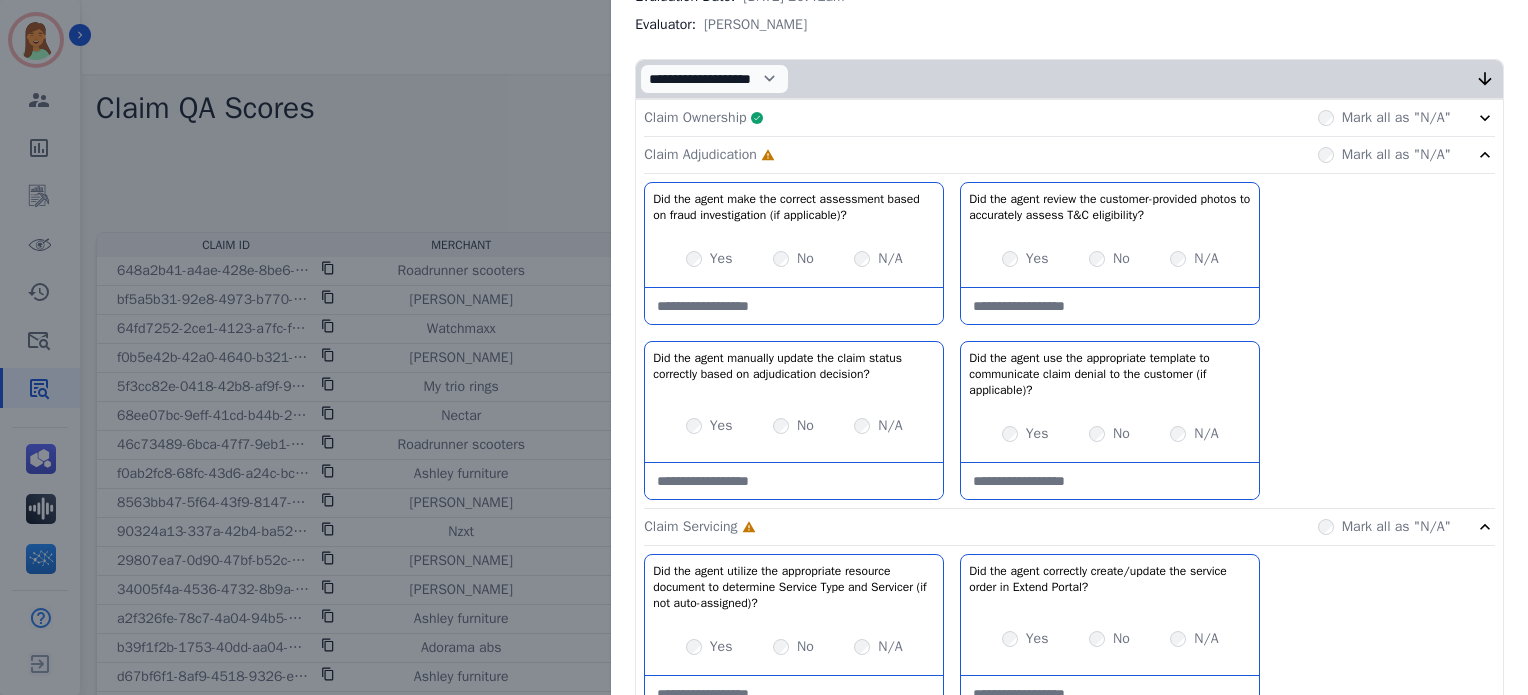 click at bounding box center [794, 306] 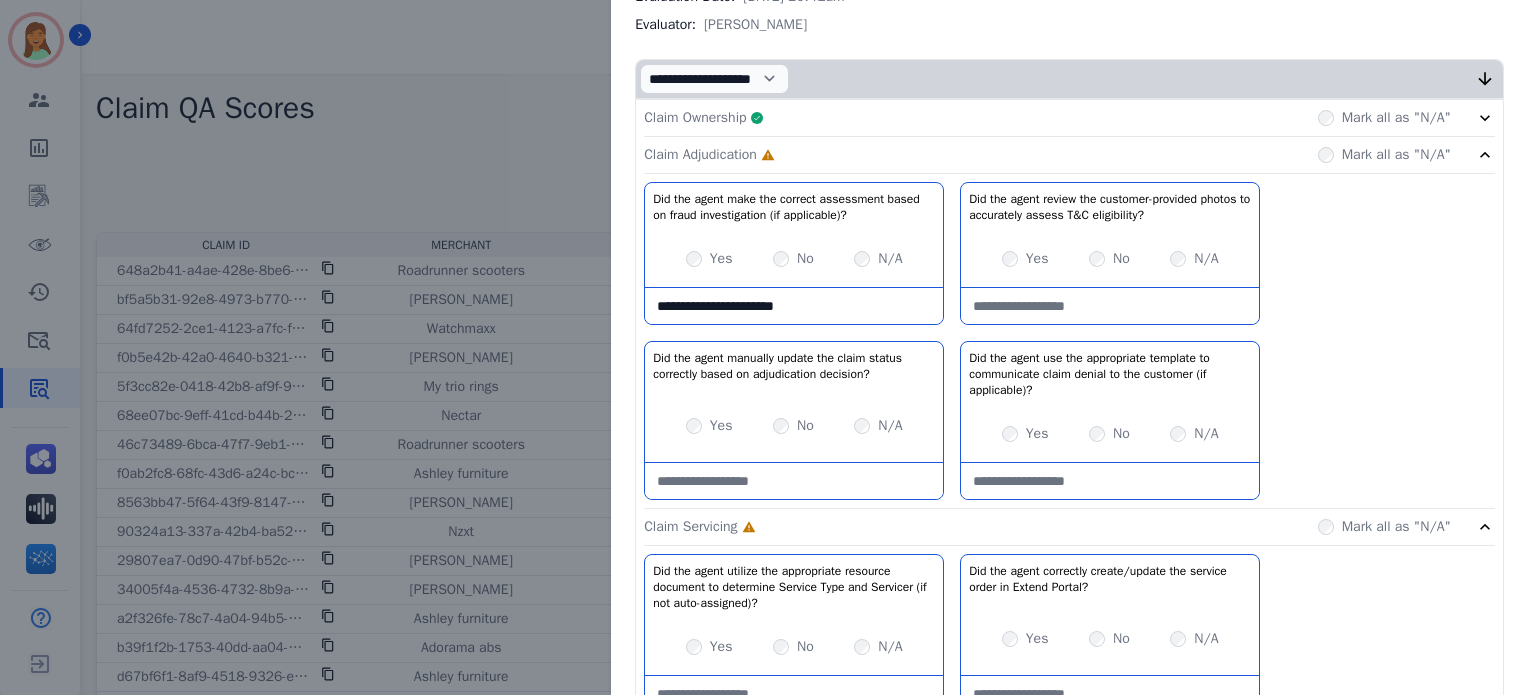 paste on "**********" 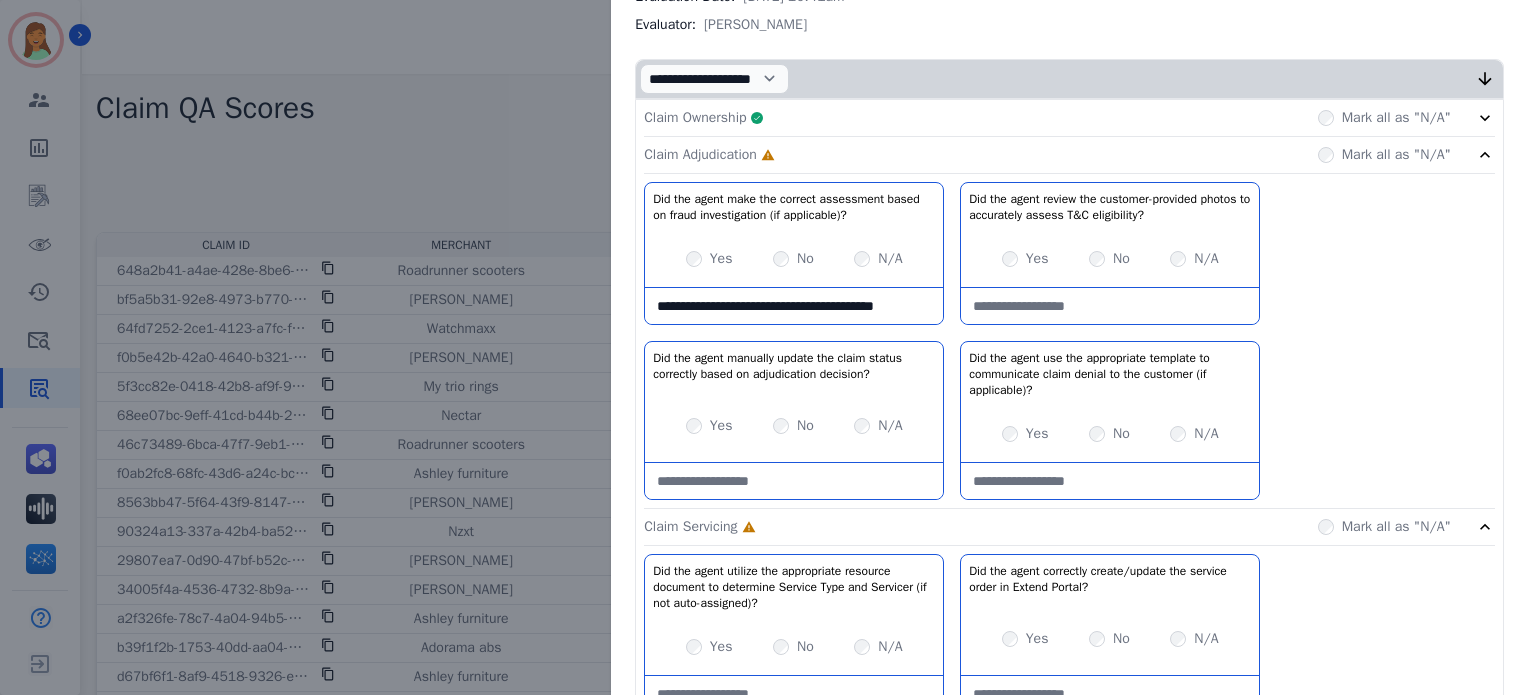type on "**********" 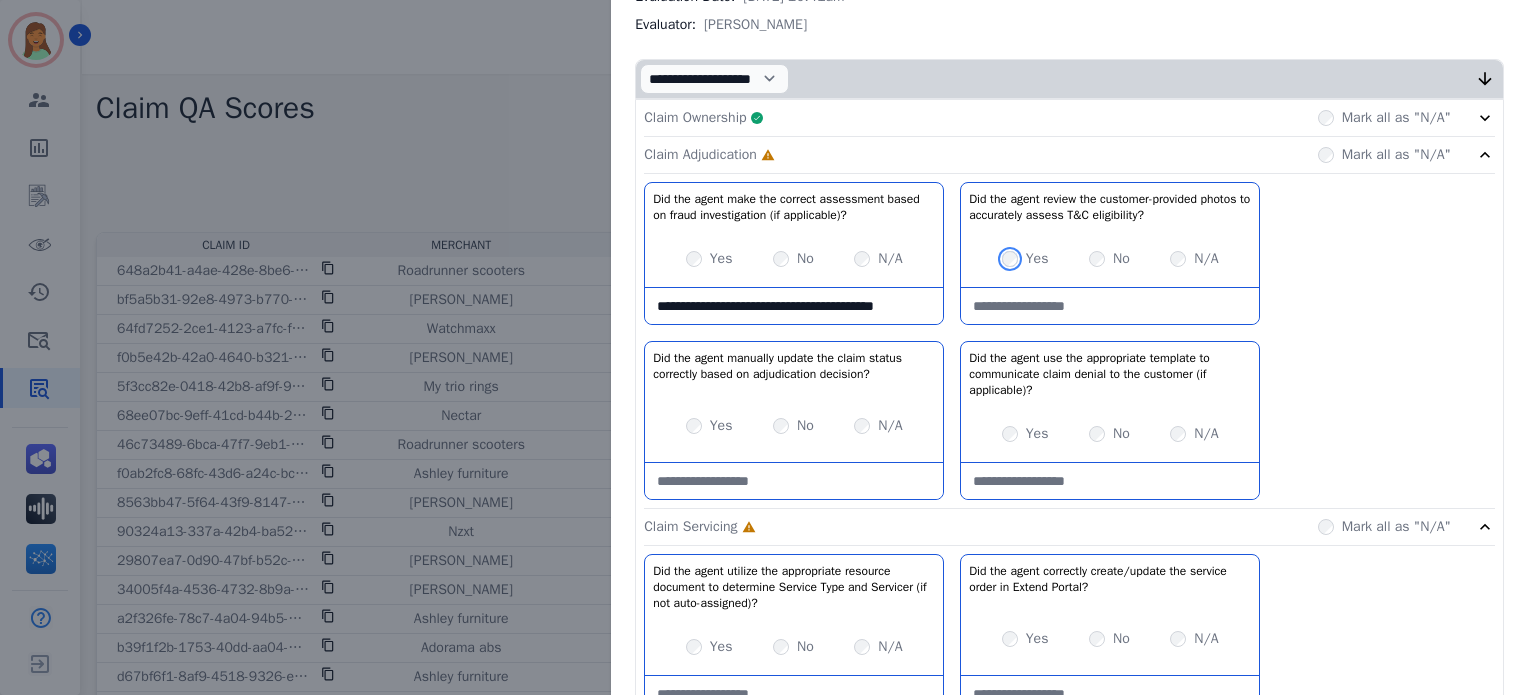 scroll, scrollTop: 400, scrollLeft: 0, axis: vertical 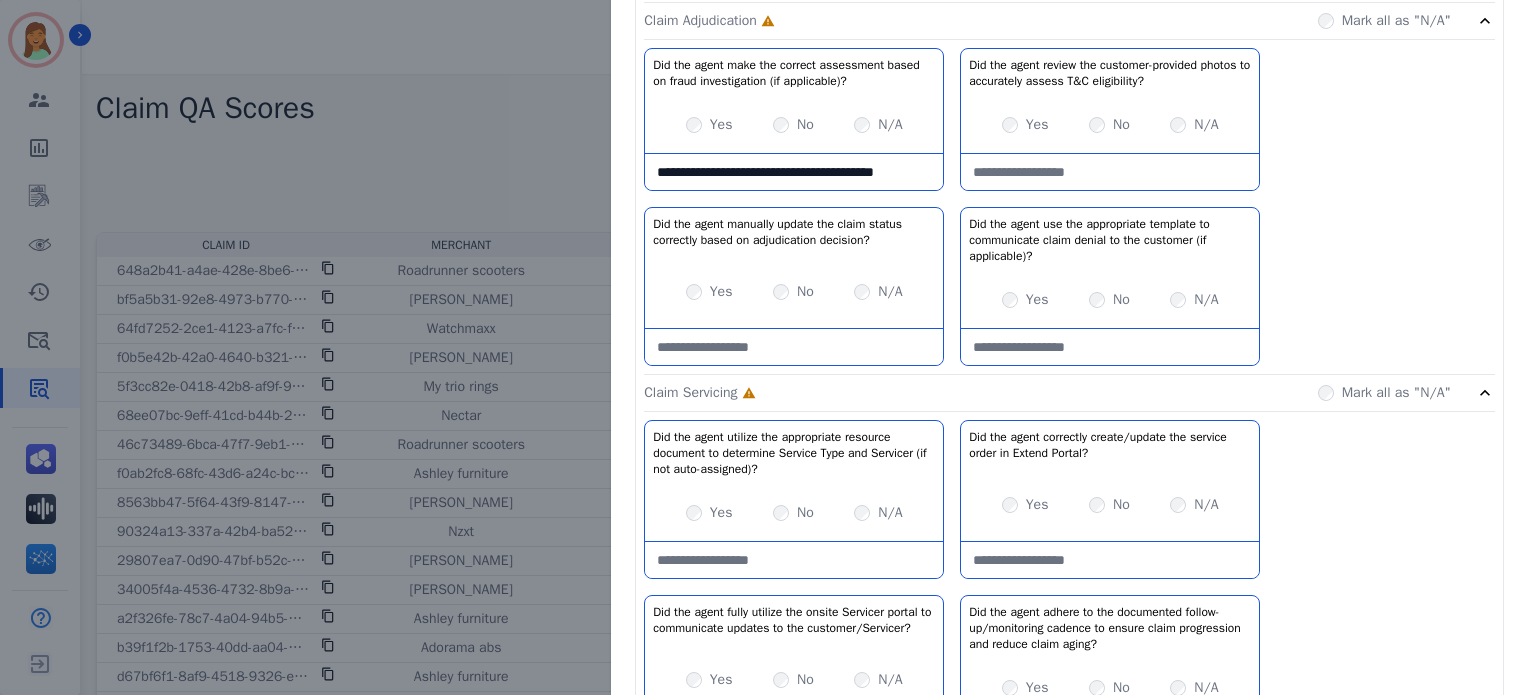 click on "N/A" at bounding box center (1194, 300) 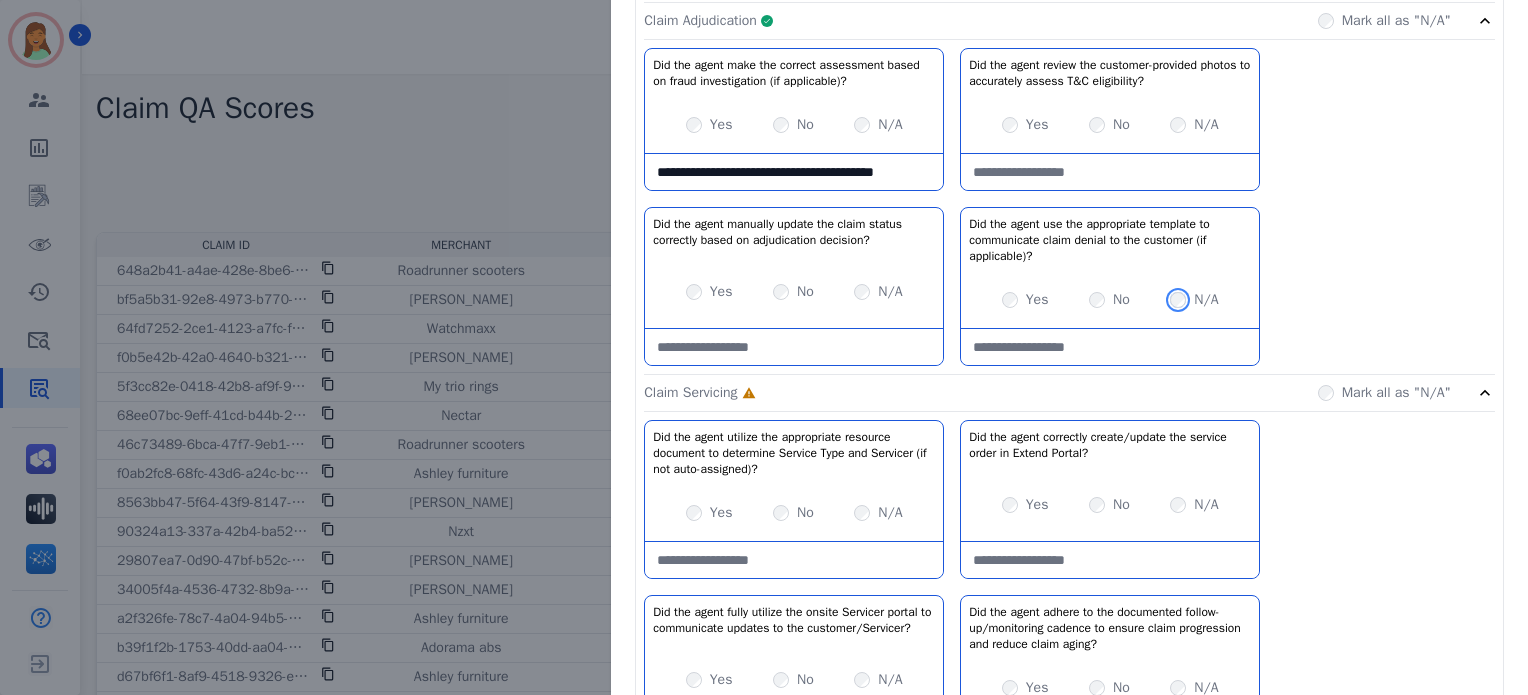 scroll, scrollTop: 666, scrollLeft: 0, axis: vertical 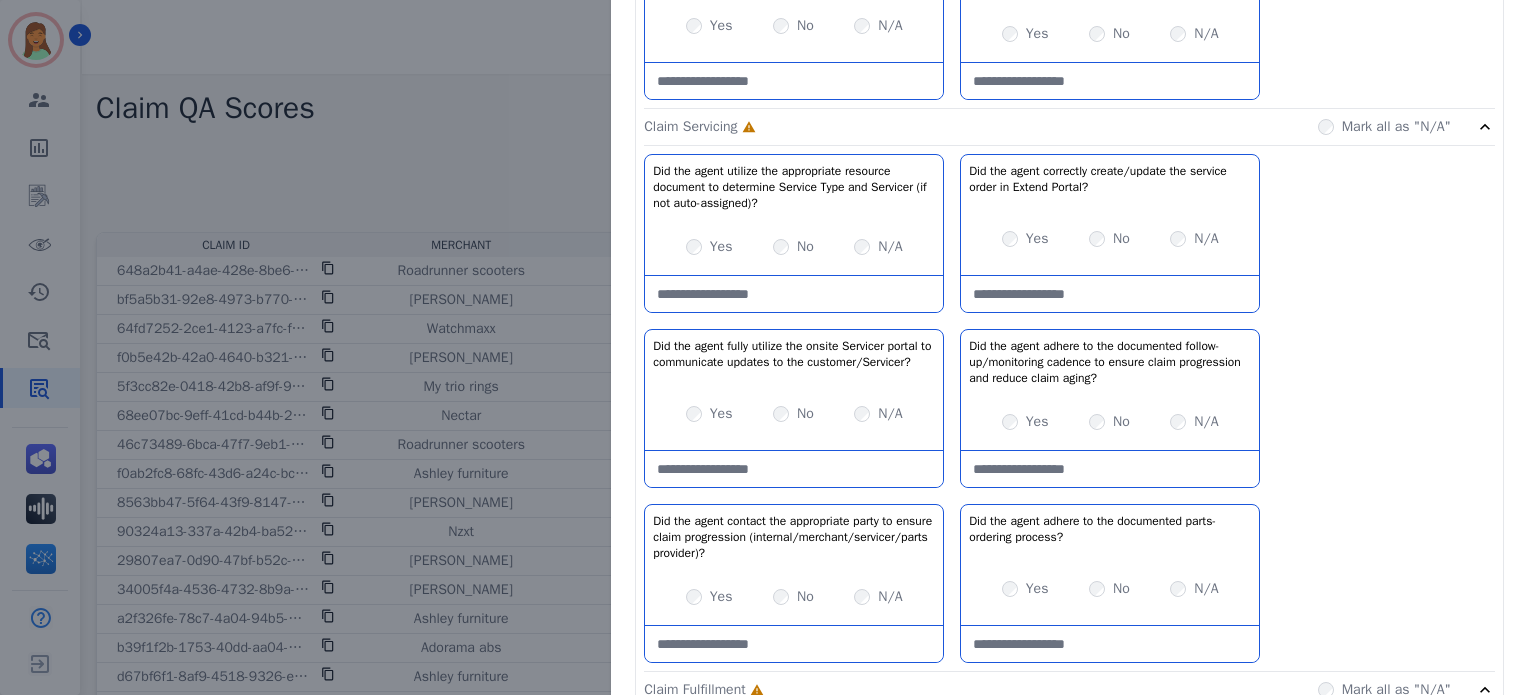 click on "Yes" at bounding box center (1025, 239) 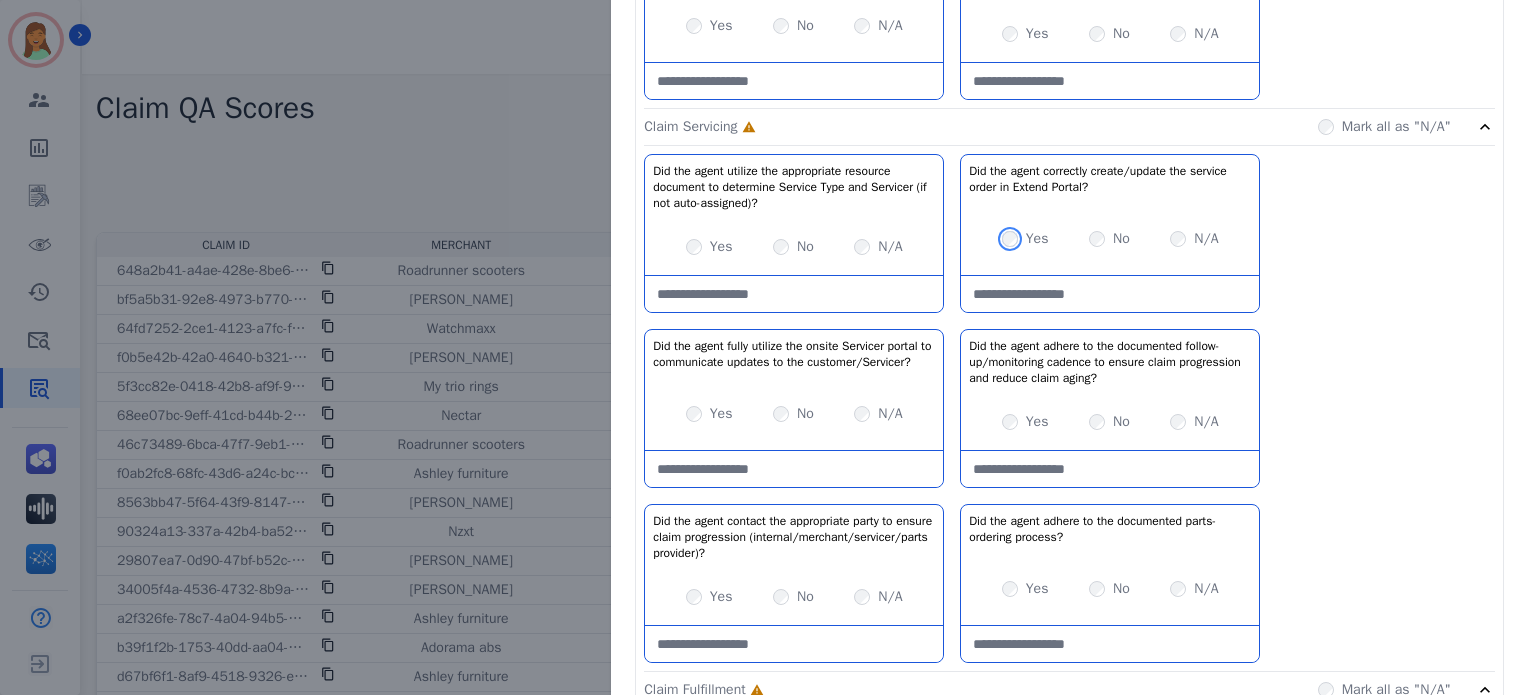 scroll, scrollTop: 800, scrollLeft: 0, axis: vertical 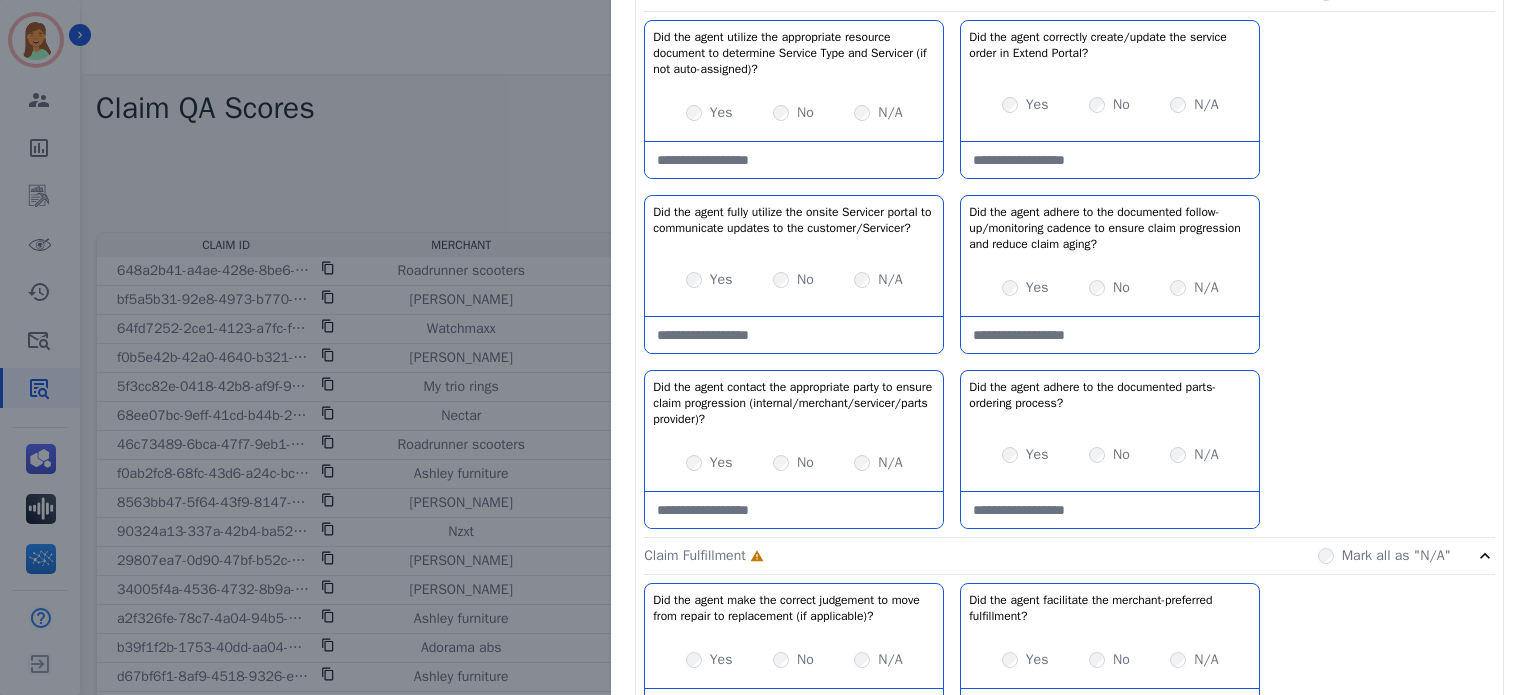 click on "Yes" at bounding box center [709, 280] 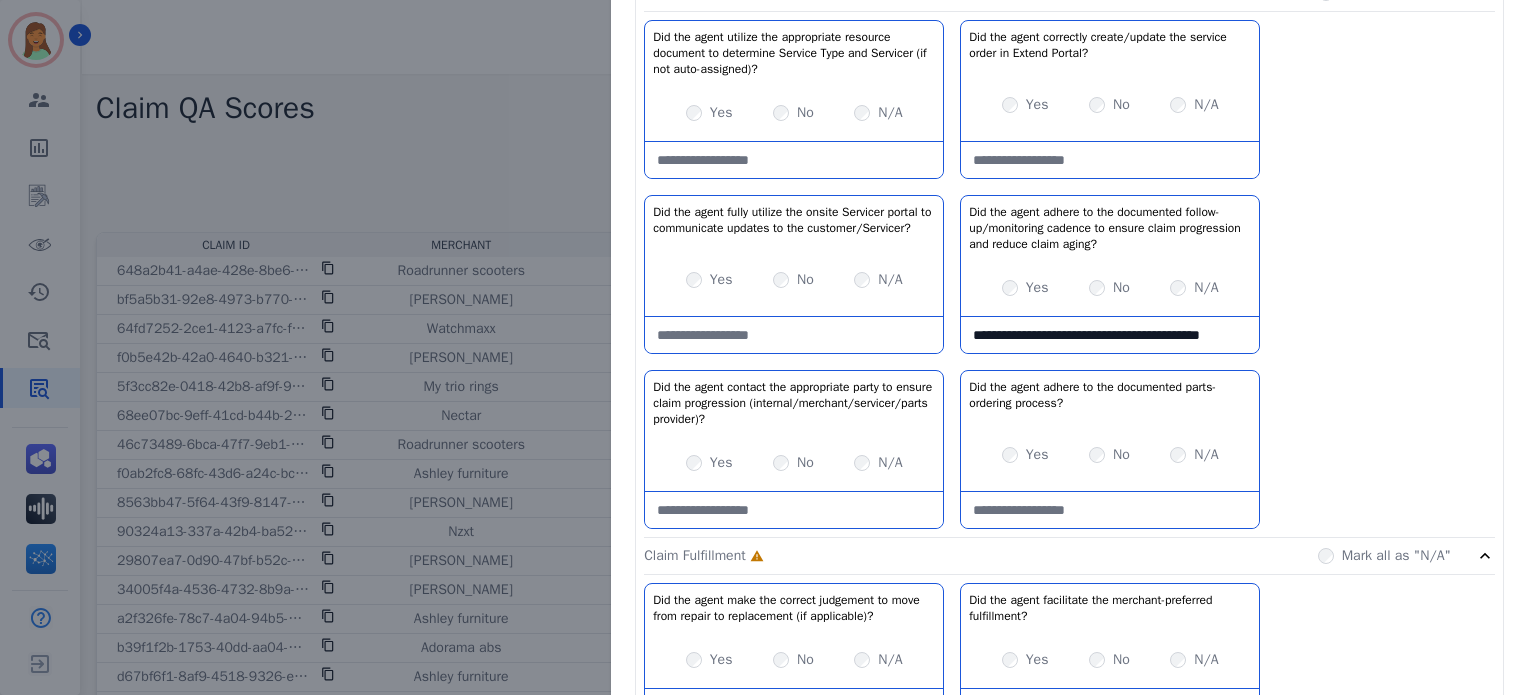 scroll, scrollTop: 12, scrollLeft: 0, axis: vertical 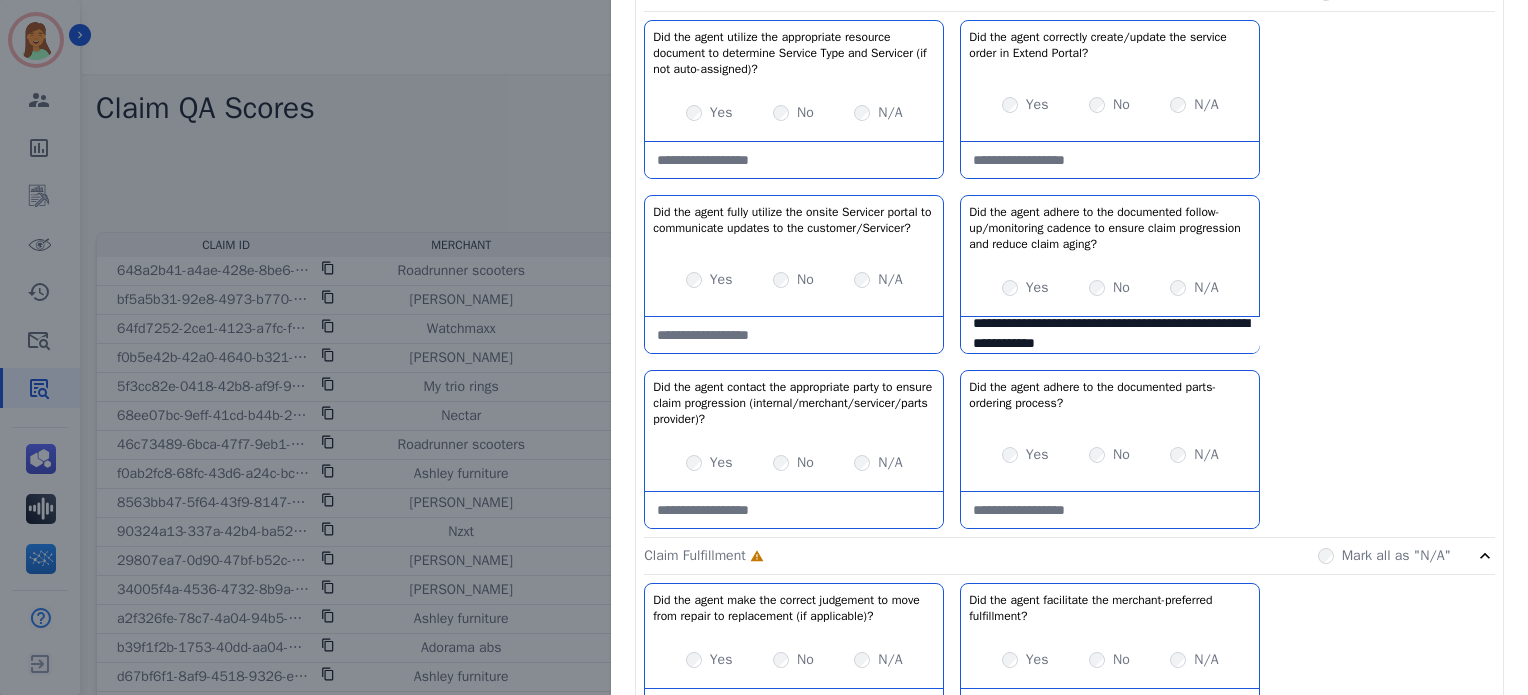 type on "**********" 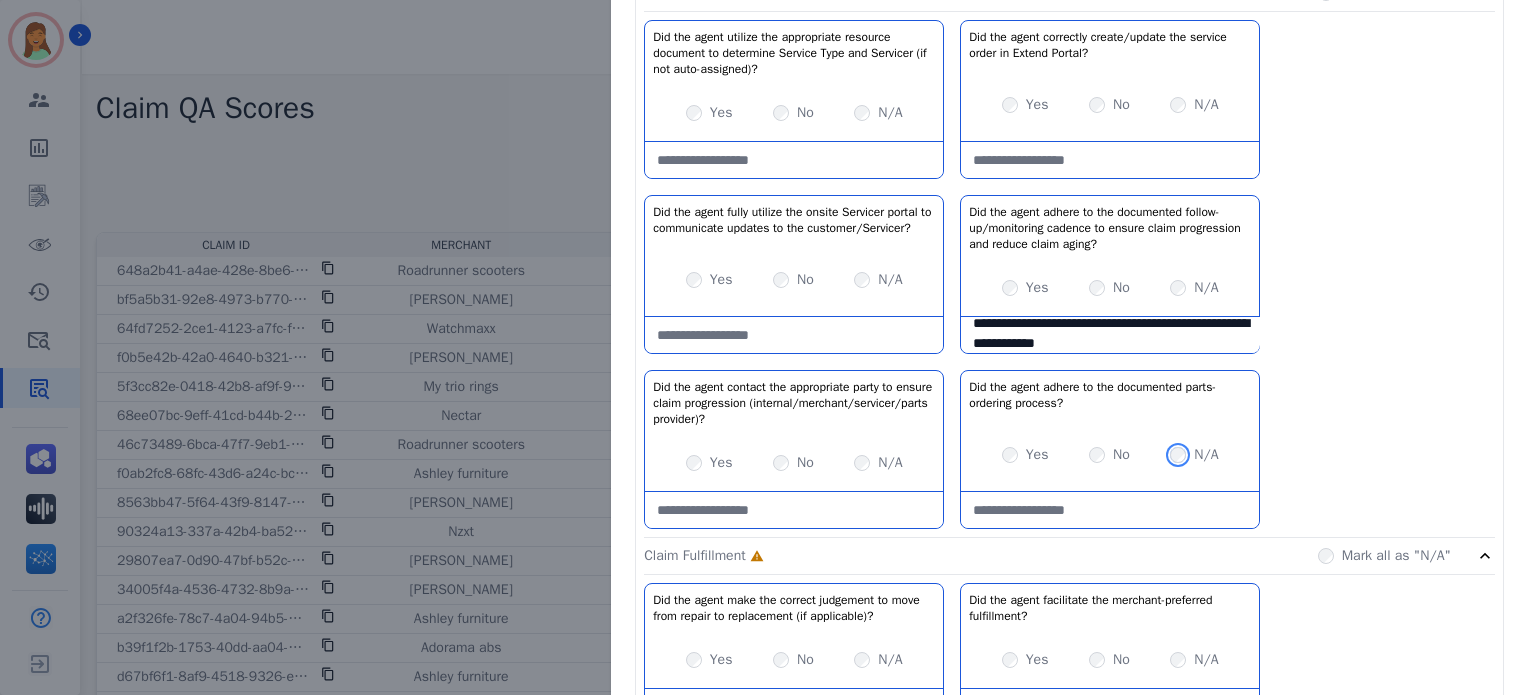 scroll, scrollTop: 1066, scrollLeft: 0, axis: vertical 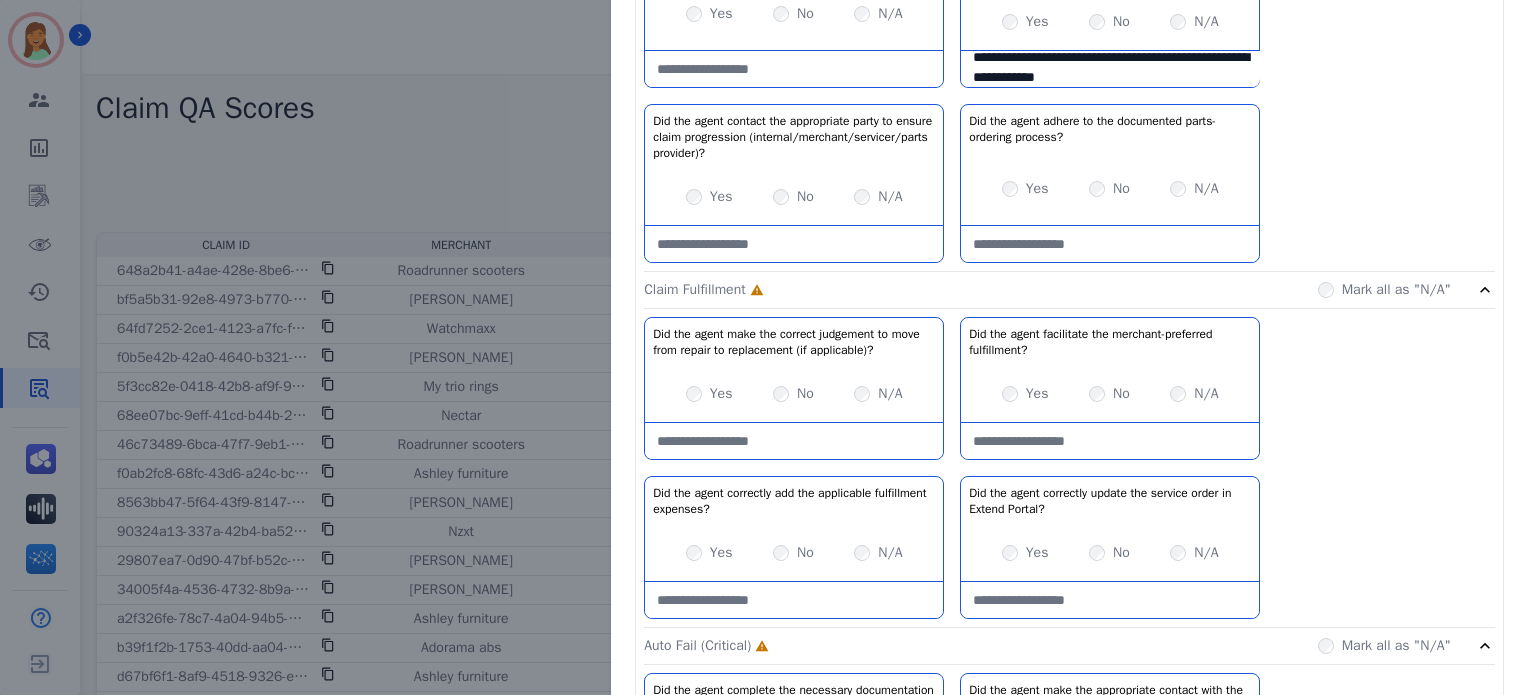 click on "Claim Fulfillment     Incomplete         Mark all as "N/A"" 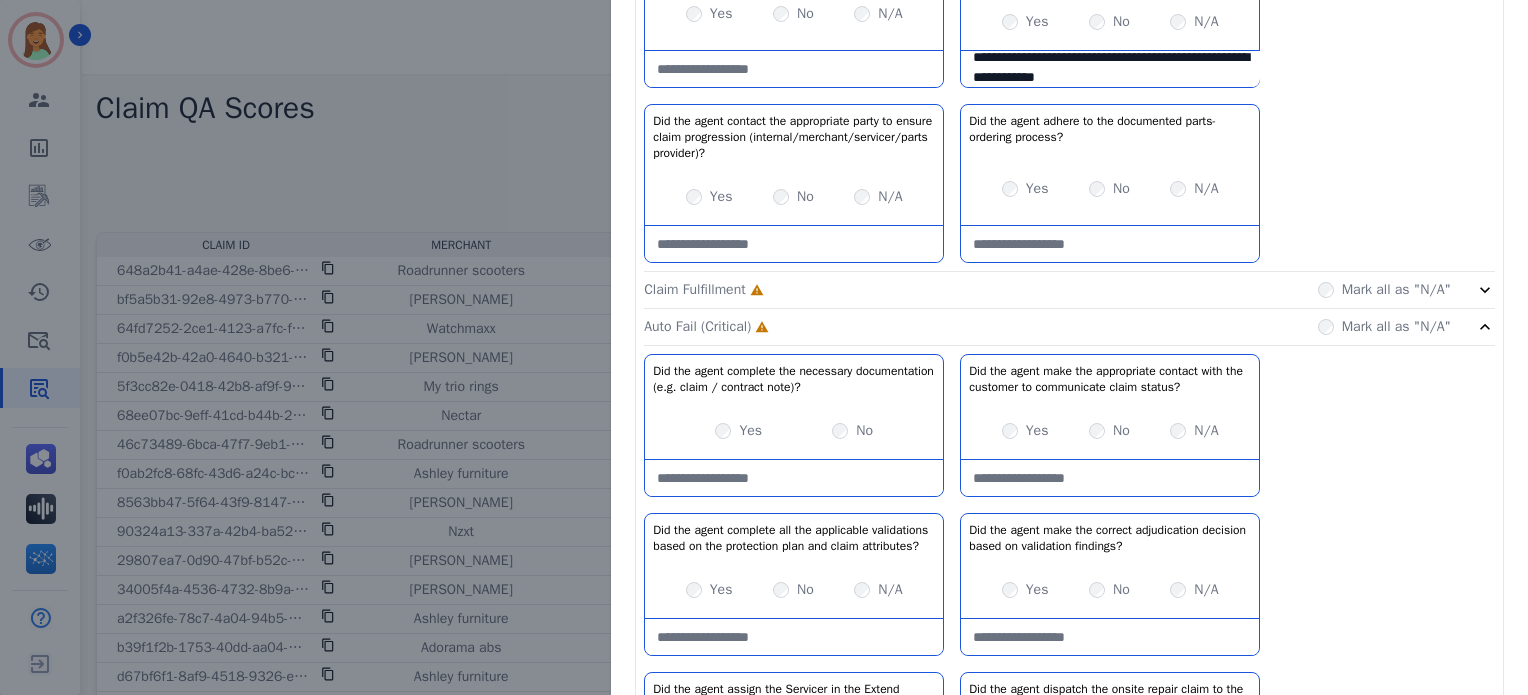 click on "Mark all as "N/A"" at bounding box center (1384, 290) 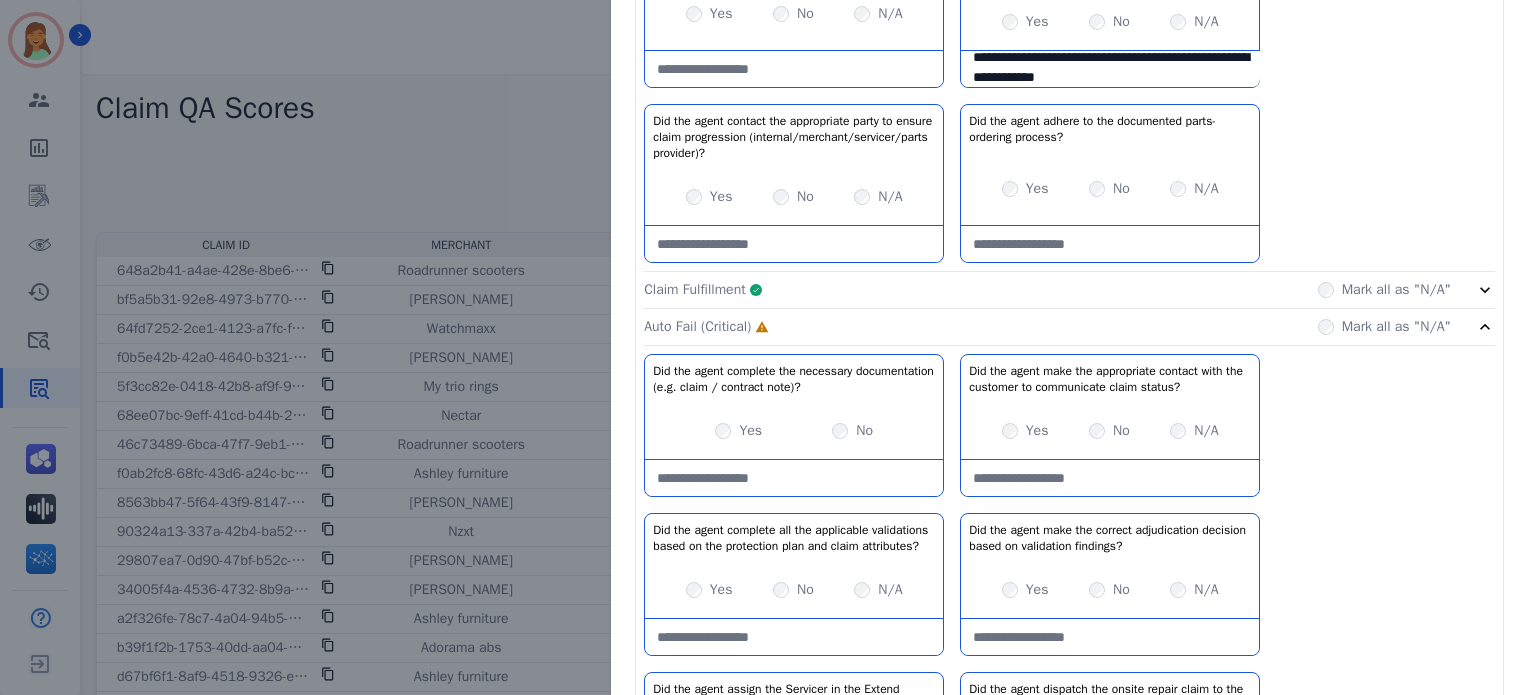click at bounding box center (794, 478) 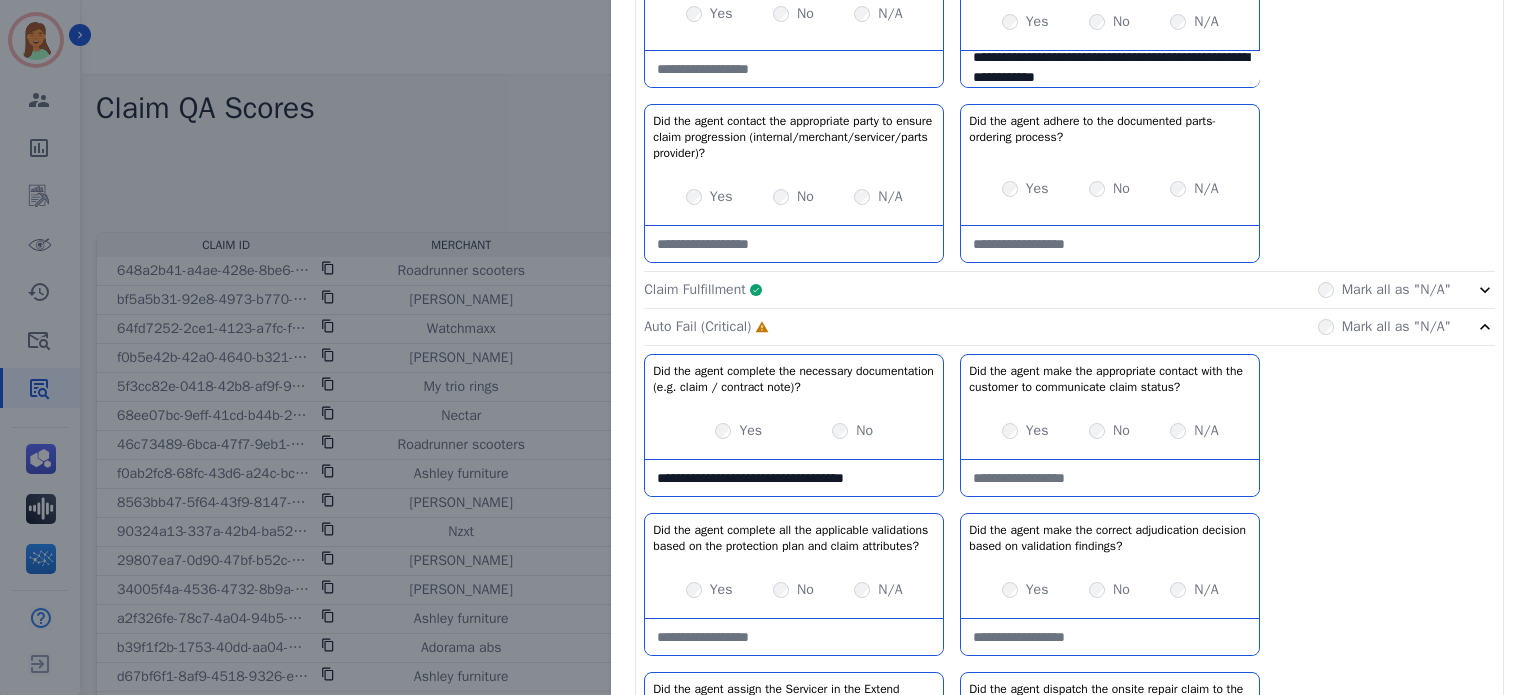 type on "**********" 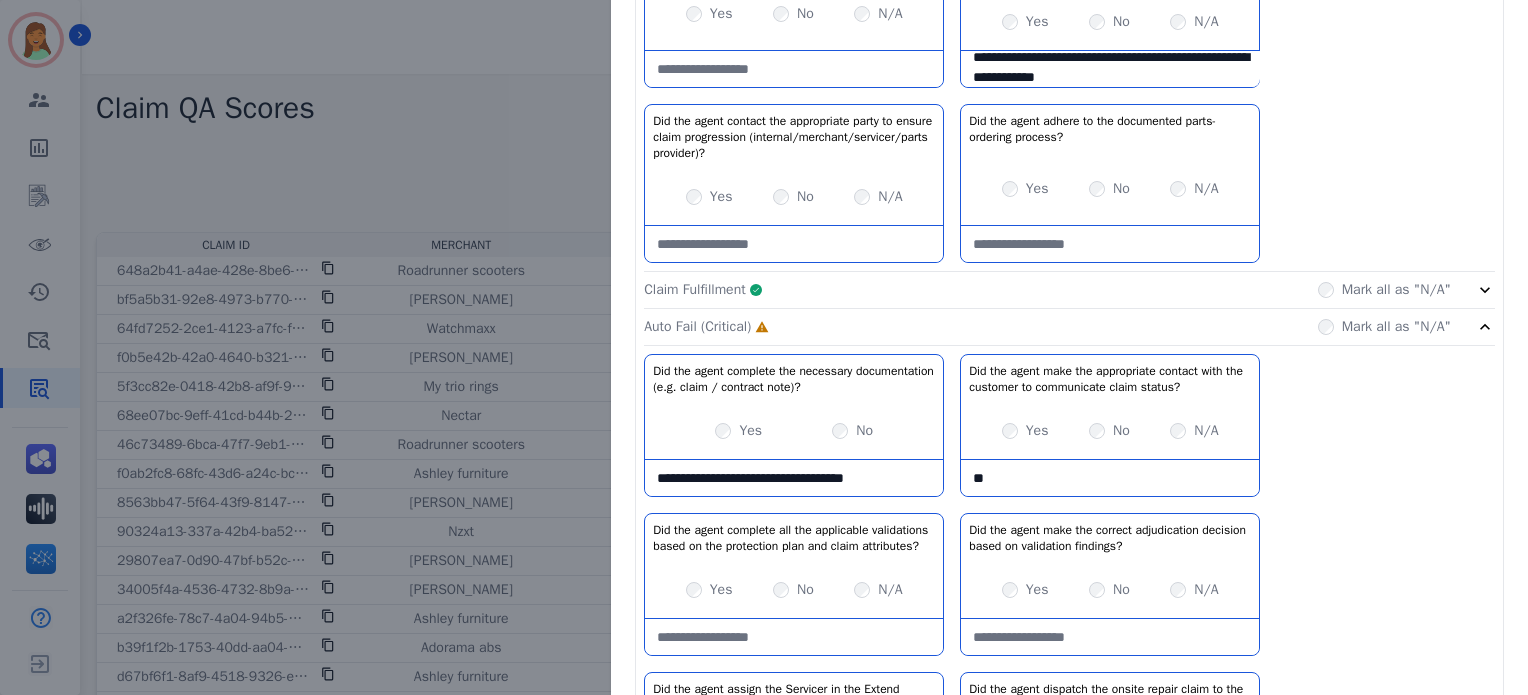 type on "*" 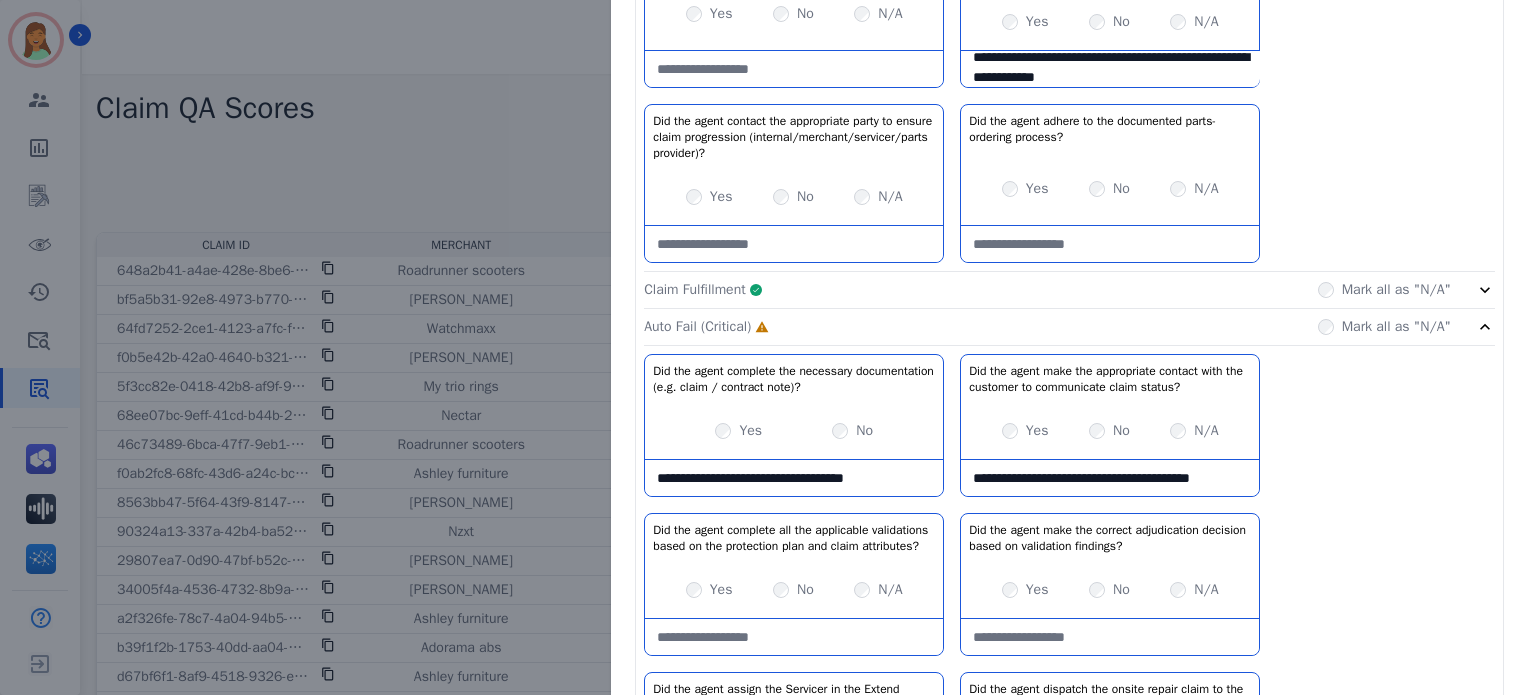 scroll, scrollTop: 11, scrollLeft: 0, axis: vertical 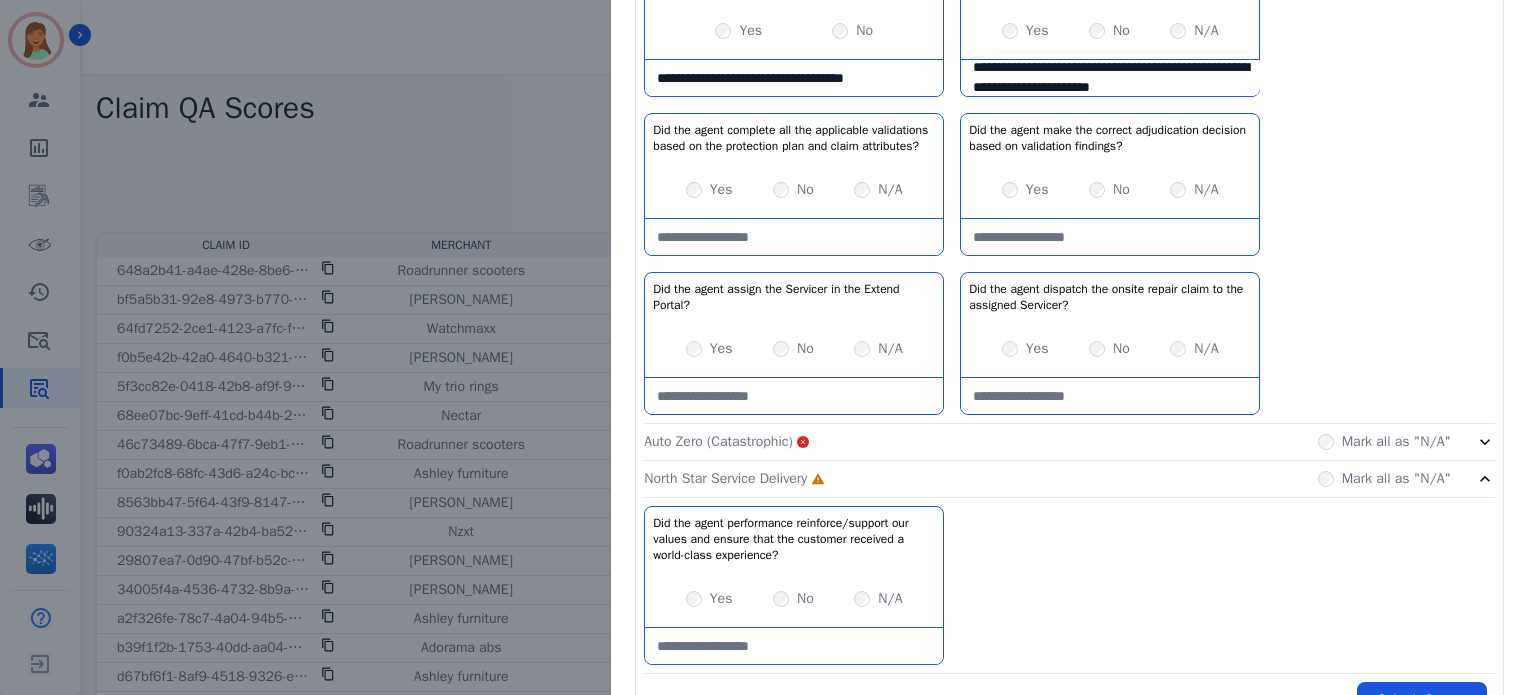 type on "**********" 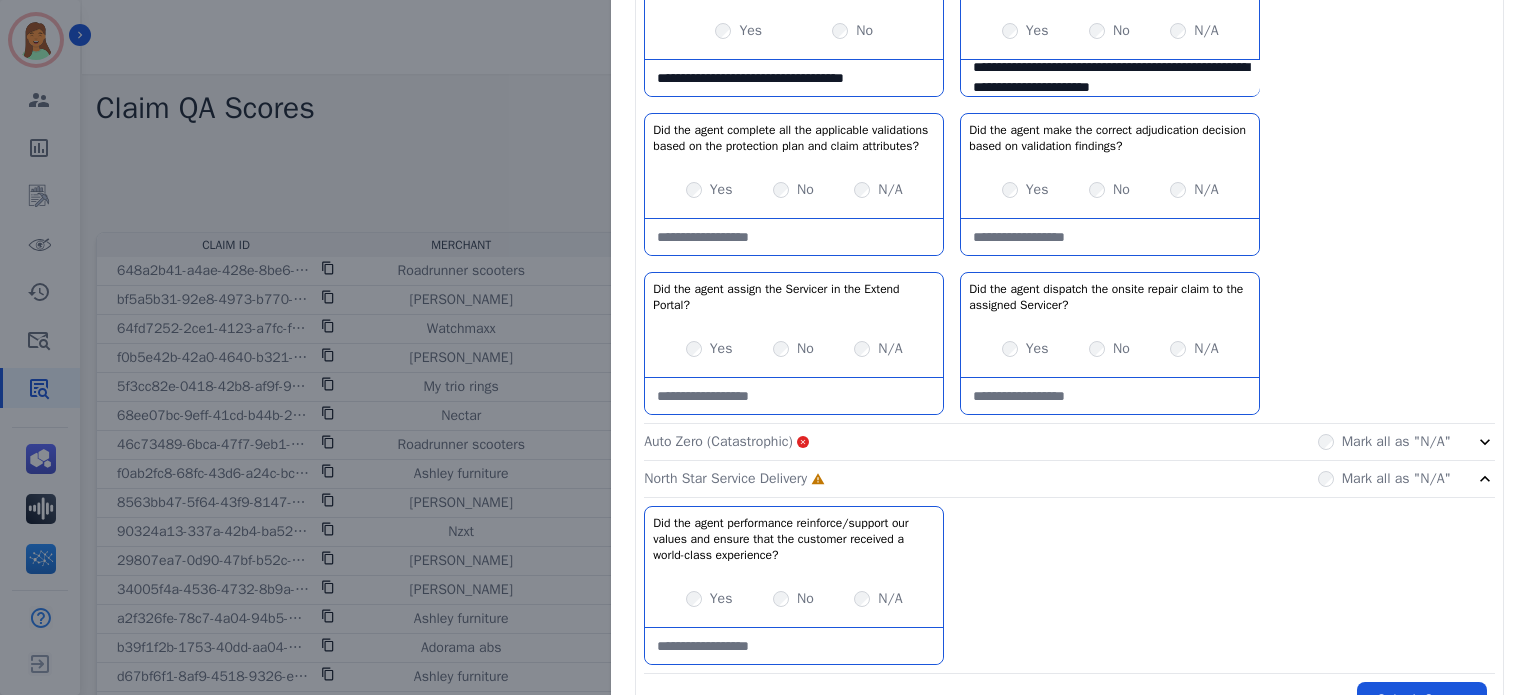 click on "Yes" at bounding box center (709, 190) 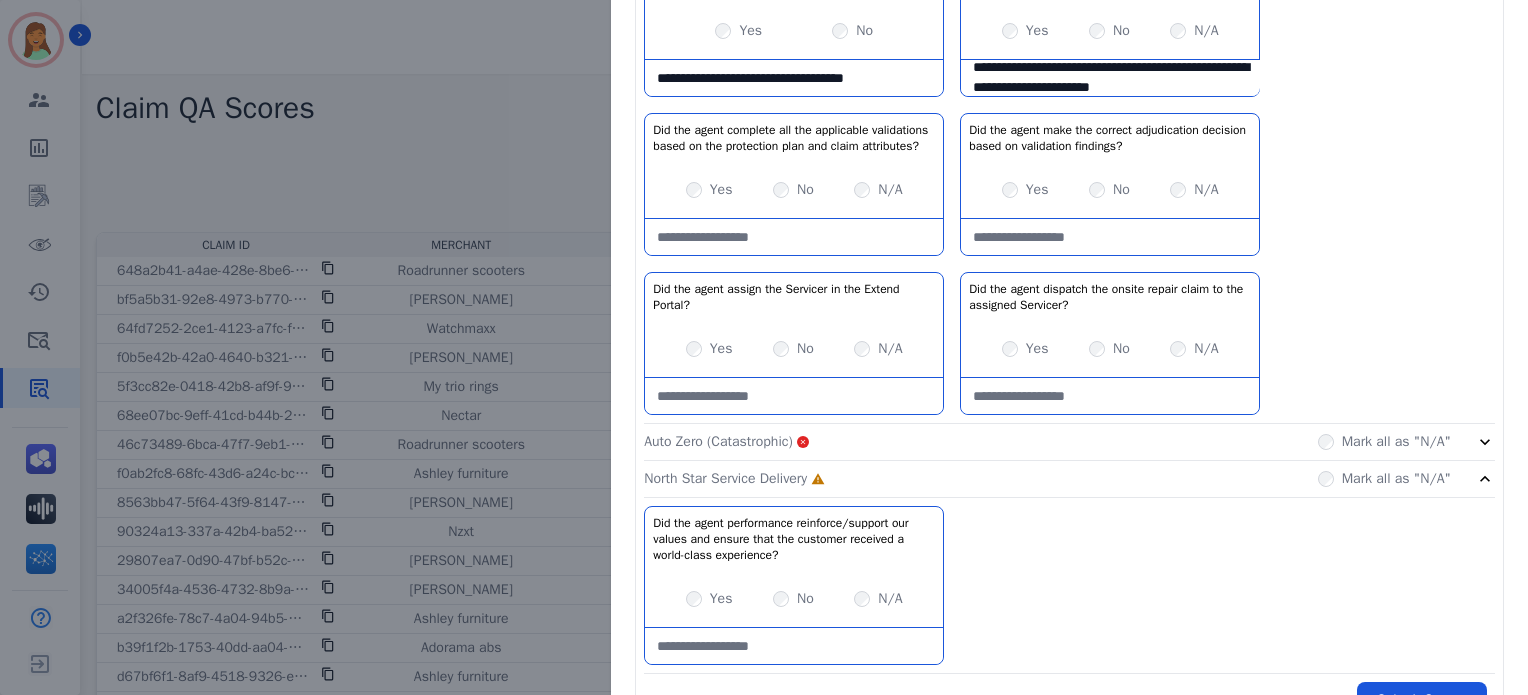 click on "Yes" at bounding box center [1025, 349] 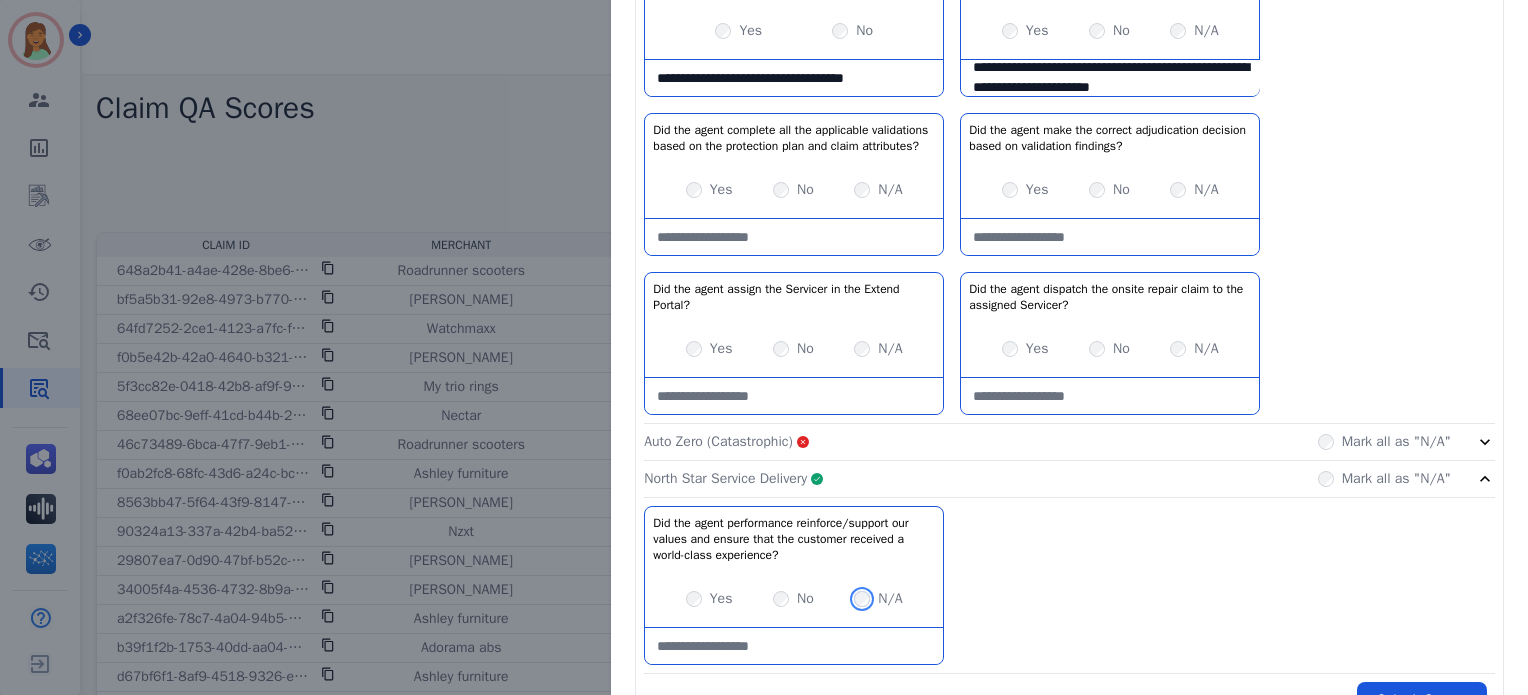 scroll, scrollTop: 1530, scrollLeft: 0, axis: vertical 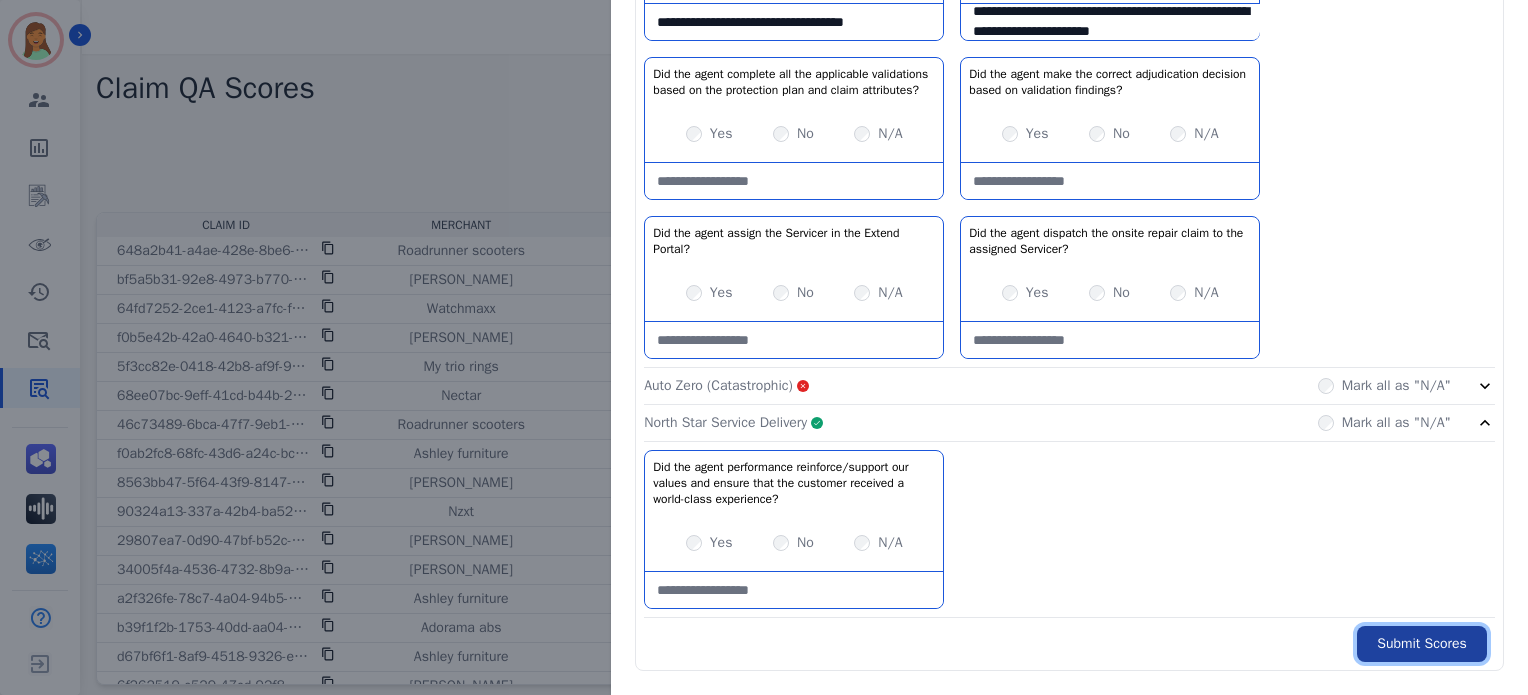 click on "Submit Scores" at bounding box center [1422, 644] 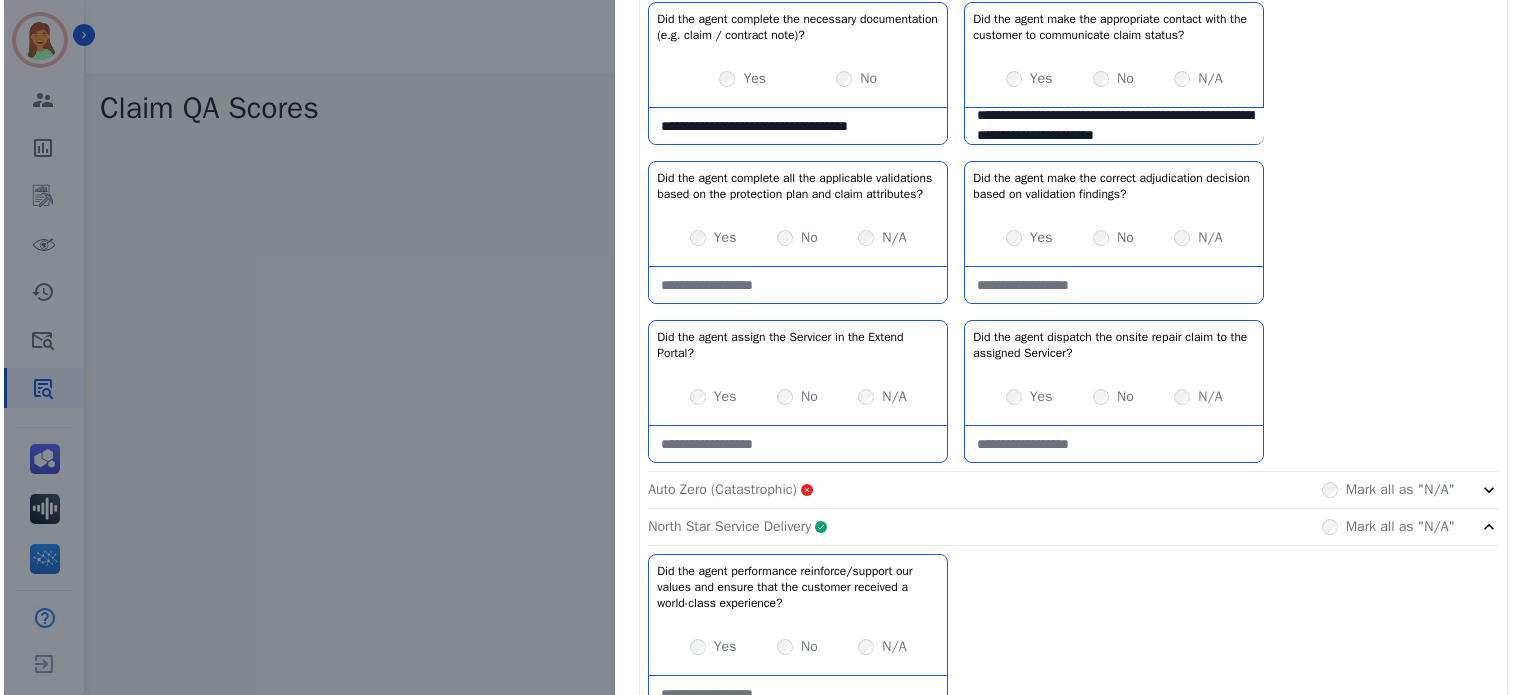 scroll, scrollTop: 0, scrollLeft: 0, axis: both 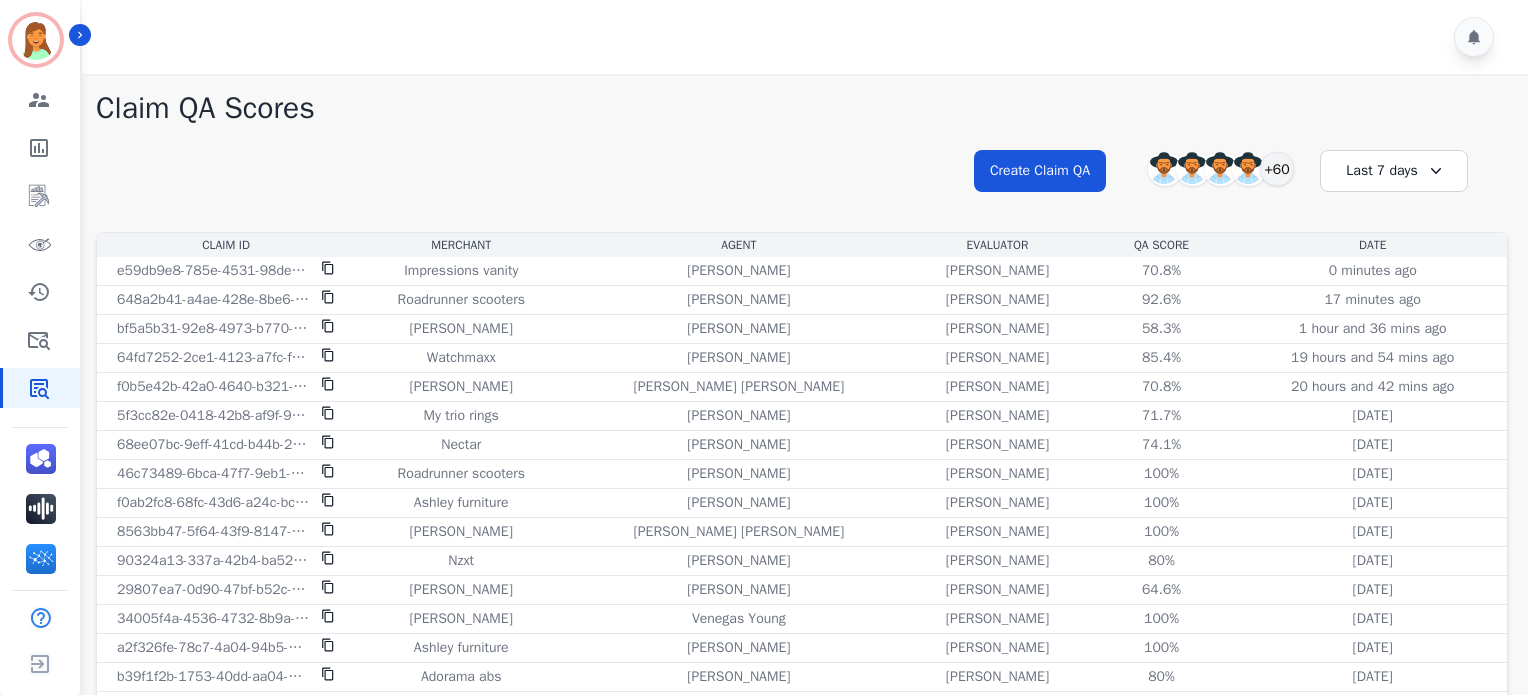 click on "**********" at bounding box center [802, 189] 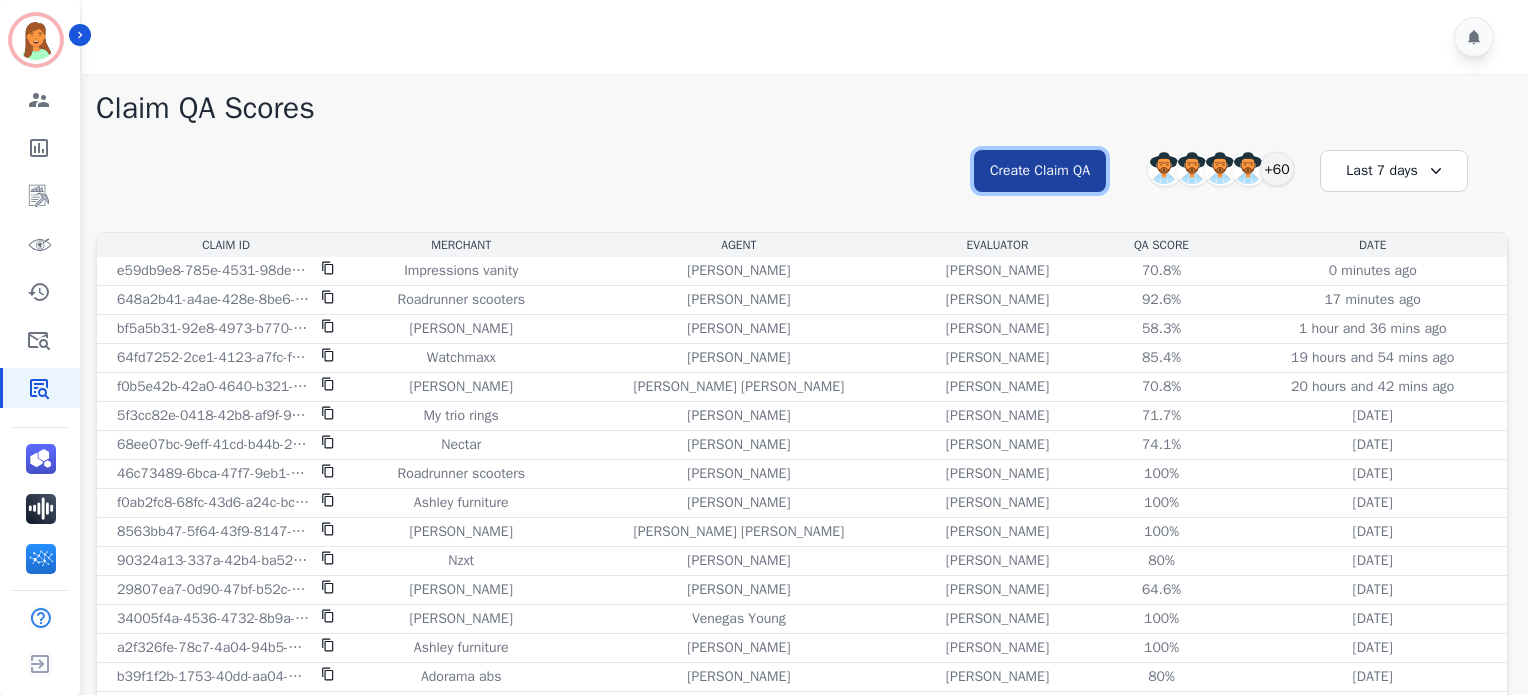 click on "Create Claim QA" at bounding box center (1040, 171) 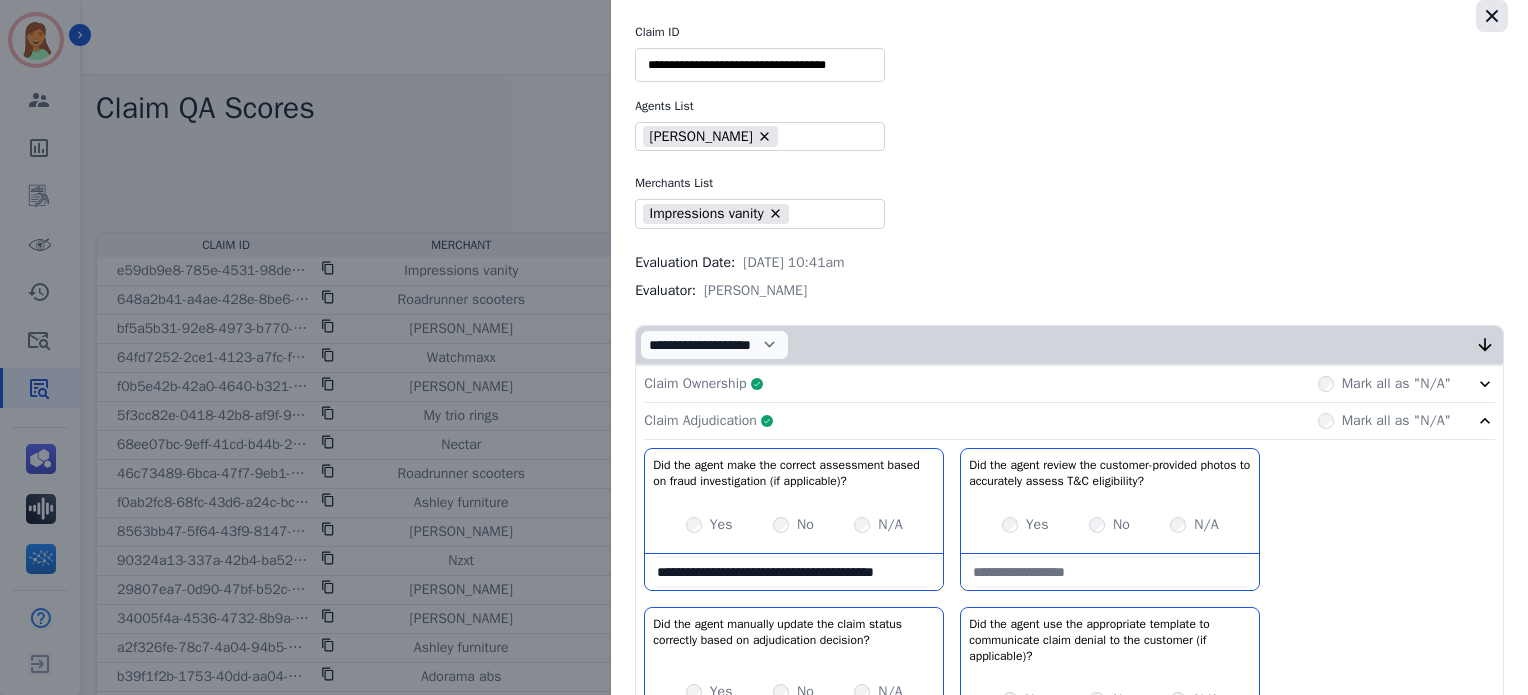 drag, startPoint x: 1506, startPoint y: 18, endPoint x: 1481, endPoint y: 20, distance: 25.079872 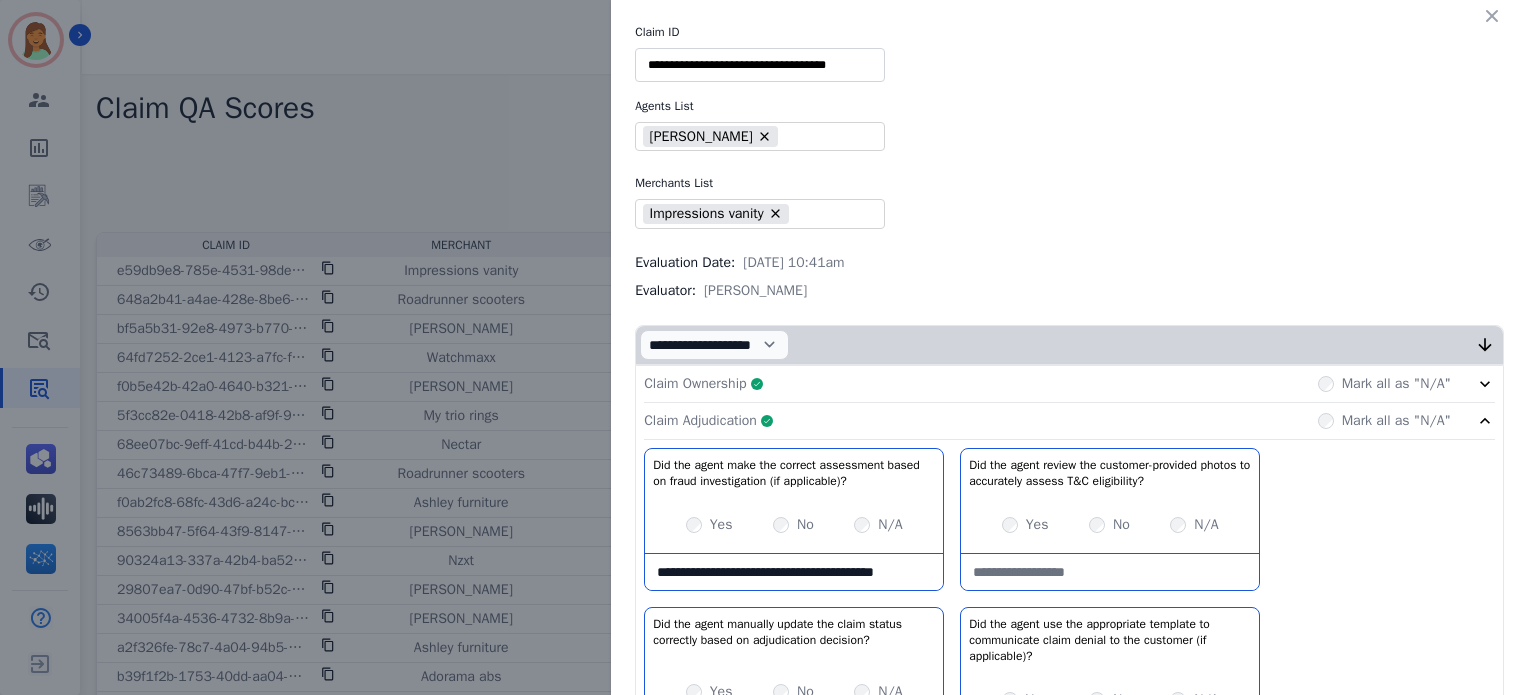 click 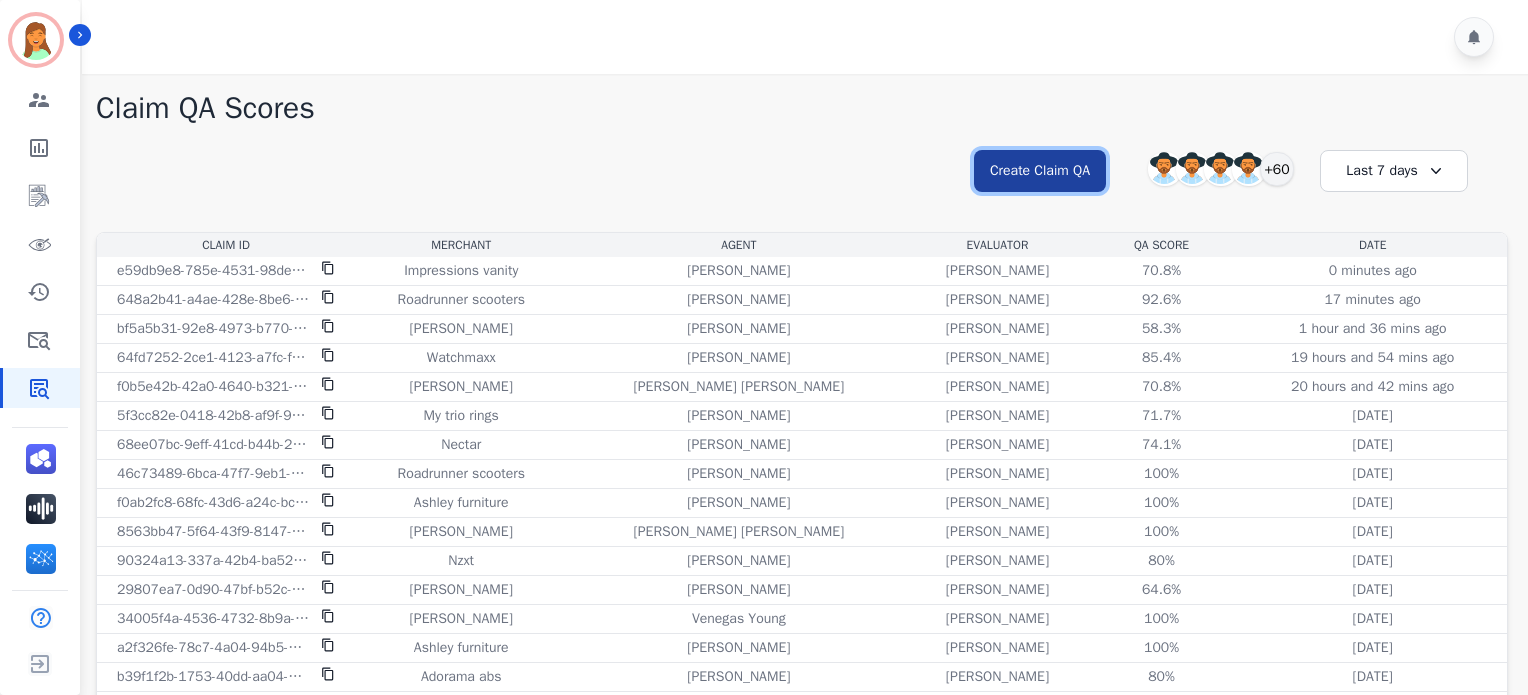click on "Create Claim QA" at bounding box center (1040, 171) 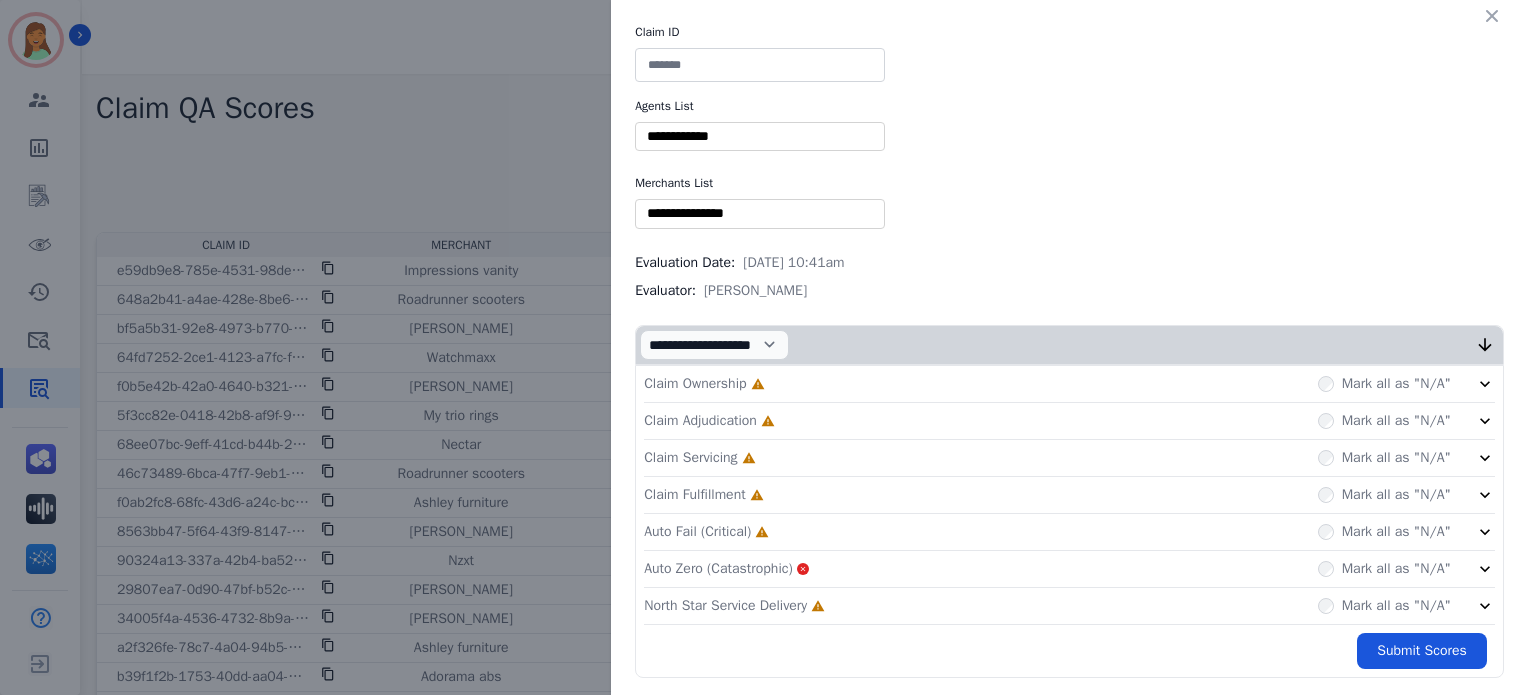 click on "**             [PERSON_NAME]   [PERSON_NAME]   [PERSON_NAME]   [PERSON_NAME]   [PERSON_NAME] [PERSON_NAME] [PERSON_NAME]   [PERSON_NAME]   [PERSON_NAME]   [PERSON_NAME]   [PERSON_NAME]   [PERSON_NAME]   [PERSON_NAME]   [PERSON_NAME]   [PERSON_NAME]   [PERSON_NAME]   Deambrana [PERSON_NAME] [PERSON_NAME]   [PERSON_NAME] [PERSON_NAME]   [PERSON_NAME]   [PERSON_NAME]   [PERSON_NAME]   [PERSON_NAME]   [PERSON_NAME]   [PERSON_NAME]   [PERSON_NAME]   [PERSON_NAME]   [PERSON_NAME]   [PERSON_NAME]   [PERSON_NAME]   [MEDICAL_DATA][PERSON_NAME]   [PERSON_NAME]   [PERSON_NAME]   Madison [PERSON_NAME] [PERSON_NAME] [PERSON_NAME]   [PERSON_NAME]   [PERSON_NAME]   [PERSON_NAME]   [PERSON_NAME]   [PERSON_NAME]   Raujon [PERSON_NAME]   [PERSON_NAME]   Retevea Kale   [PERSON_NAME]   [PERSON_NAME]   [PERSON_NAME]   [PERSON_NAME]   [PERSON_NAME] Fudge   [PERSON_NAME]   [PERSON_NAME]   [PERSON_NAME]   [PERSON_NAME]   [PERSON_NAME]   [PERSON_NAME]   [PERSON_NAME]   [PERSON_NAME]" at bounding box center [760, 136] 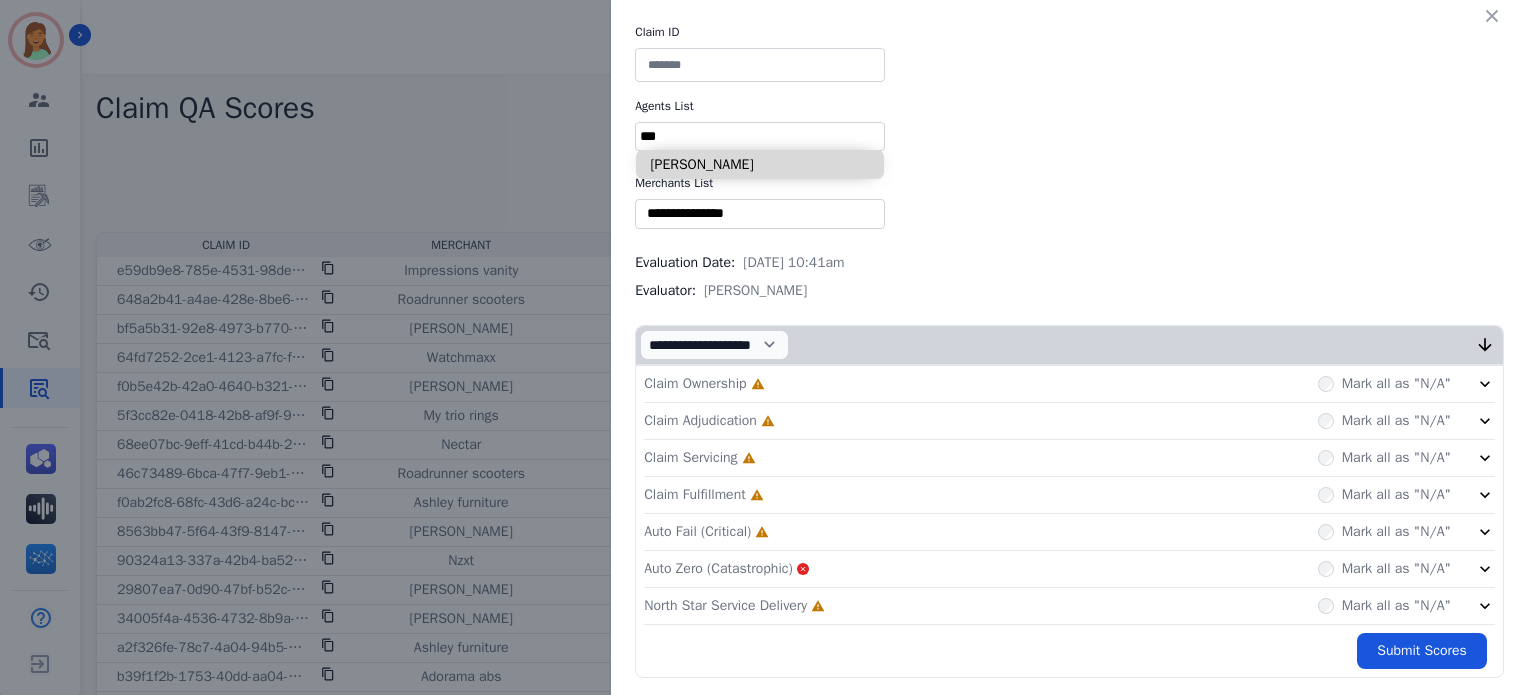 type on "***" 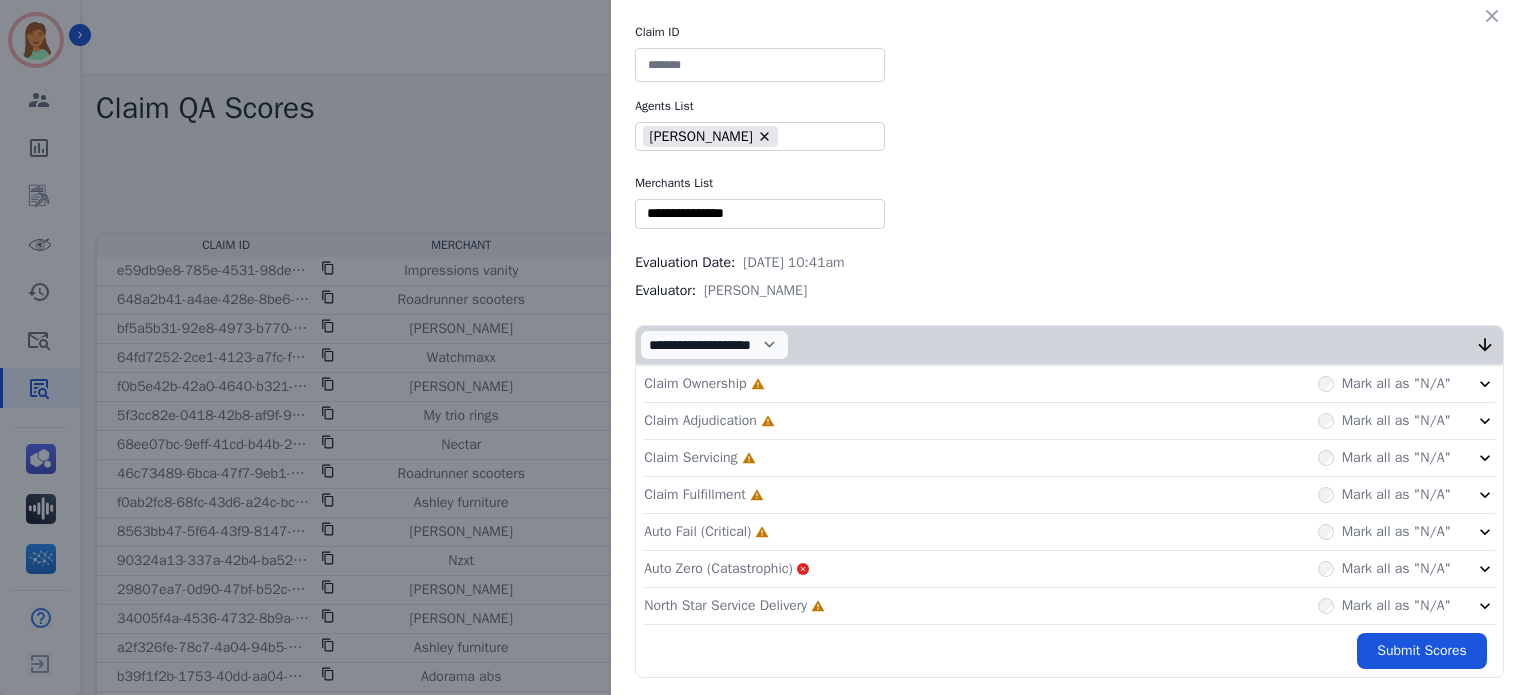 click on "**             Blue tiger   Calpak   Watch warehouse   Nomad wheels   Scan sound inc   Sleep organics   Modern leisure   Treadmill outlet   Painted fox homes   Sportrx   Lensdirect   2loud 2bad   Moment   Thepulsebeats   Premier sheds direct   Fitment industries   [PERSON_NAME]   Silpada   Outcast garage   Jbl audio" at bounding box center (760, 213) 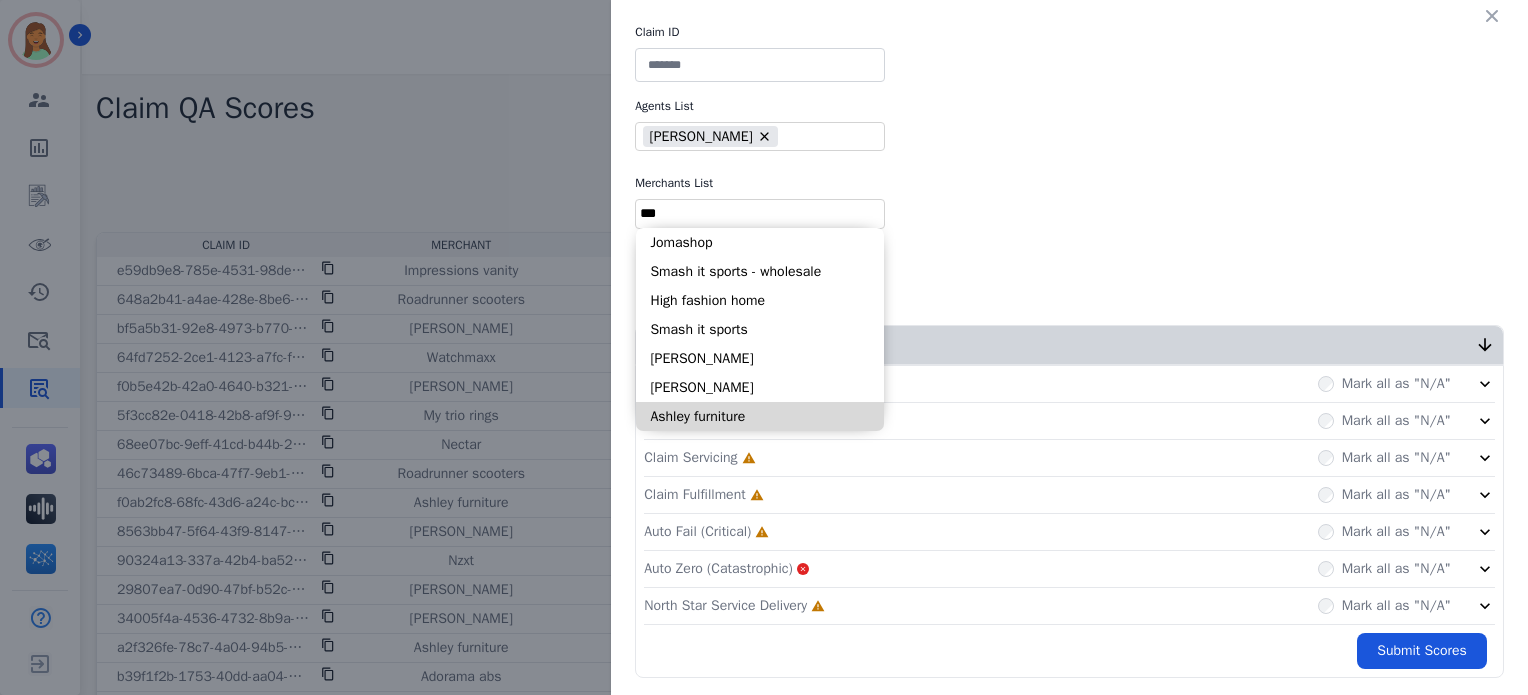 type on "***" 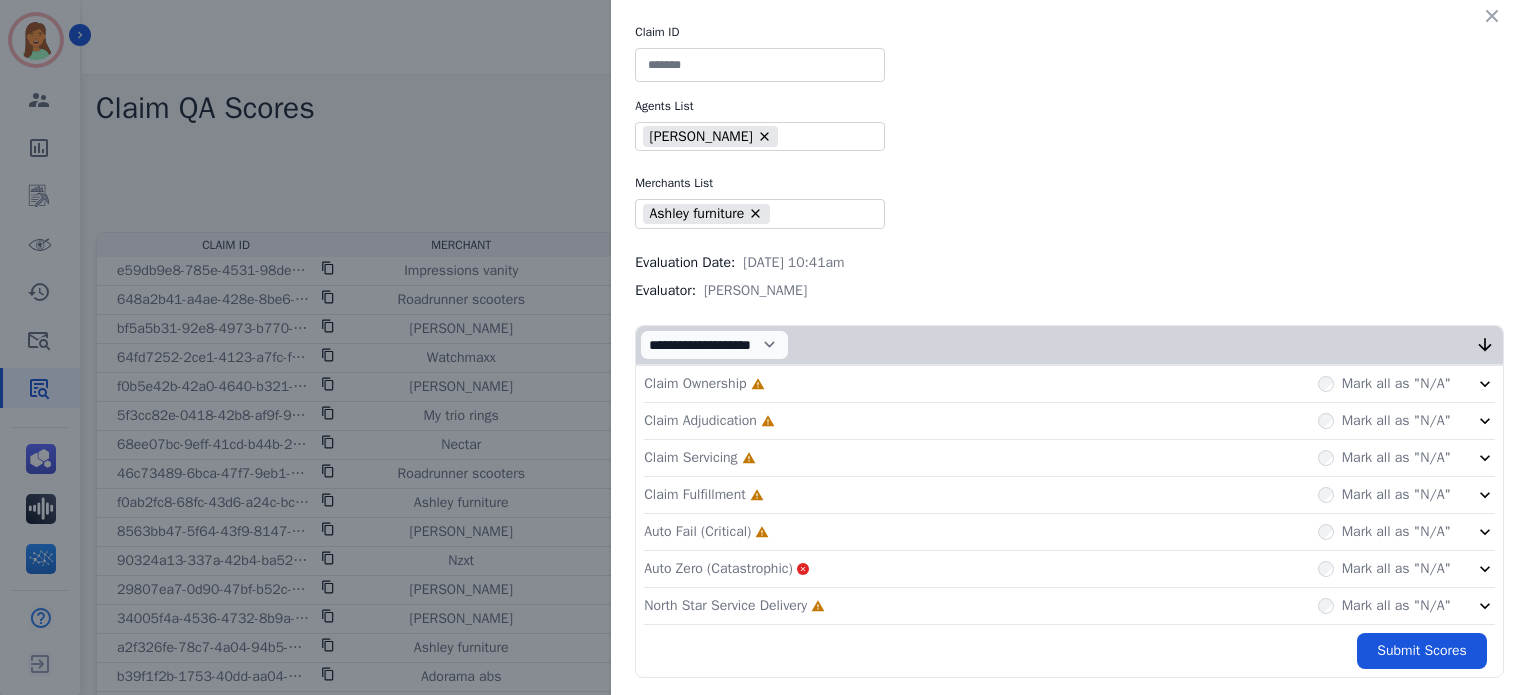 click on "North Star Service Delivery     Incomplete         Mark all as "N/A"" 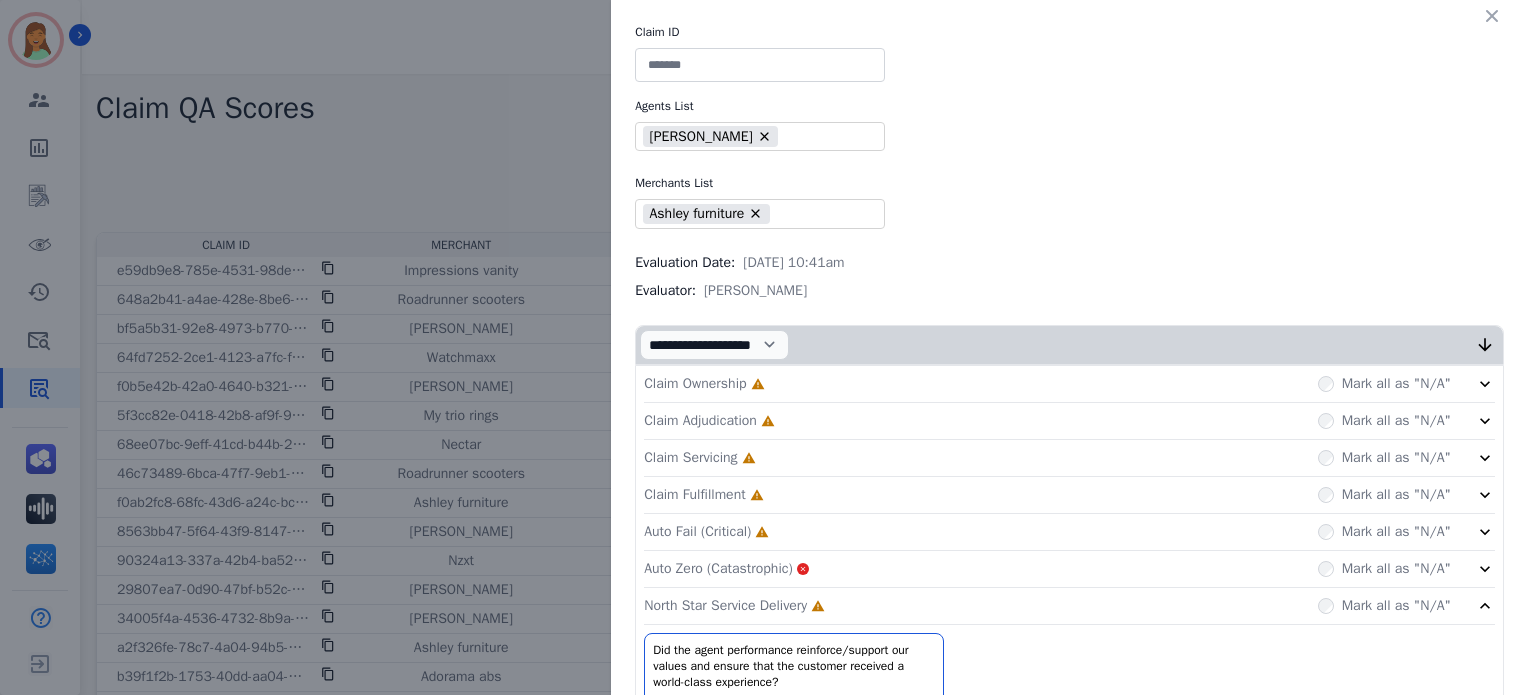 click on "Auto Fail (Critical)     Incomplete         Mark all as "N/A"" 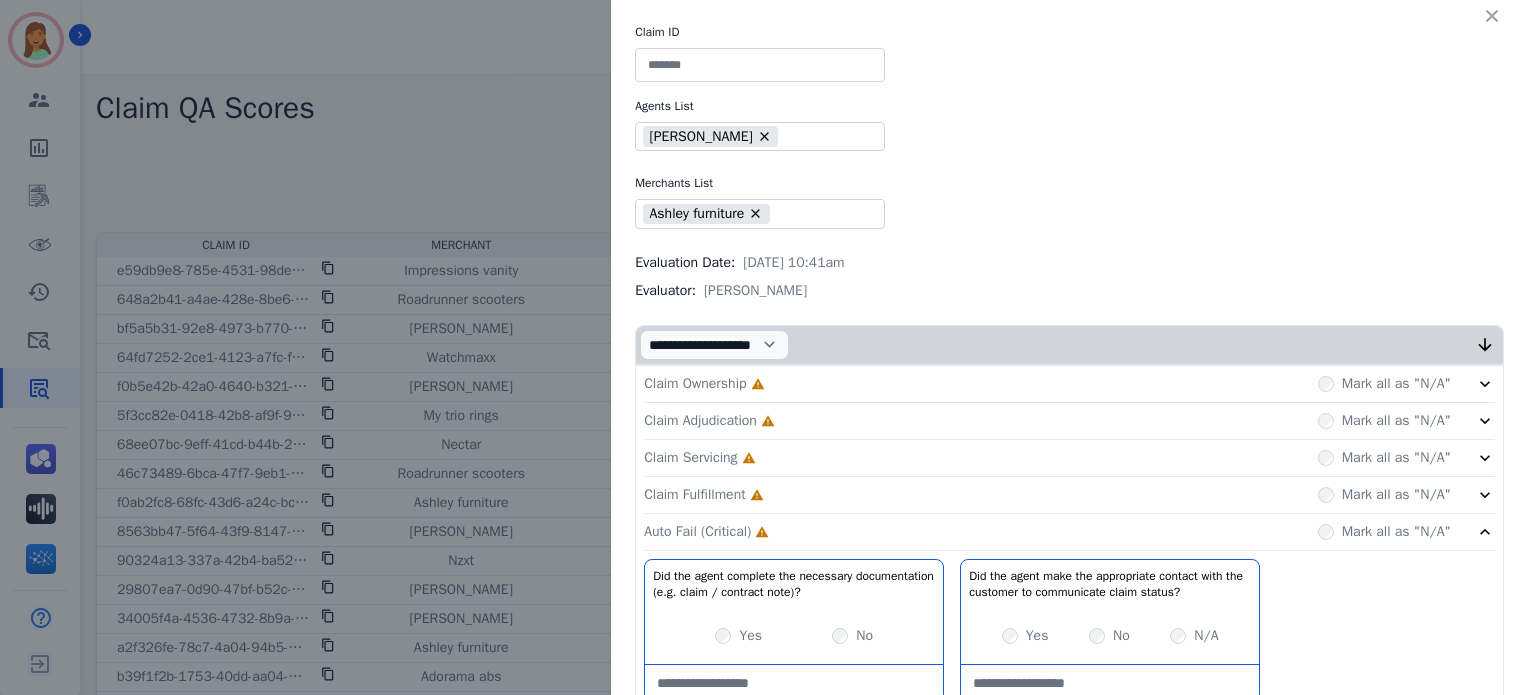 click on "Claim Fulfillment     Incomplete         Mark all as "N/A"" 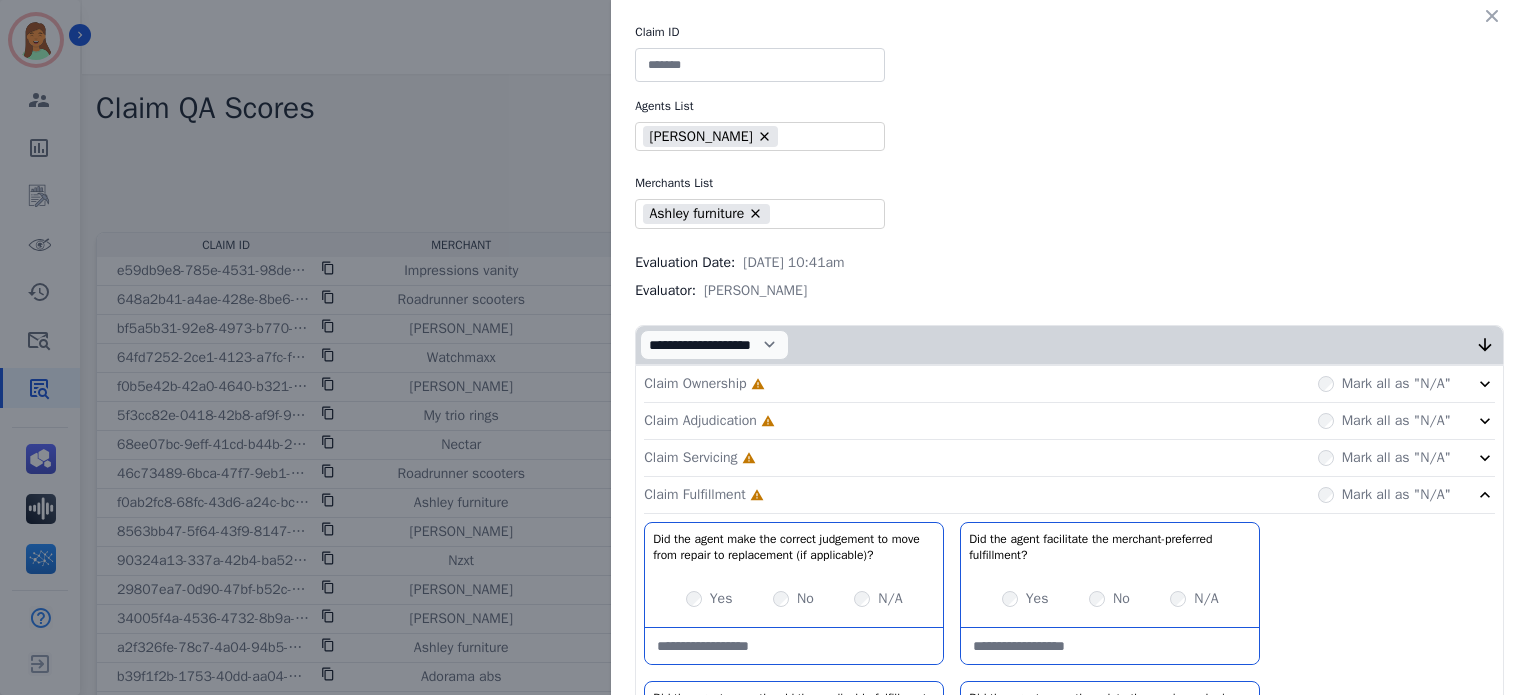 drag, startPoint x: 757, startPoint y: 446, endPoint x: 764, endPoint y: 432, distance: 15.652476 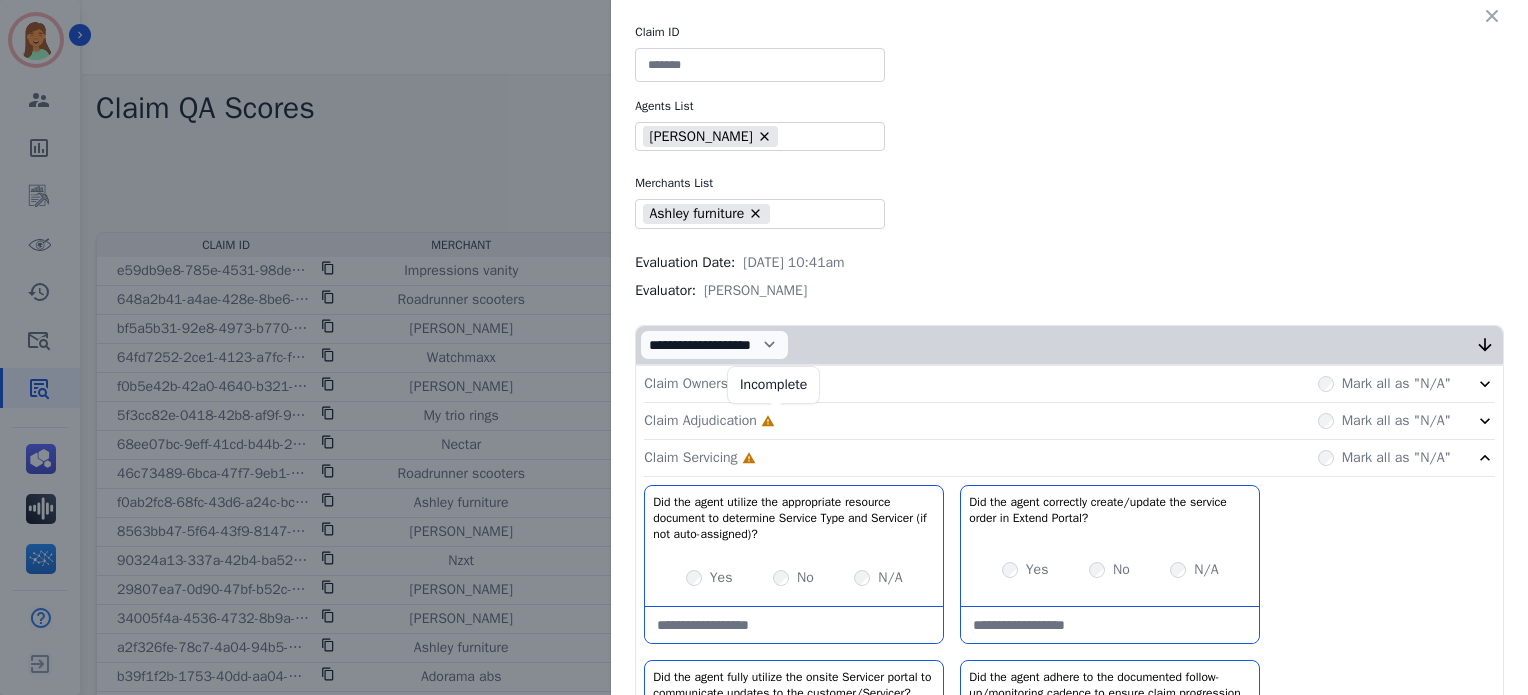 click 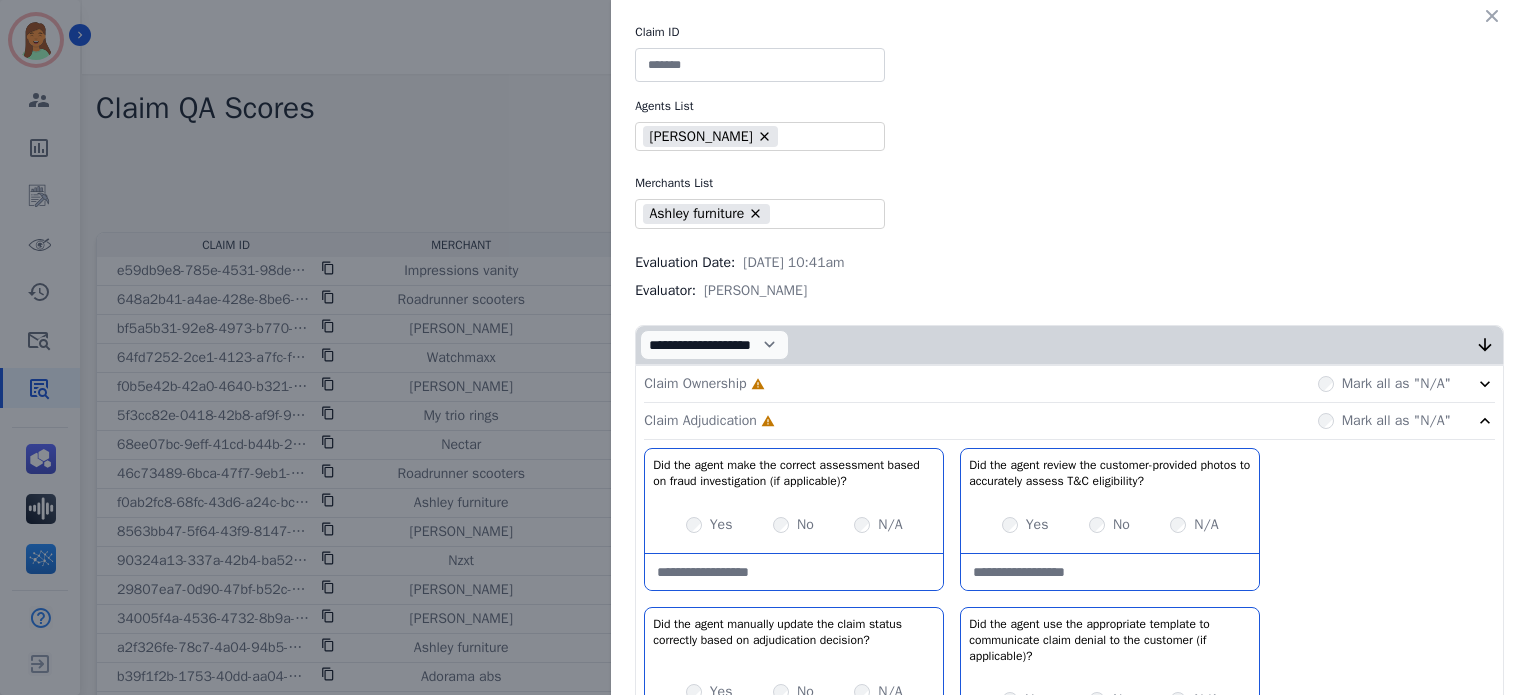 click on "Claim Ownership     Incomplete         Mark all as "N/A"" at bounding box center (1069, 384) 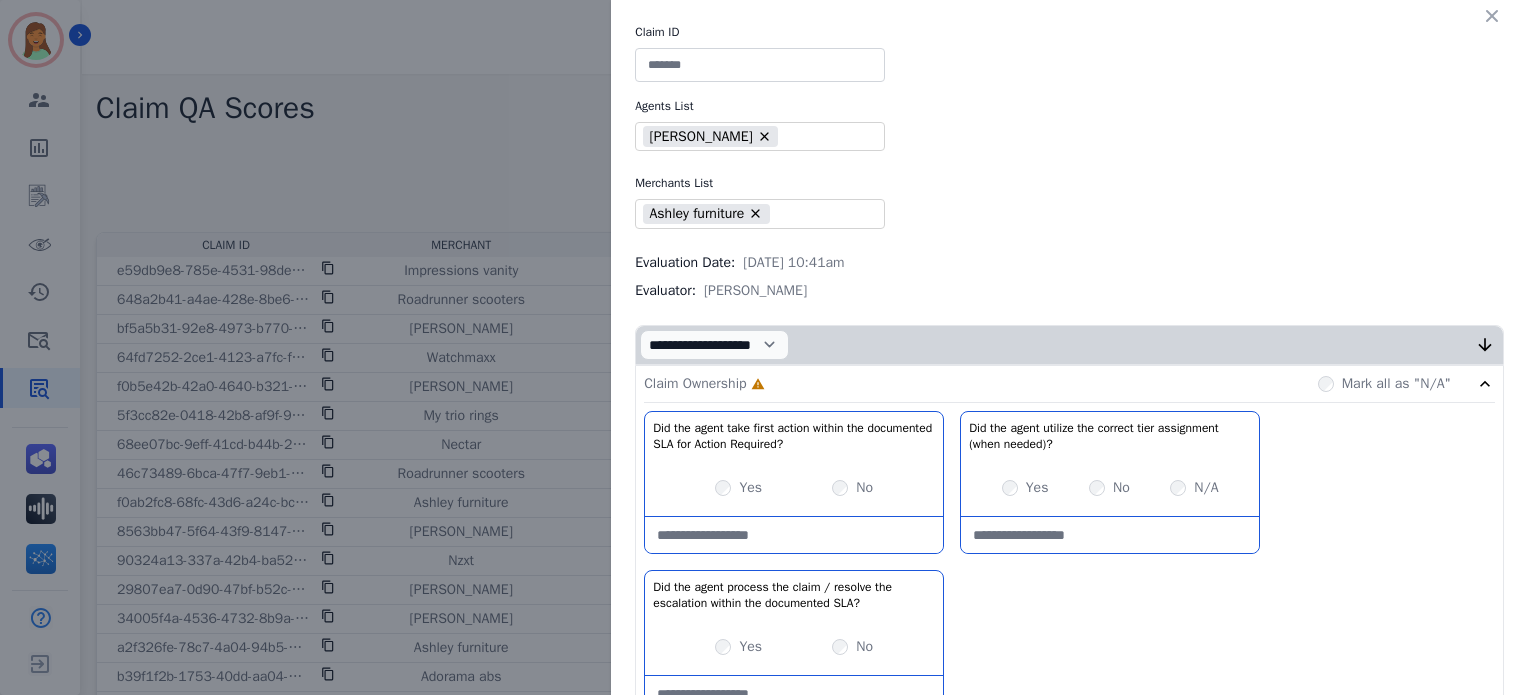 scroll, scrollTop: 133, scrollLeft: 0, axis: vertical 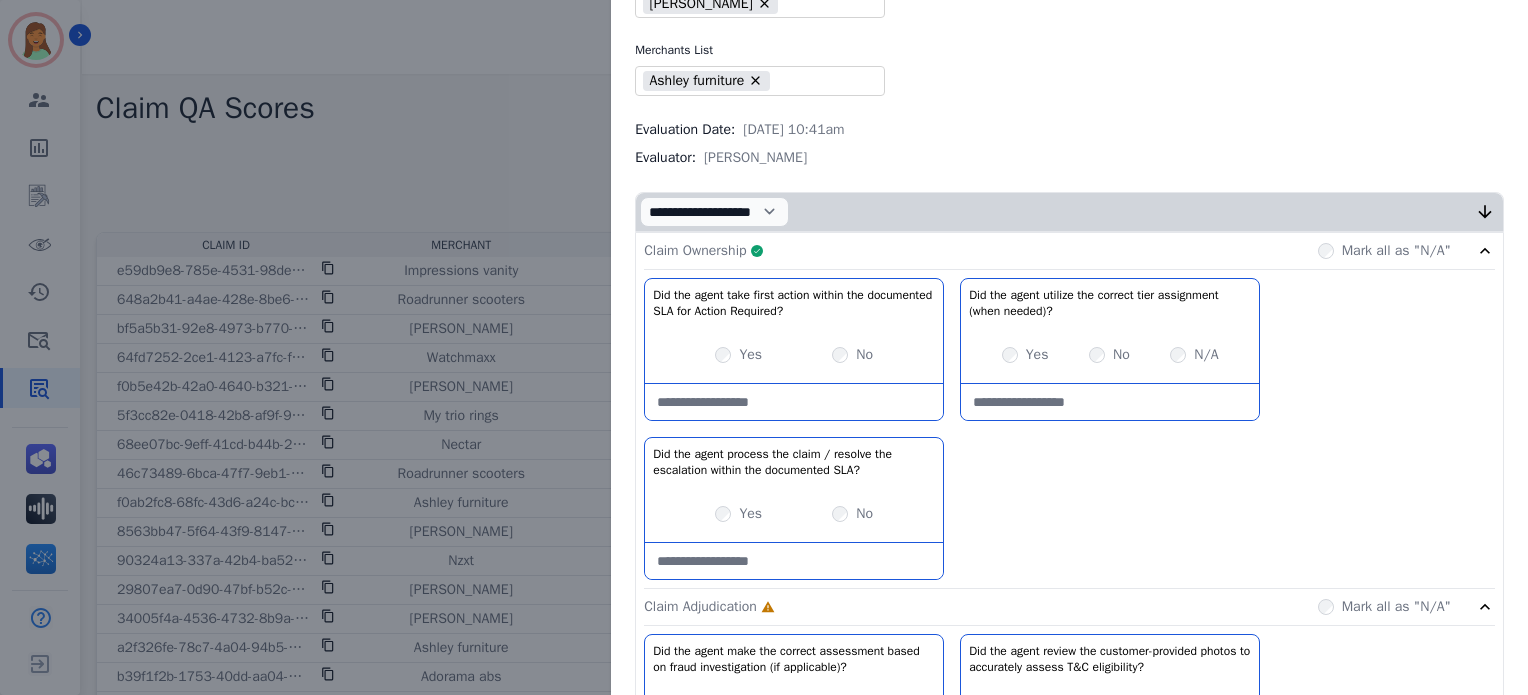 click on "Claim Ownership     Complete         Mark all as "N/A"" at bounding box center (1069, 251) 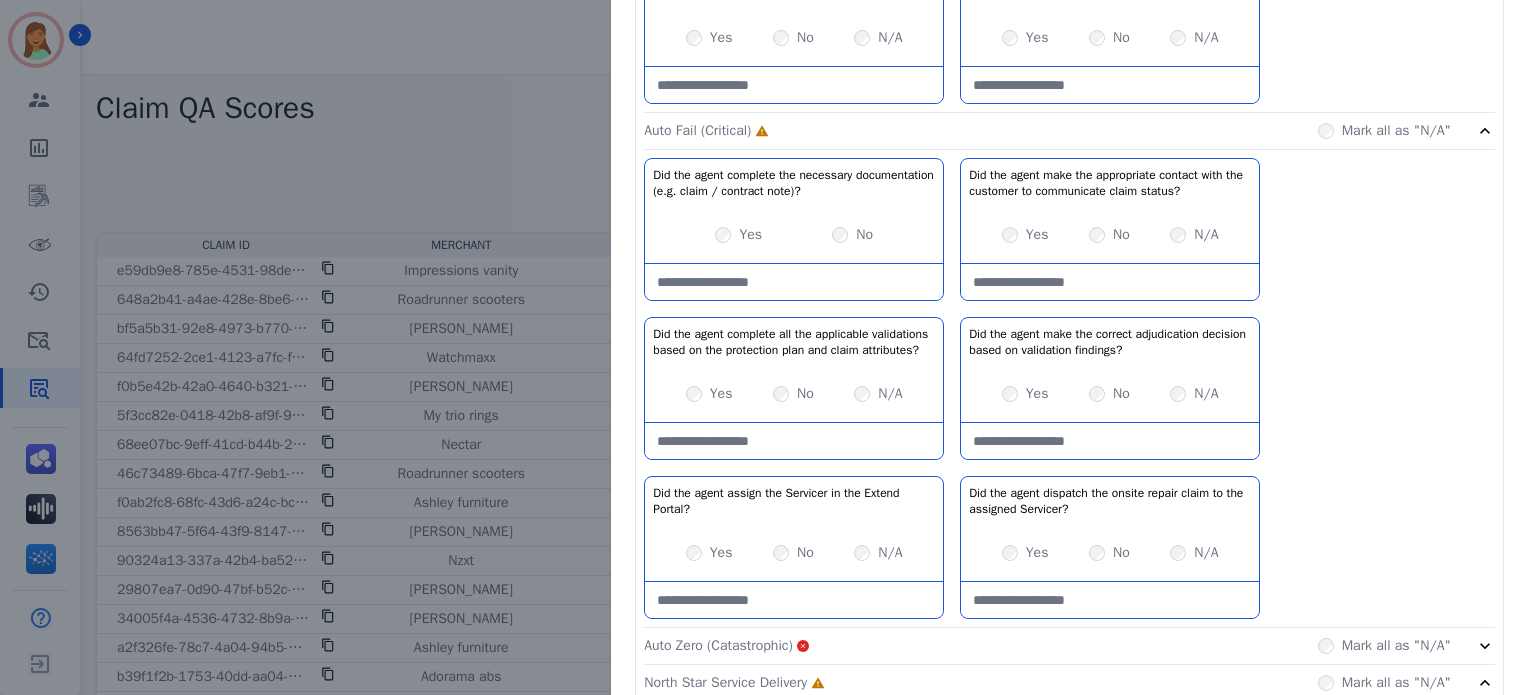 scroll, scrollTop: 1448, scrollLeft: 0, axis: vertical 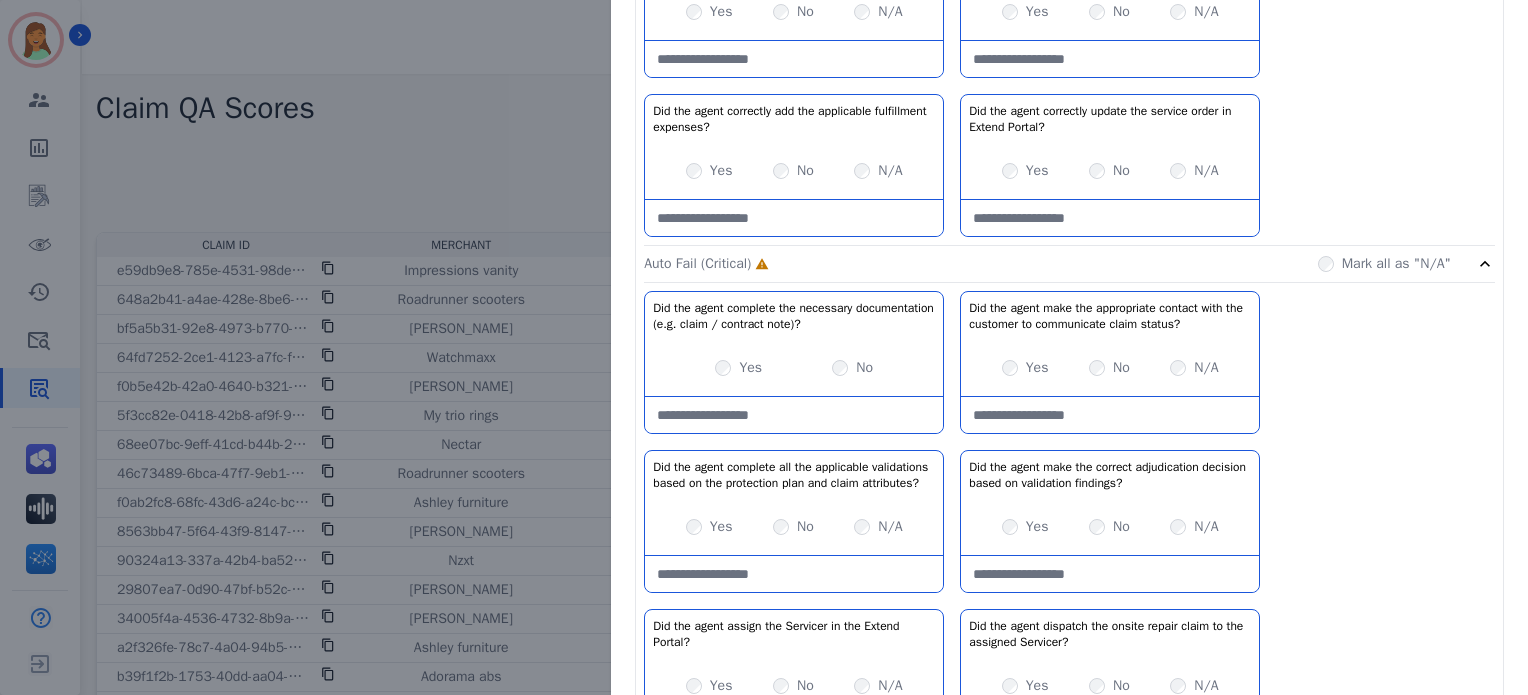 click on "Yes     No" at bounding box center [794, 368] 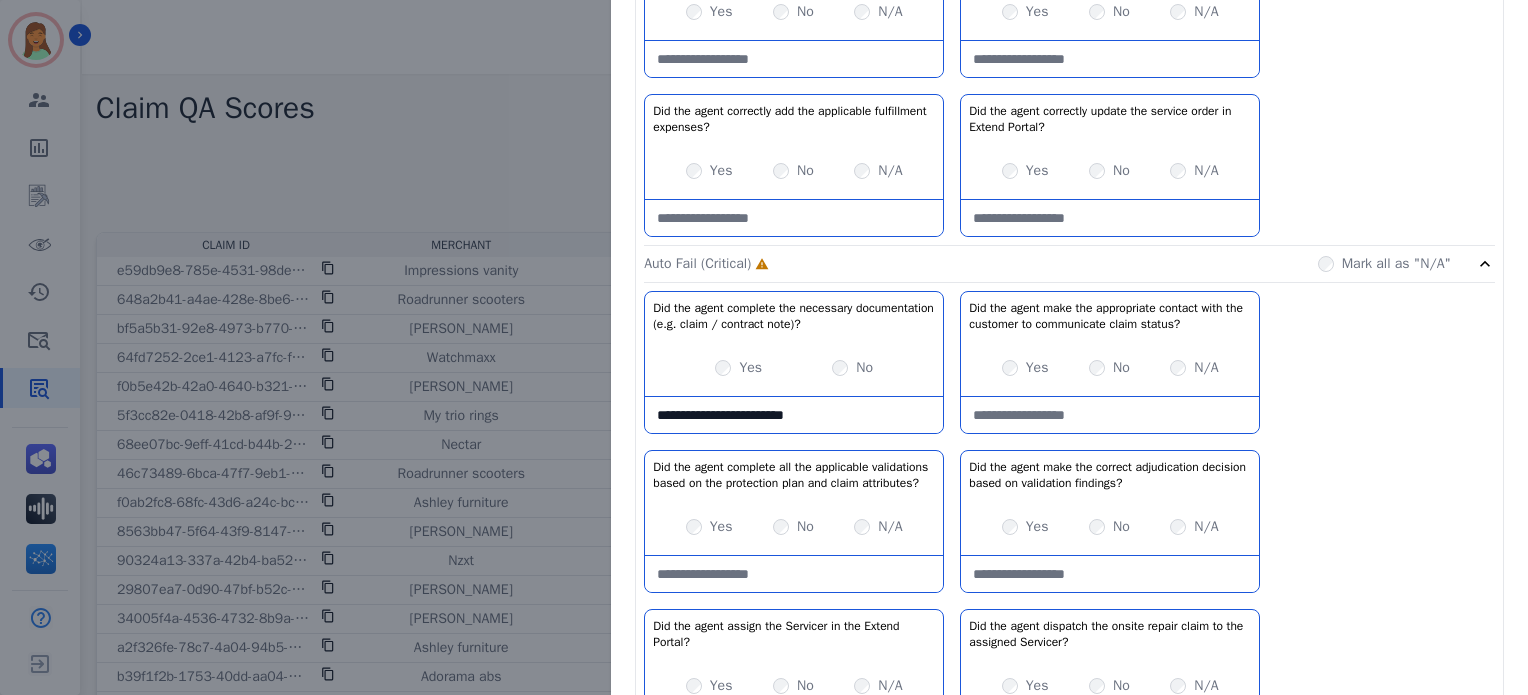 type on "**********" 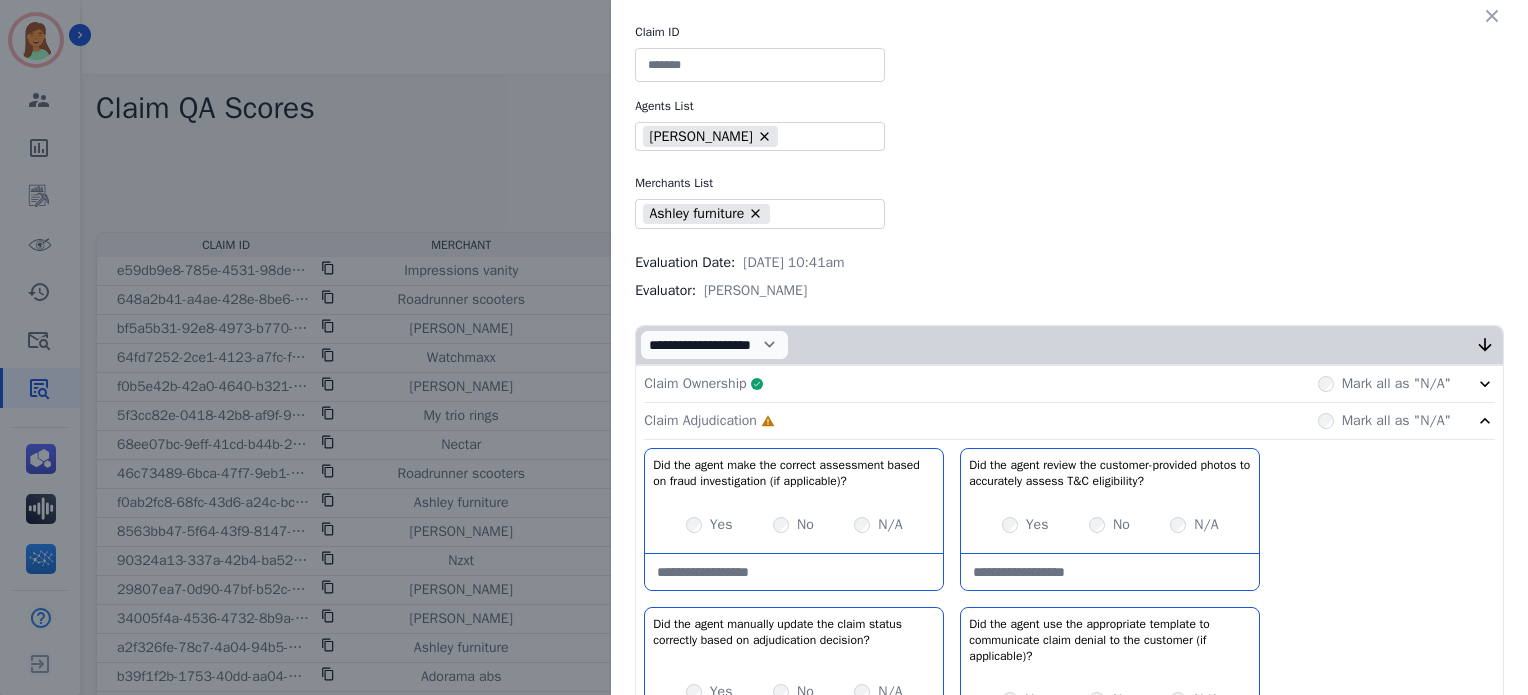 scroll, scrollTop: 266, scrollLeft: 0, axis: vertical 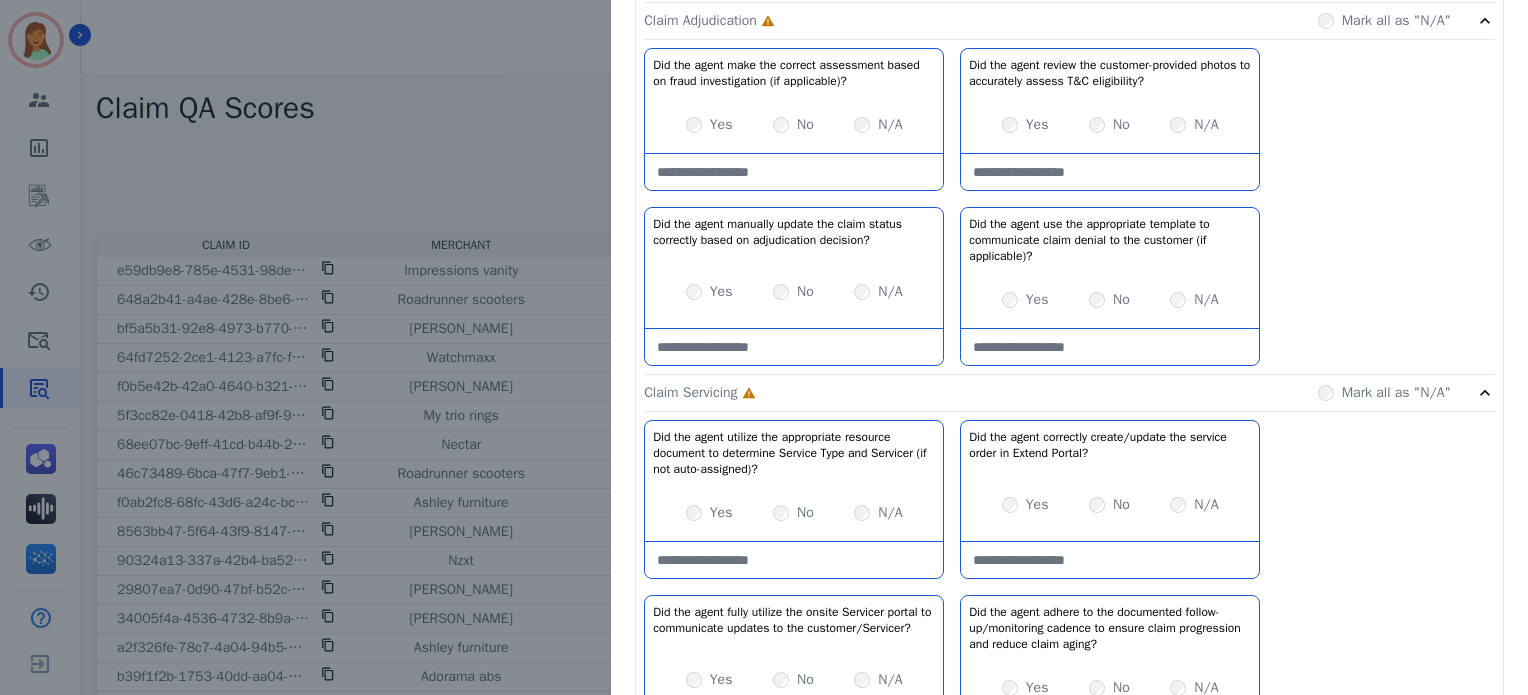 click on "Did the agent manually update the claim status correctly based on adjudication decision?   No description" at bounding box center (794, 232) 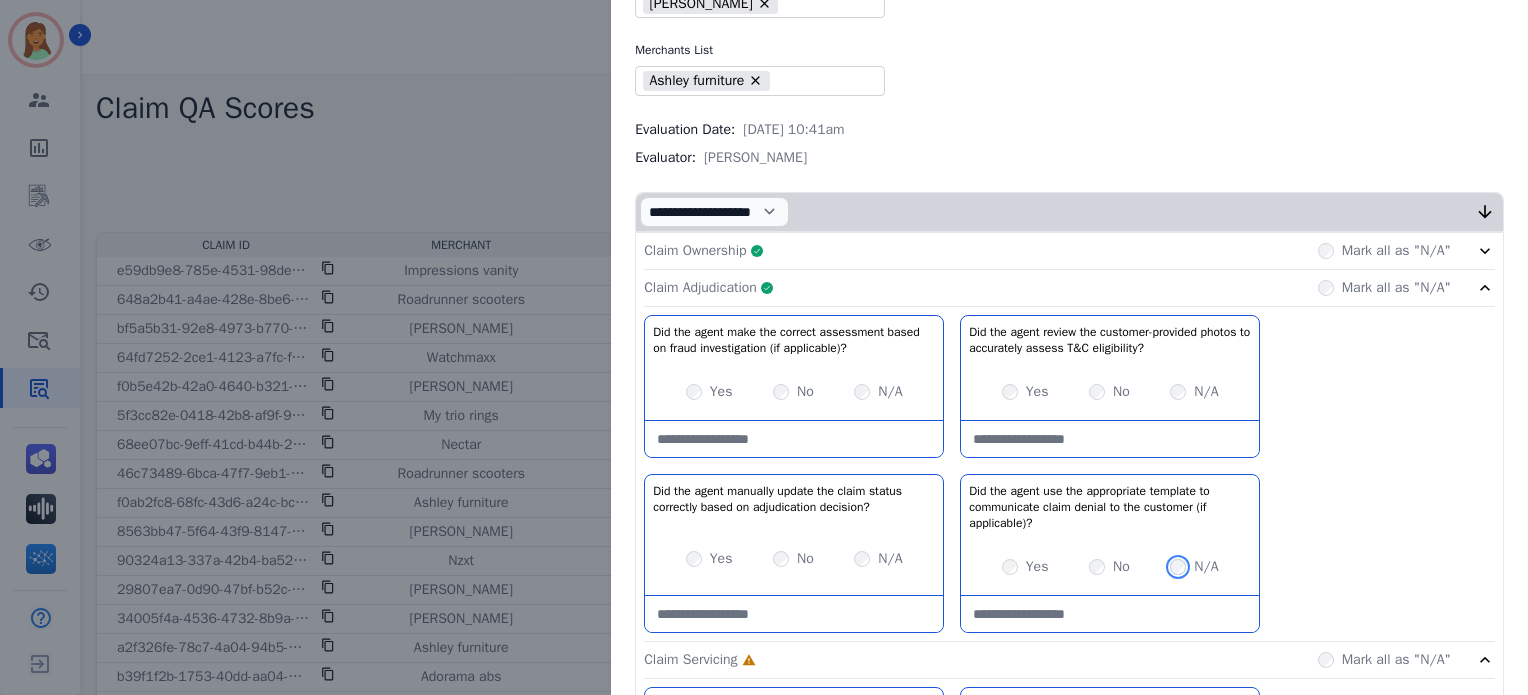 scroll, scrollTop: 0, scrollLeft: 0, axis: both 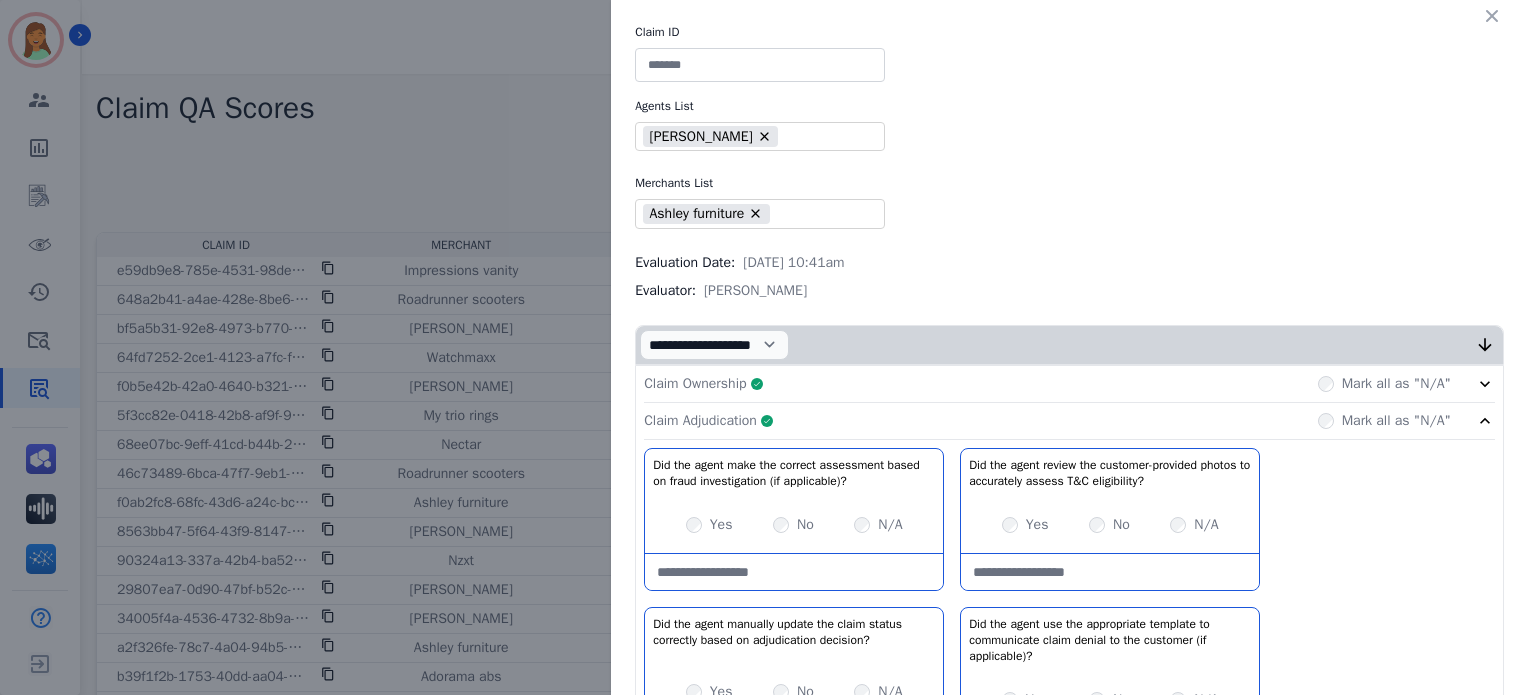 drag, startPoint x: 867, startPoint y: 426, endPoint x: 884, endPoint y: 384, distance: 45.310043 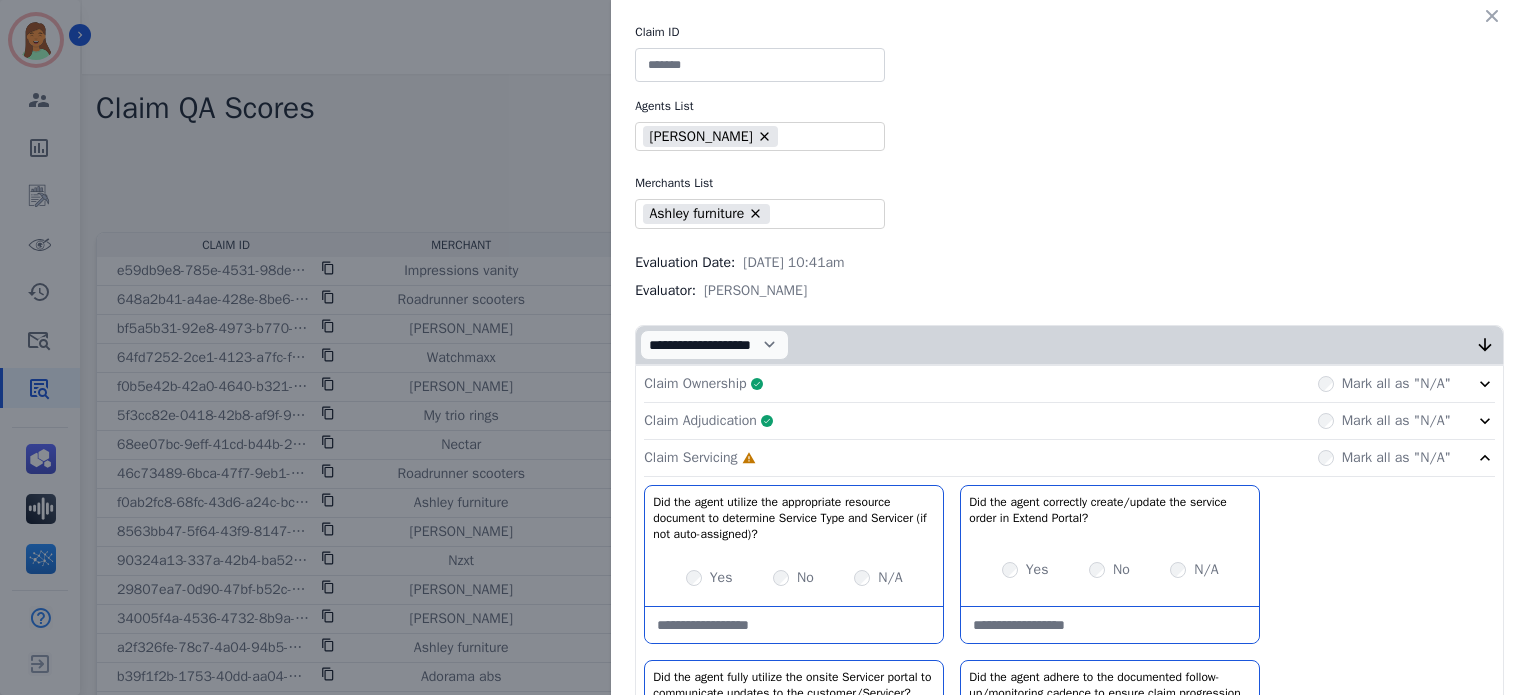 scroll, scrollTop: 400, scrollLeft: 0, axis: vertical 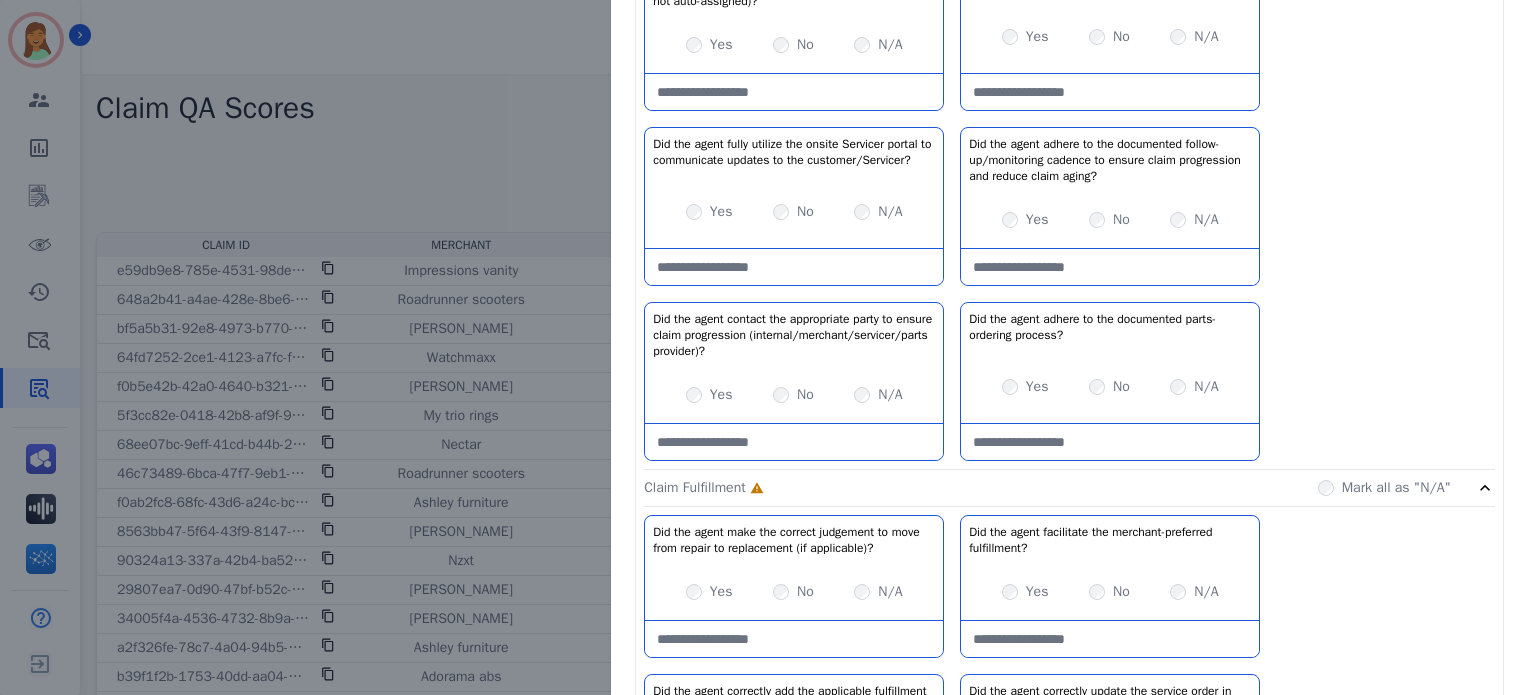 click on "No" at bounding box center (1109, 220) 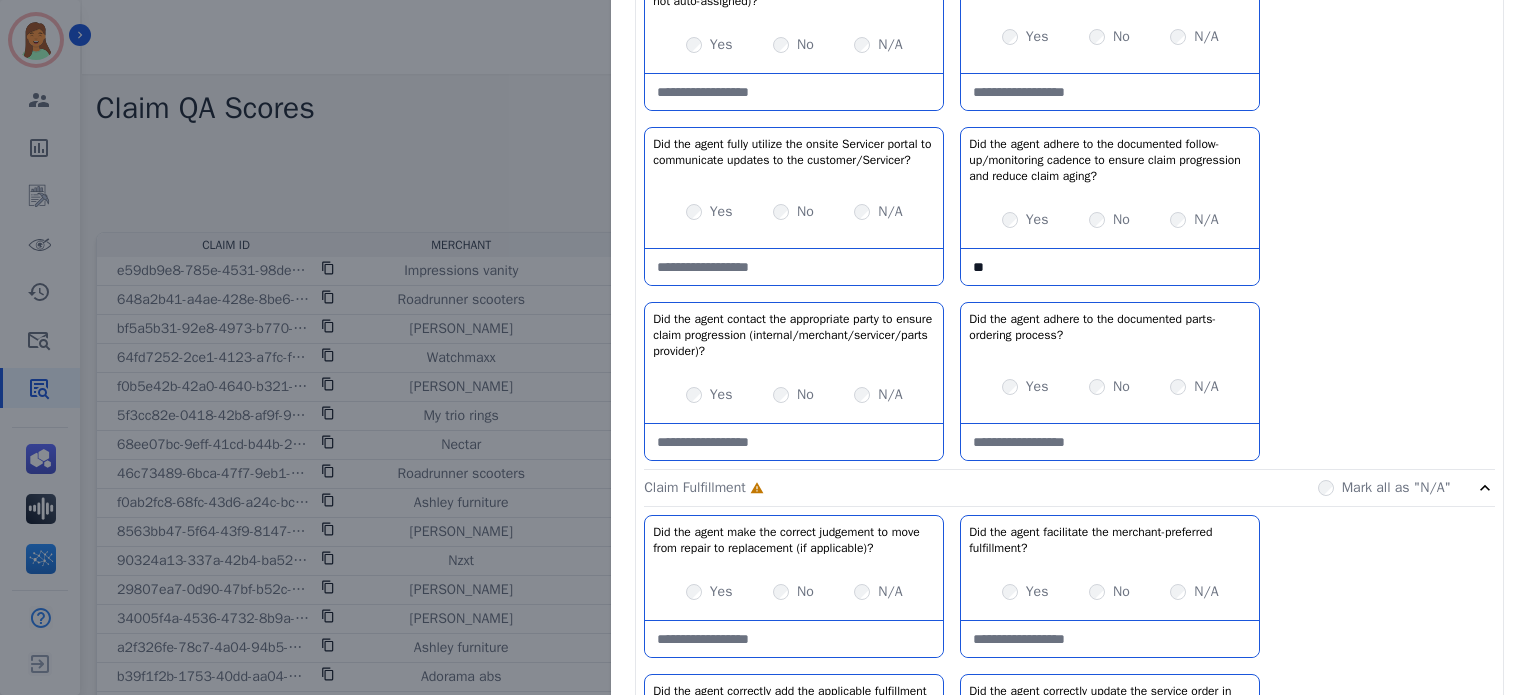 type on "*" 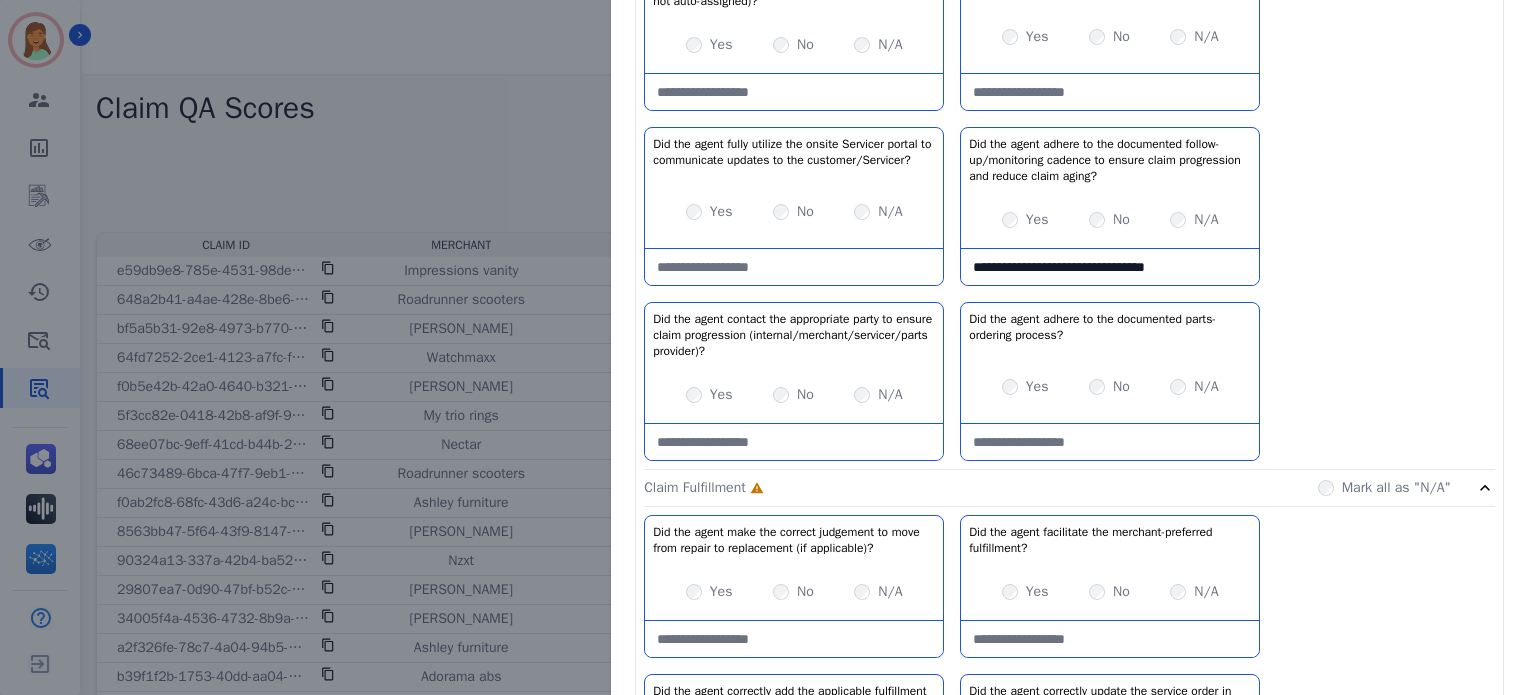 type on "**********" 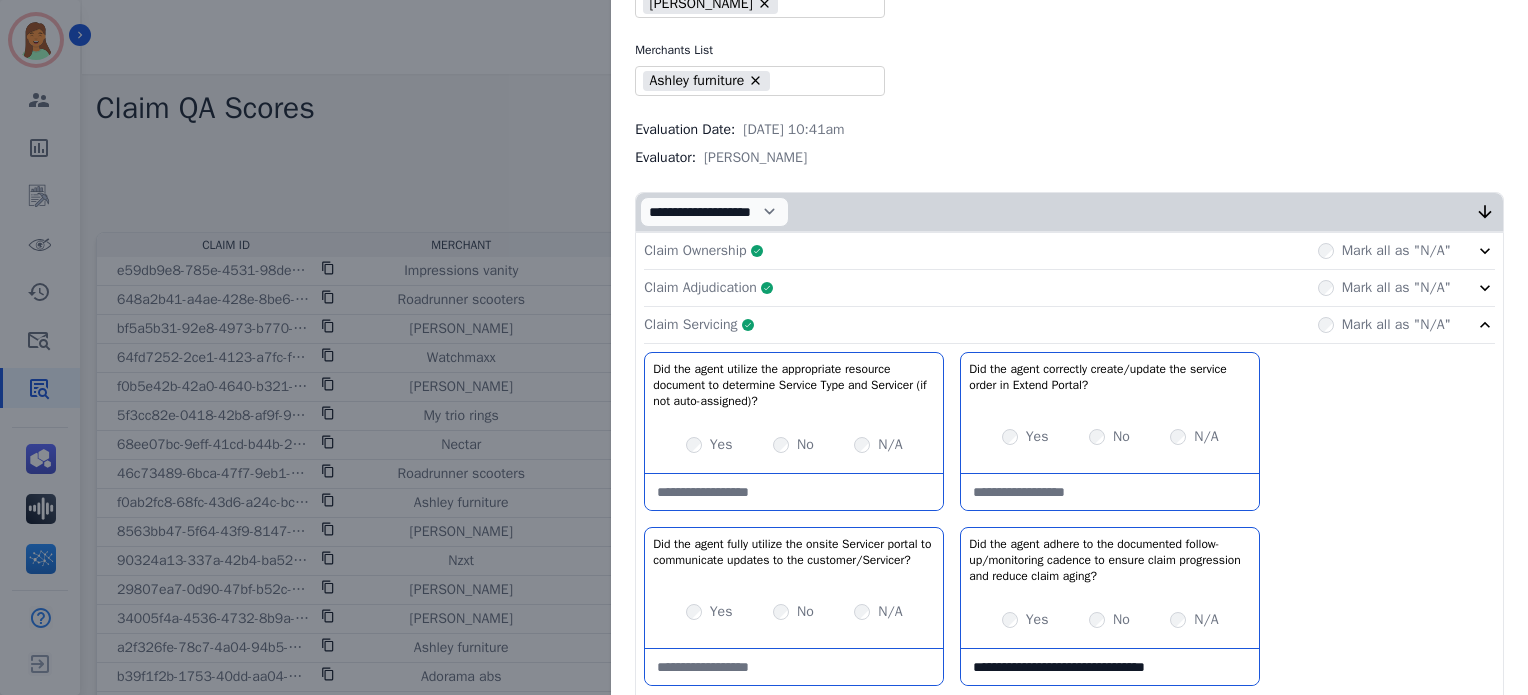 scroll, scrollTop: 0, scrollLeft: 0, axis: both 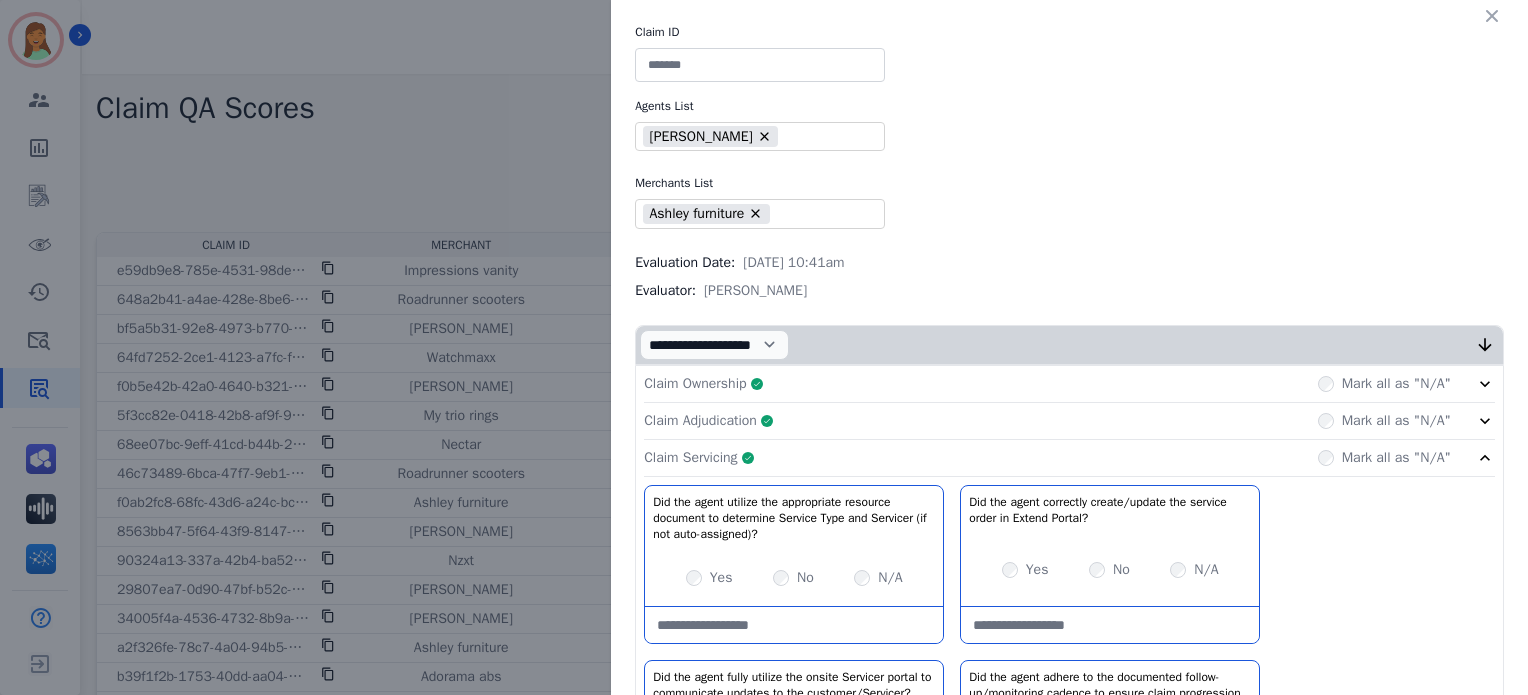 click on "Claim Servicing     Complete         Mark all as "N/A"" 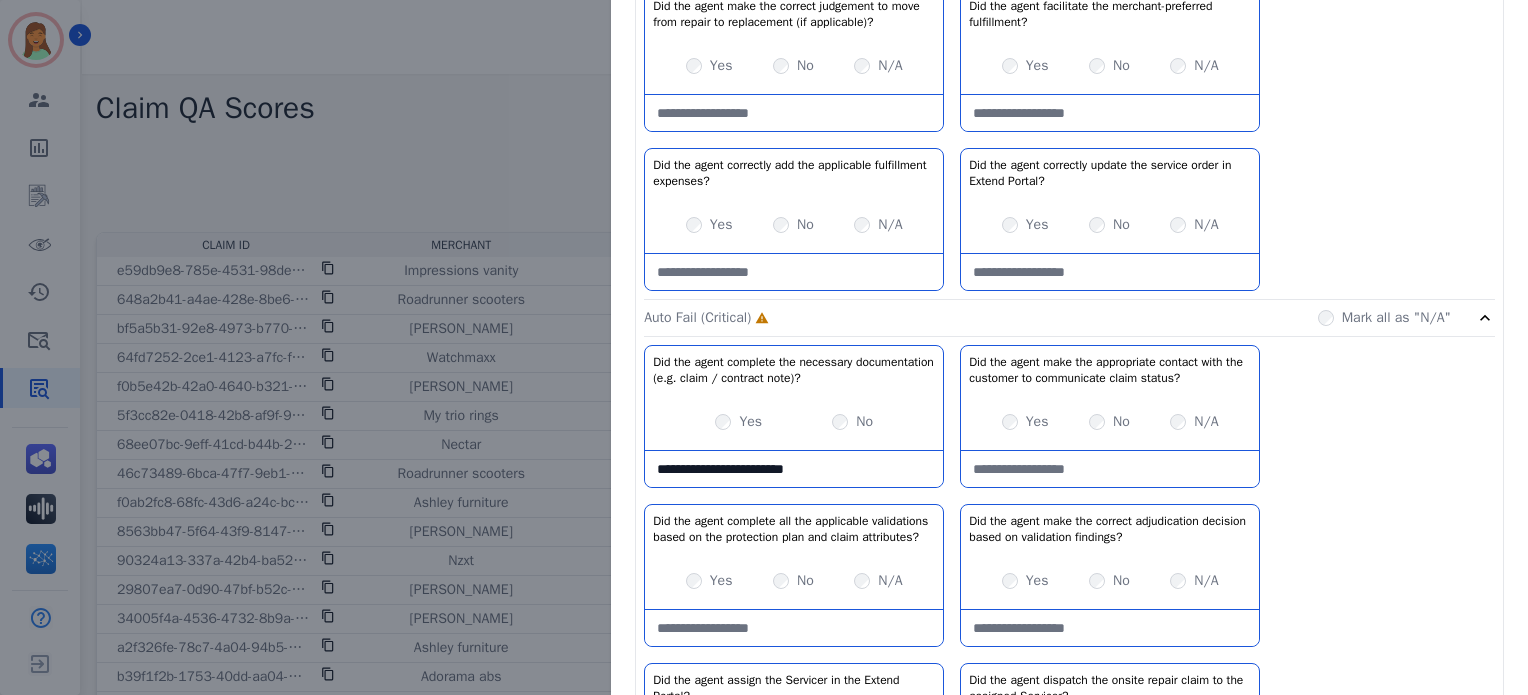 scroll, scrollTop: 266, scrollLeft: 0, axis: vertical 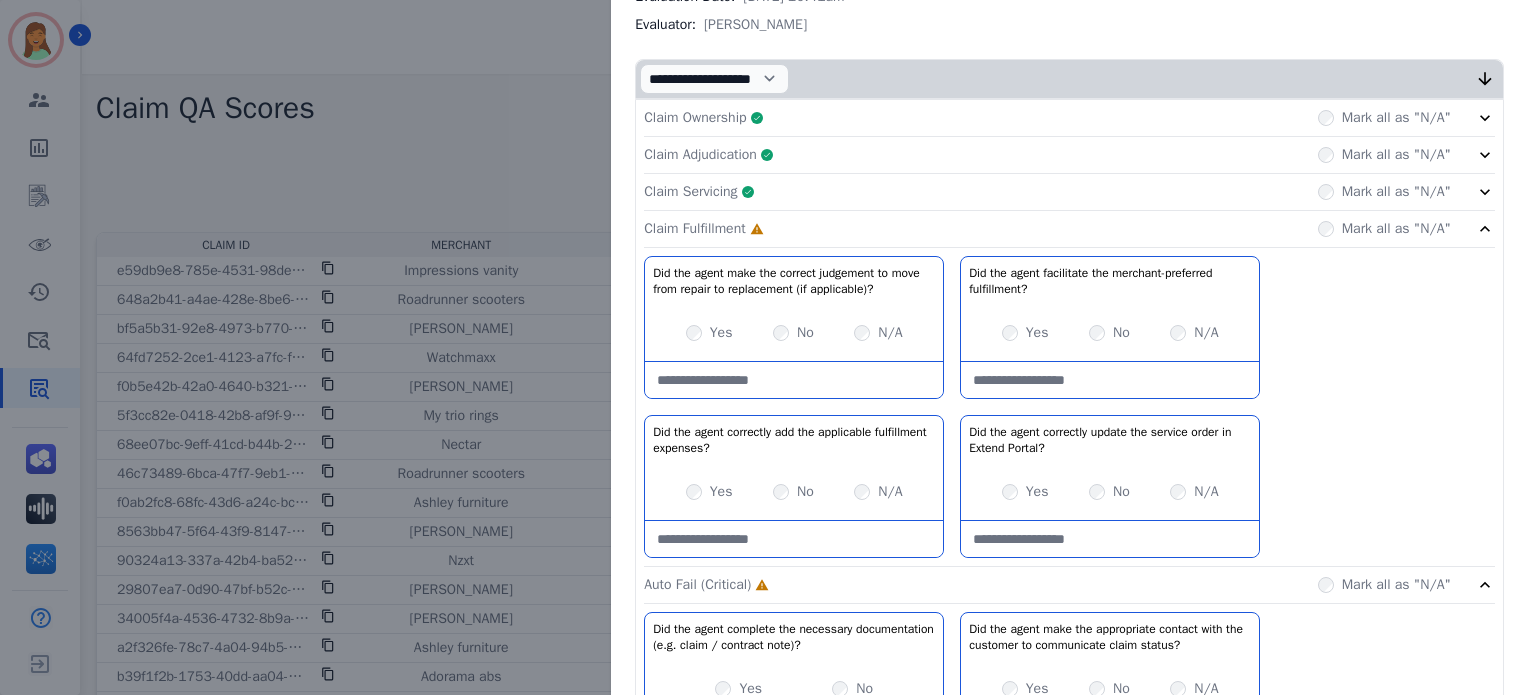 click on "Claim Fulfillment     Incomplete         Mark all as "N/A"" 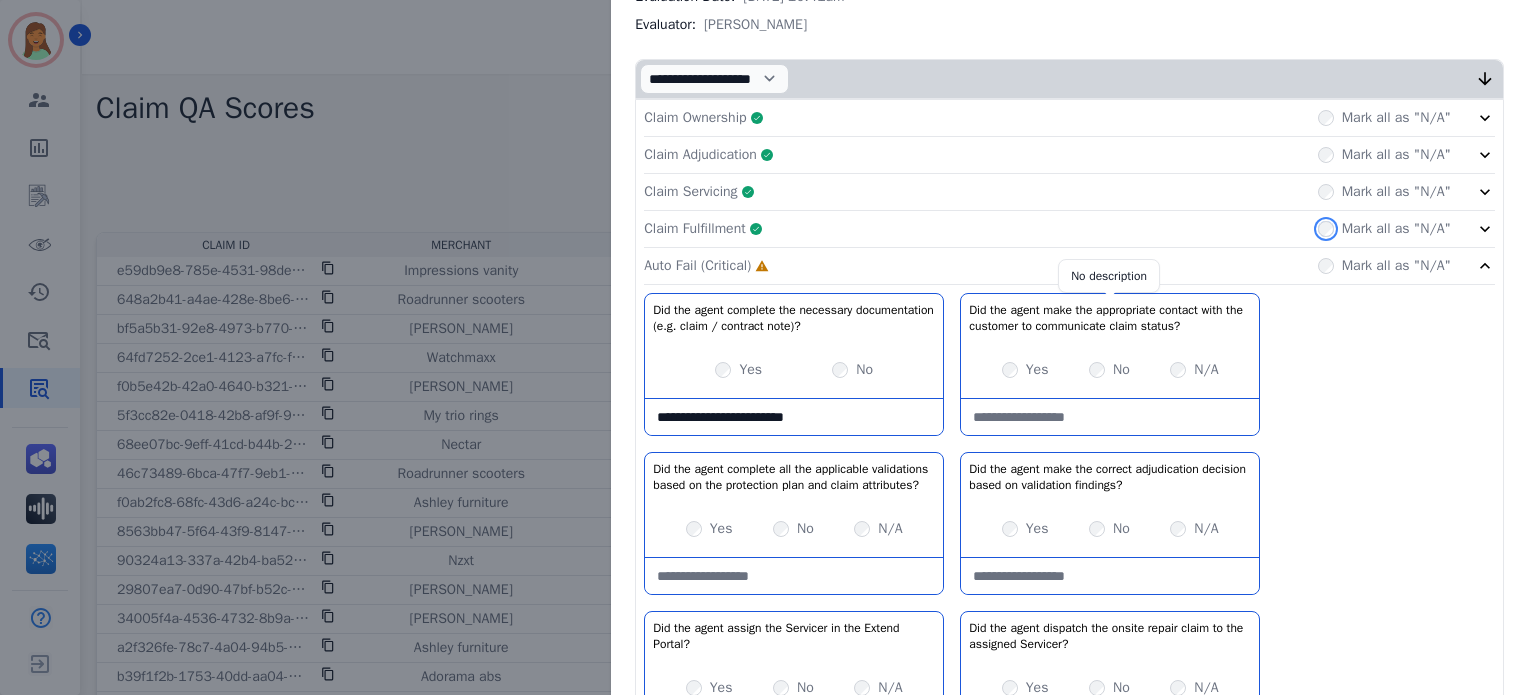 scroll, scrollTop: 400, scrollLeft: 0, axis: vertical 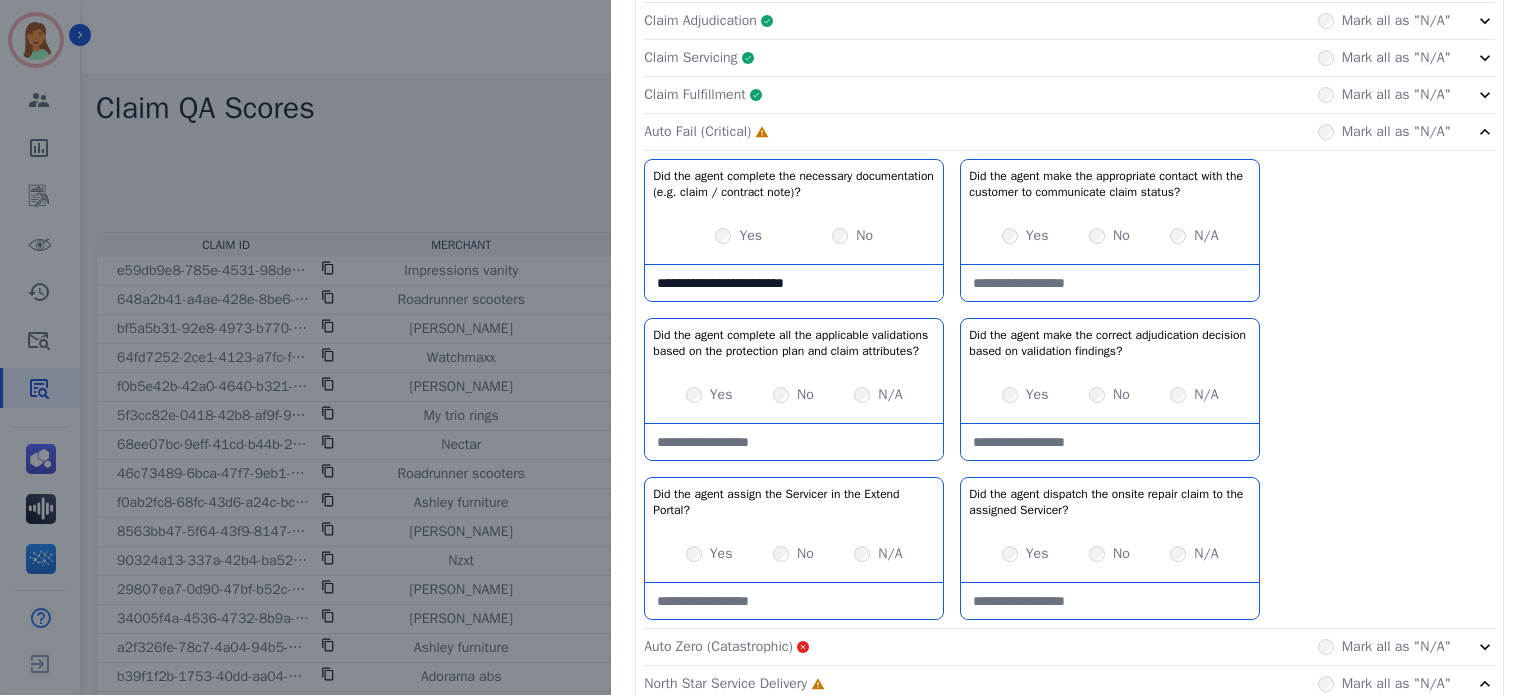 click on "Yes" at bounding box center (1025, 236) 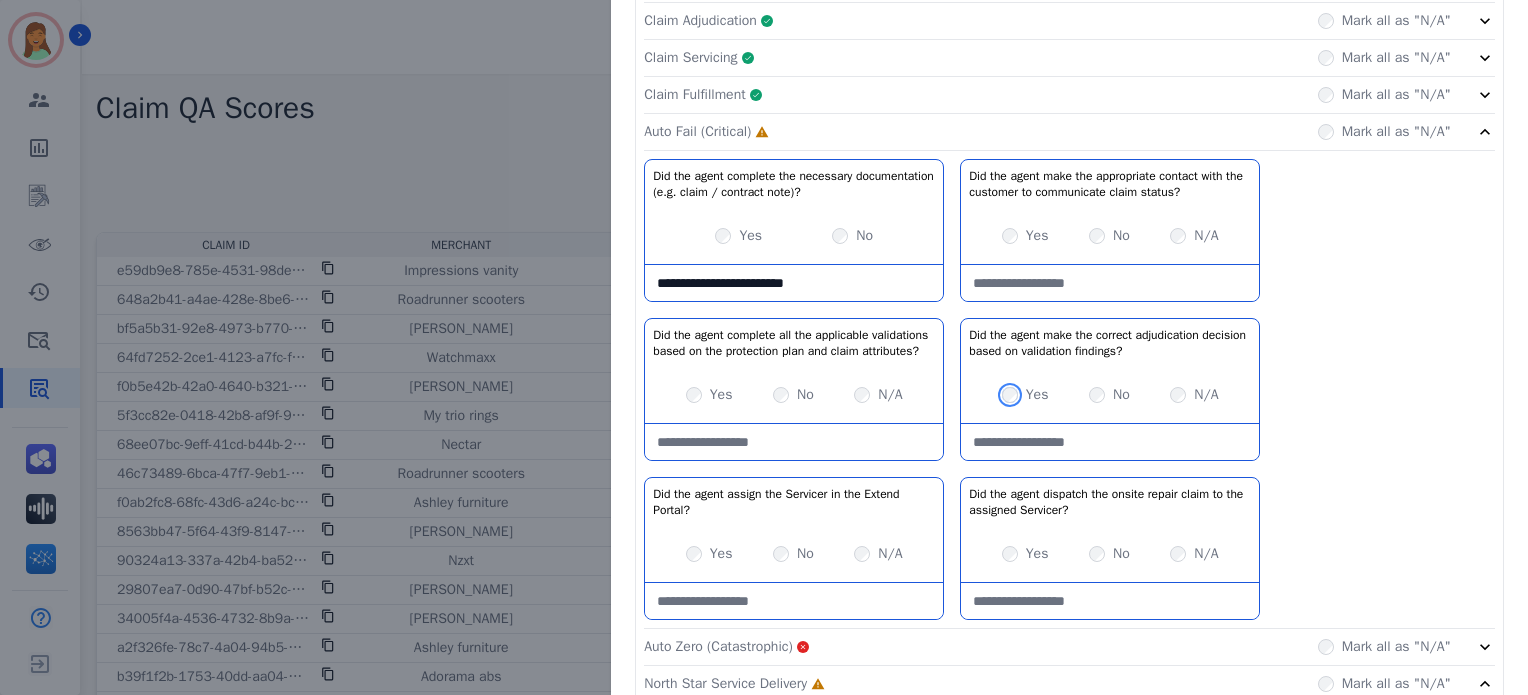 scroll, scrollTop: 533, scrollLeft: 0, axis: vertical 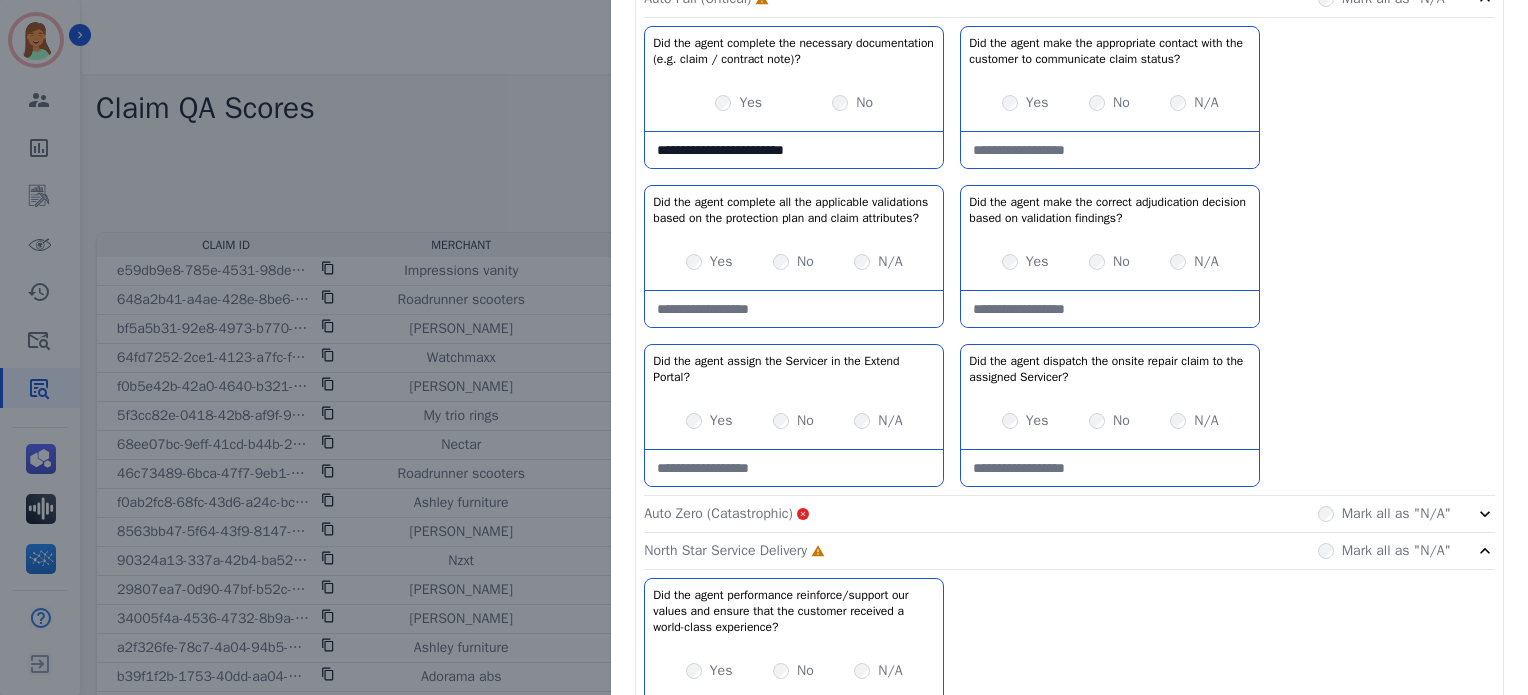 click on "Yes" at bounding box center (709, 421) 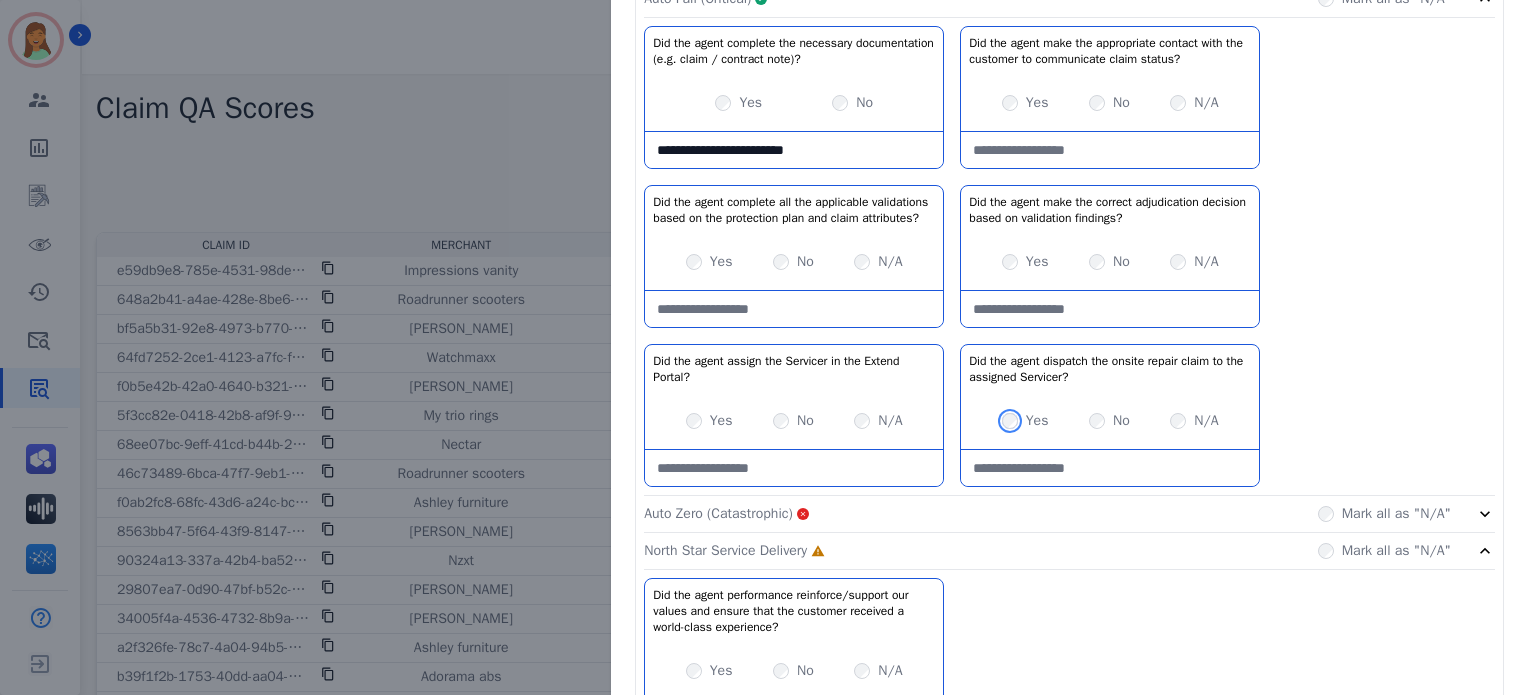 scroll, scrollTop: 671, scrollLeft: 0, axis: vertical 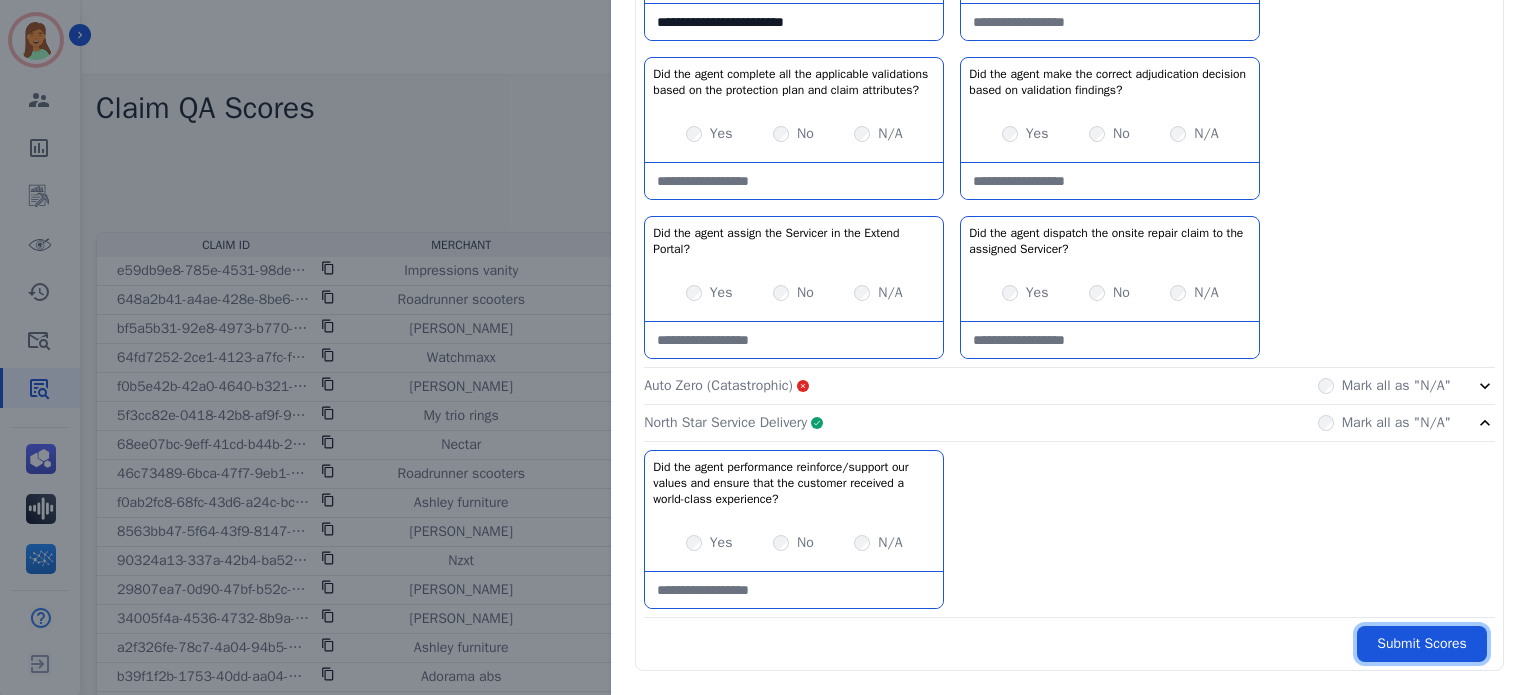 drag, startPoint x: 1405, startPoint y: 650, endPoint x: 940, endPoint y: 75, distance: 739.49304 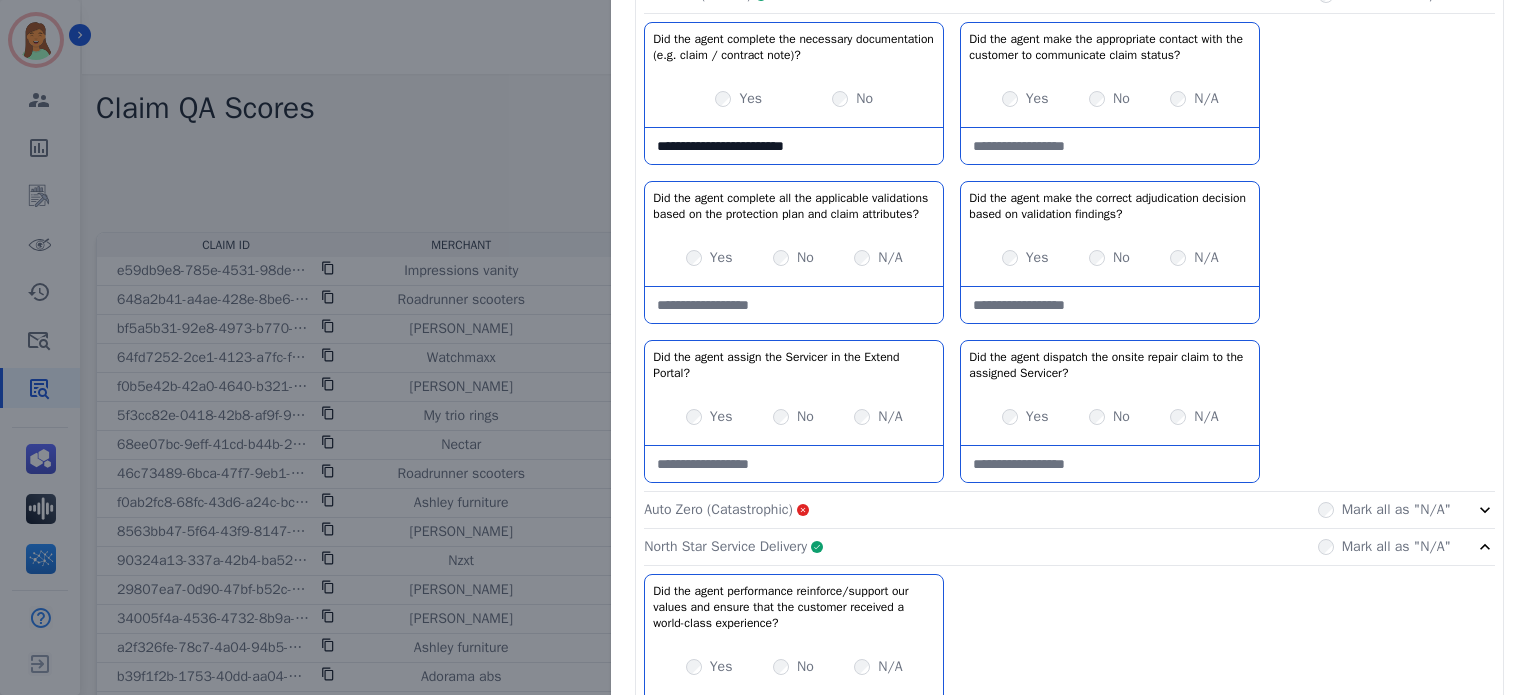 scroll, scrollTop: 404, scrollLeft: 0, axis: vertical 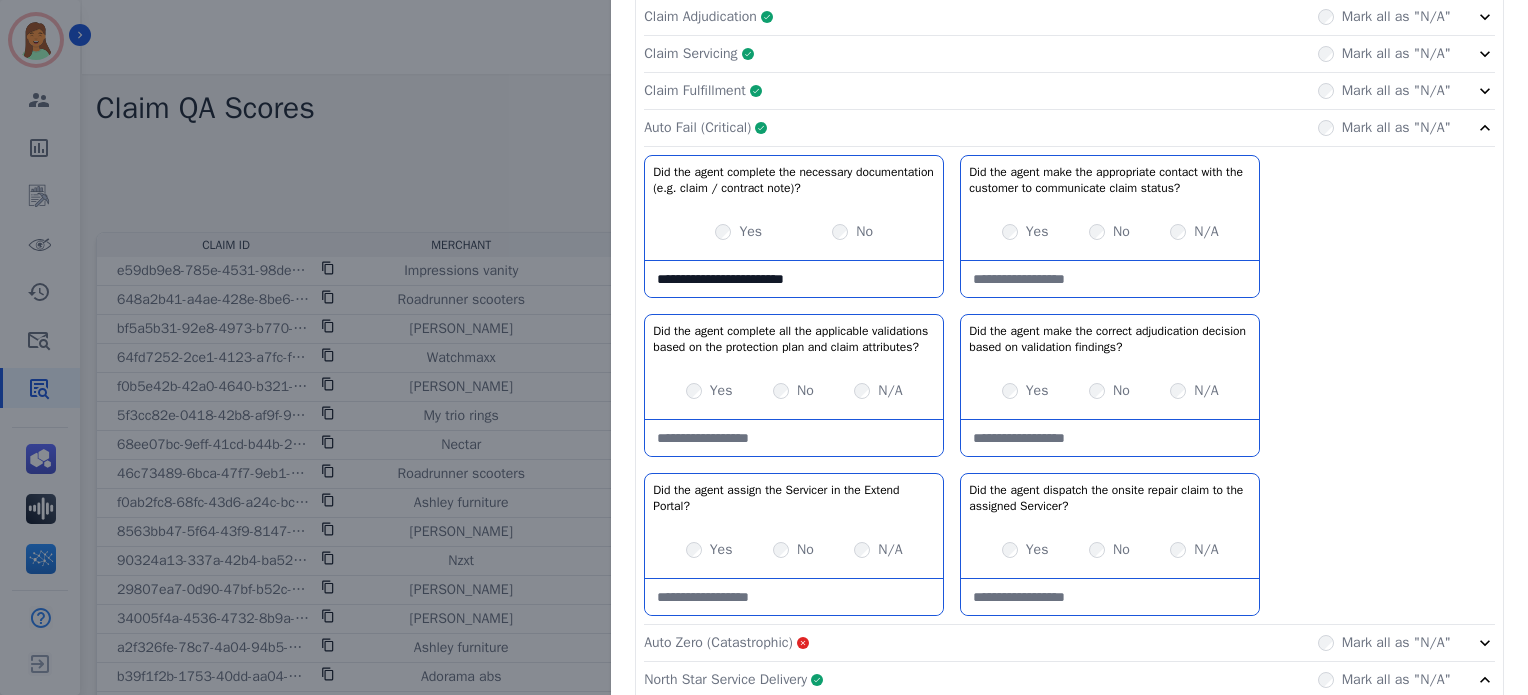 click on "Auto Fail (Critical)     Complete         Mark all as "N/A"" 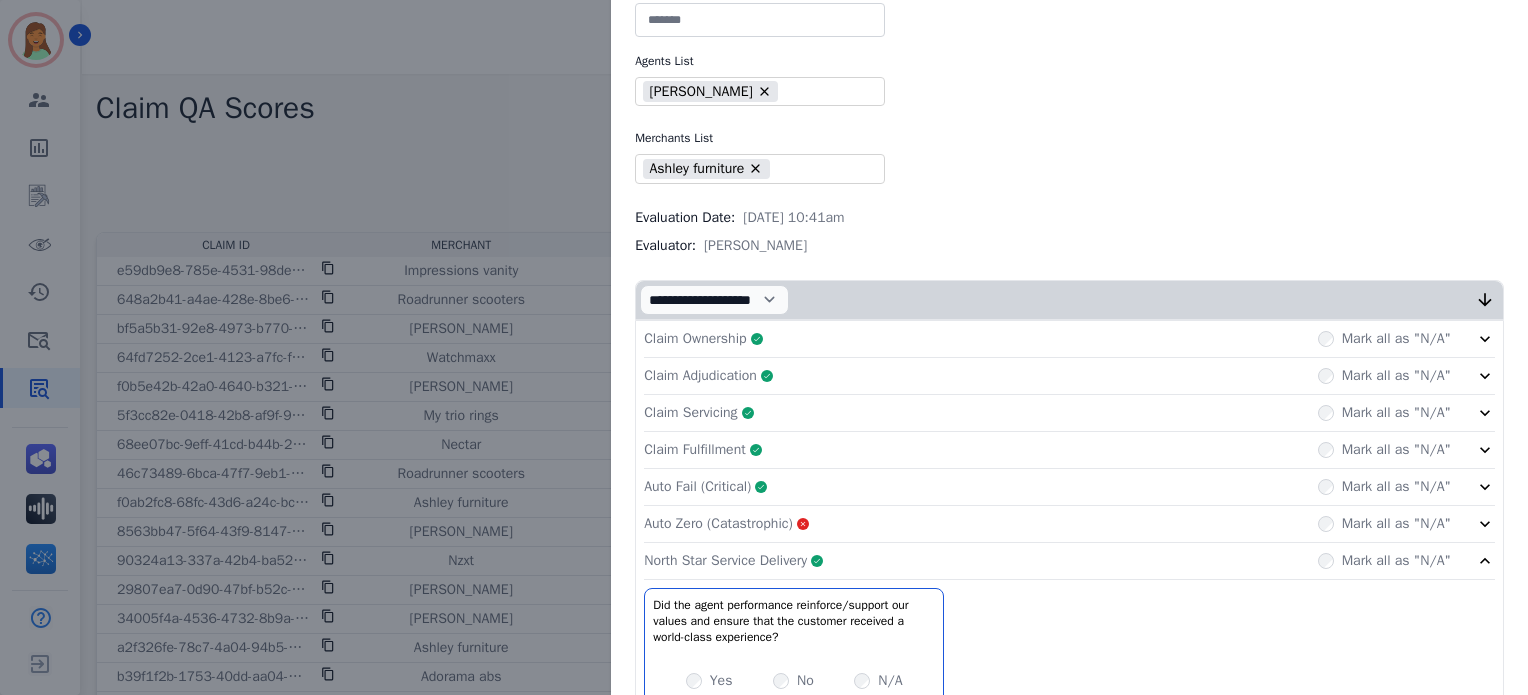 scroll, scrollTop: 179, scrollLeft: 0, axis: vertical 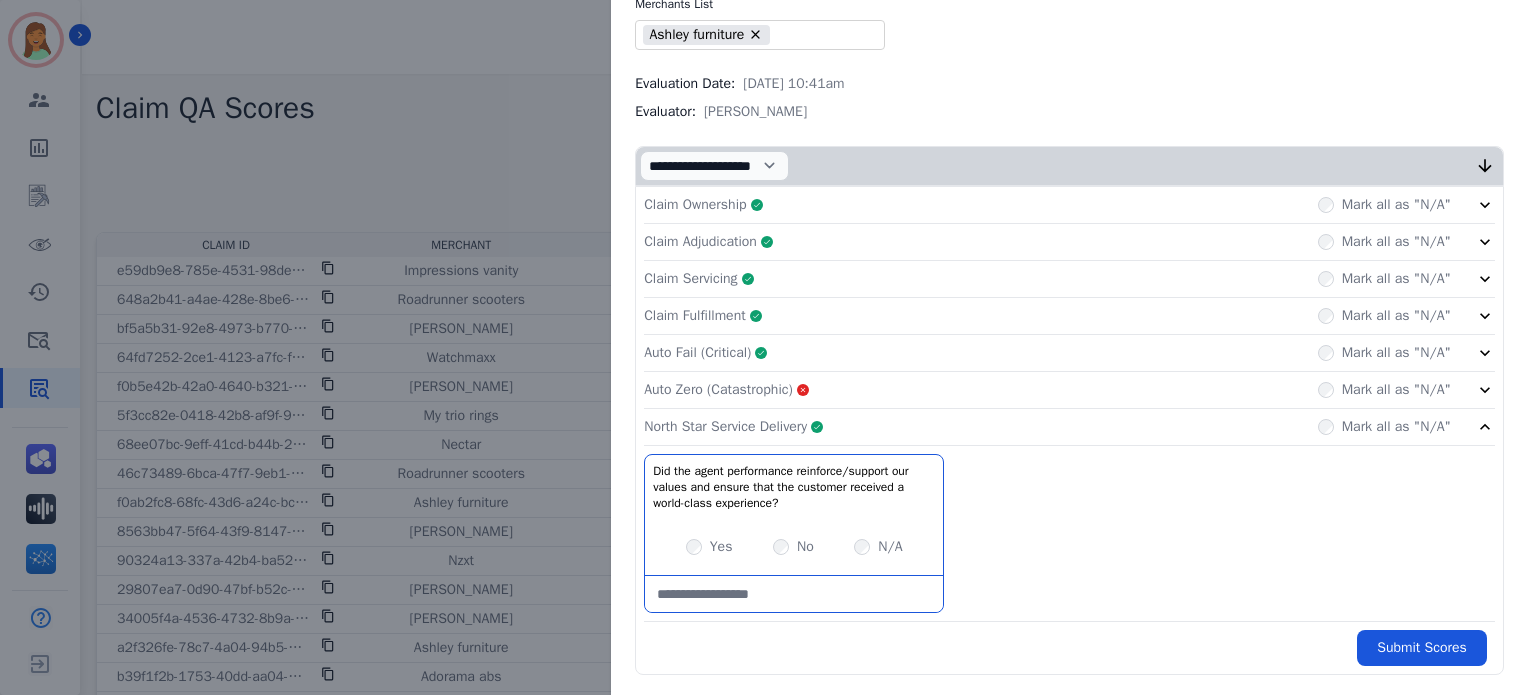 click on "Claim Fulfillment     Complete         Mark all as "N/A"" 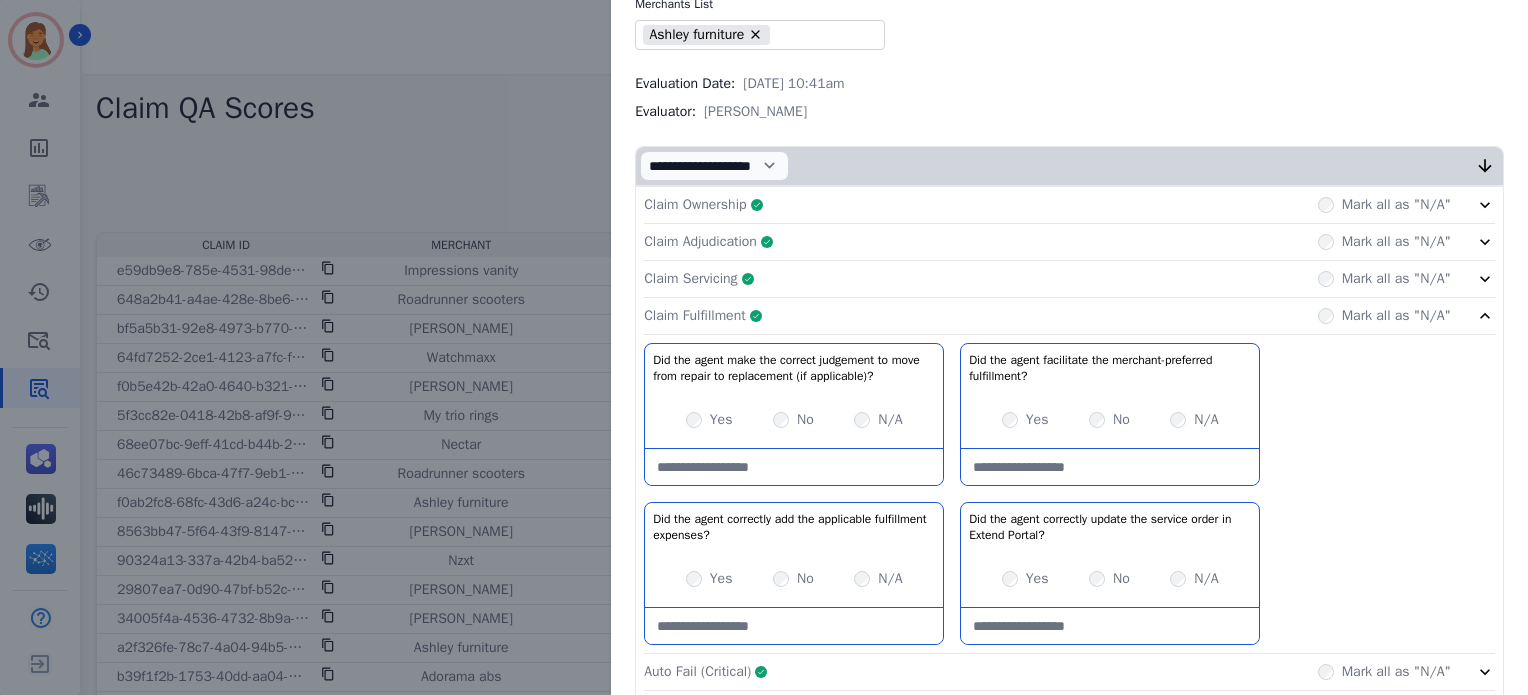 click on "Claim Fulfillment     Complete         Mark all as "N/A"" 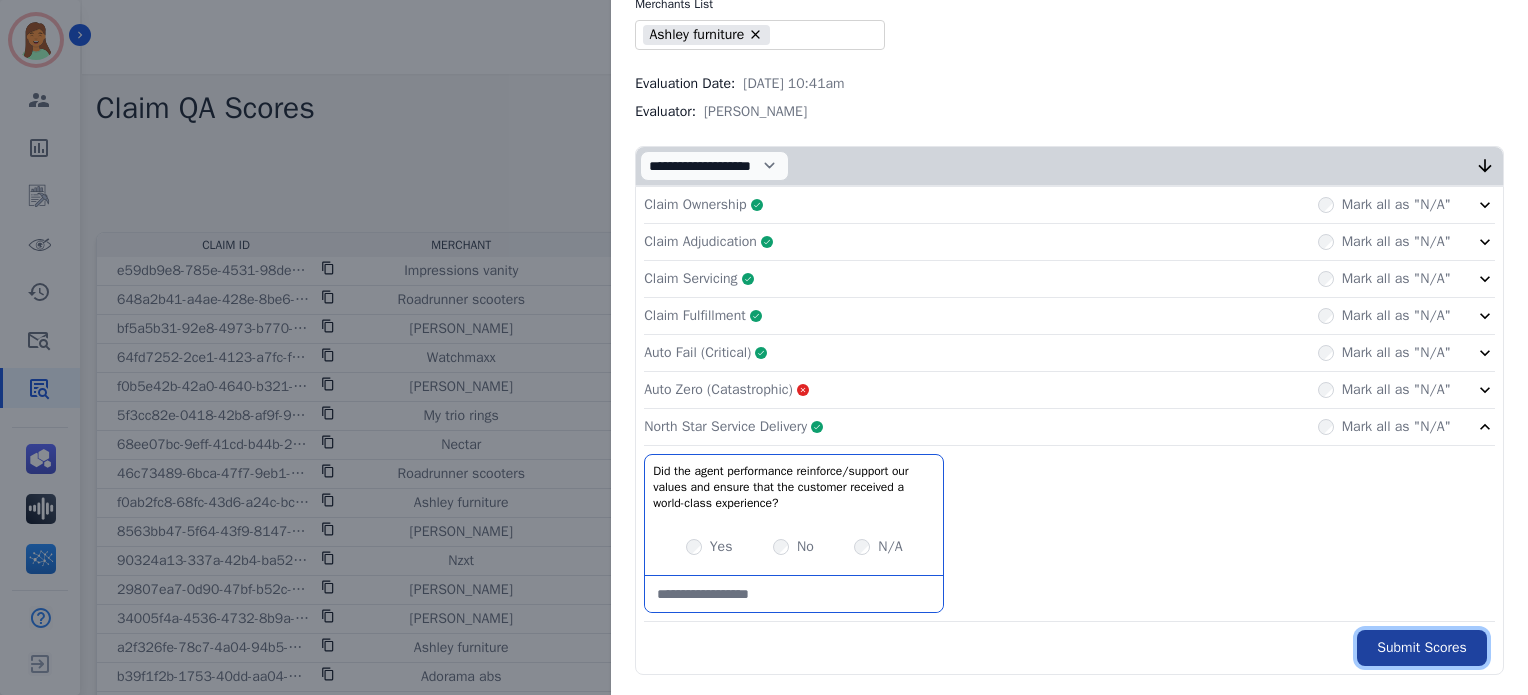 click on "Submit Scores" at bounding box center [1422, 648] 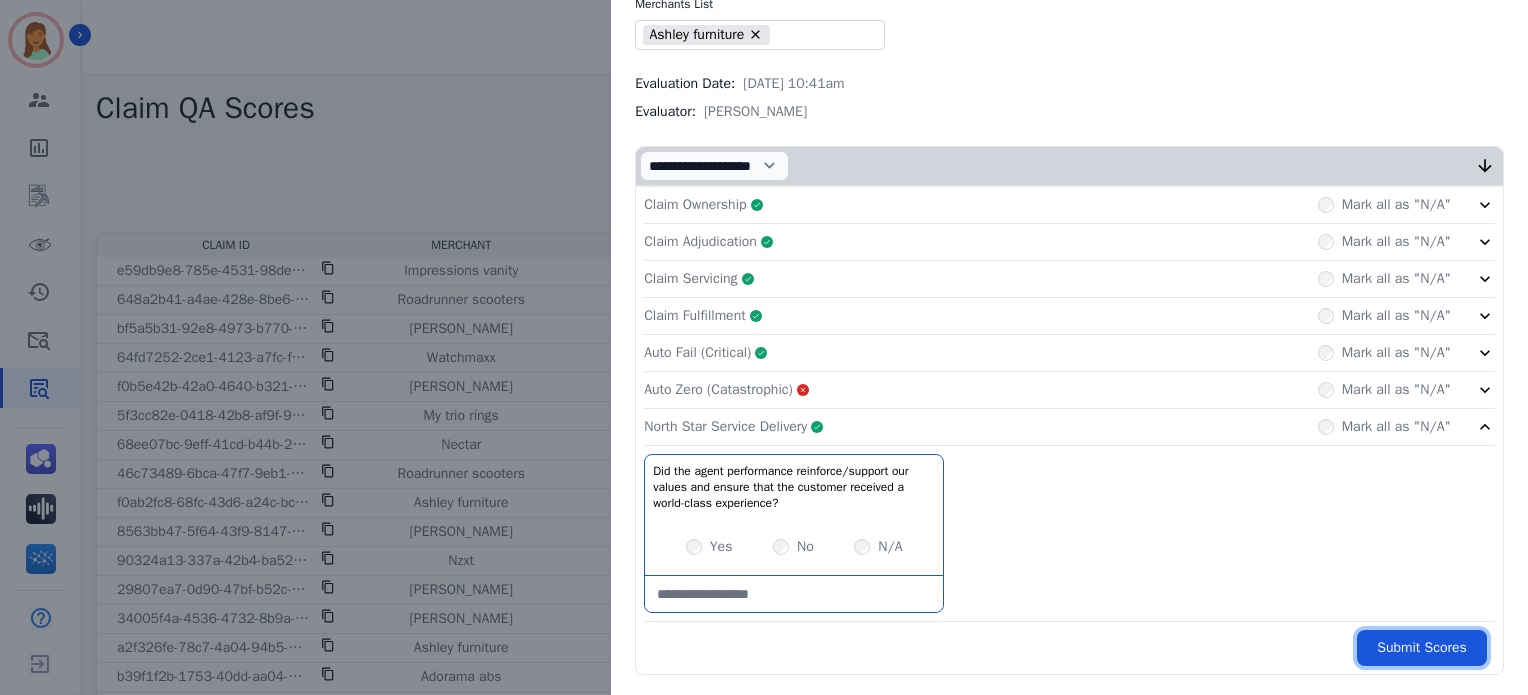 scroll, scrollTop: 0, scrollLeft: 0, axis: both 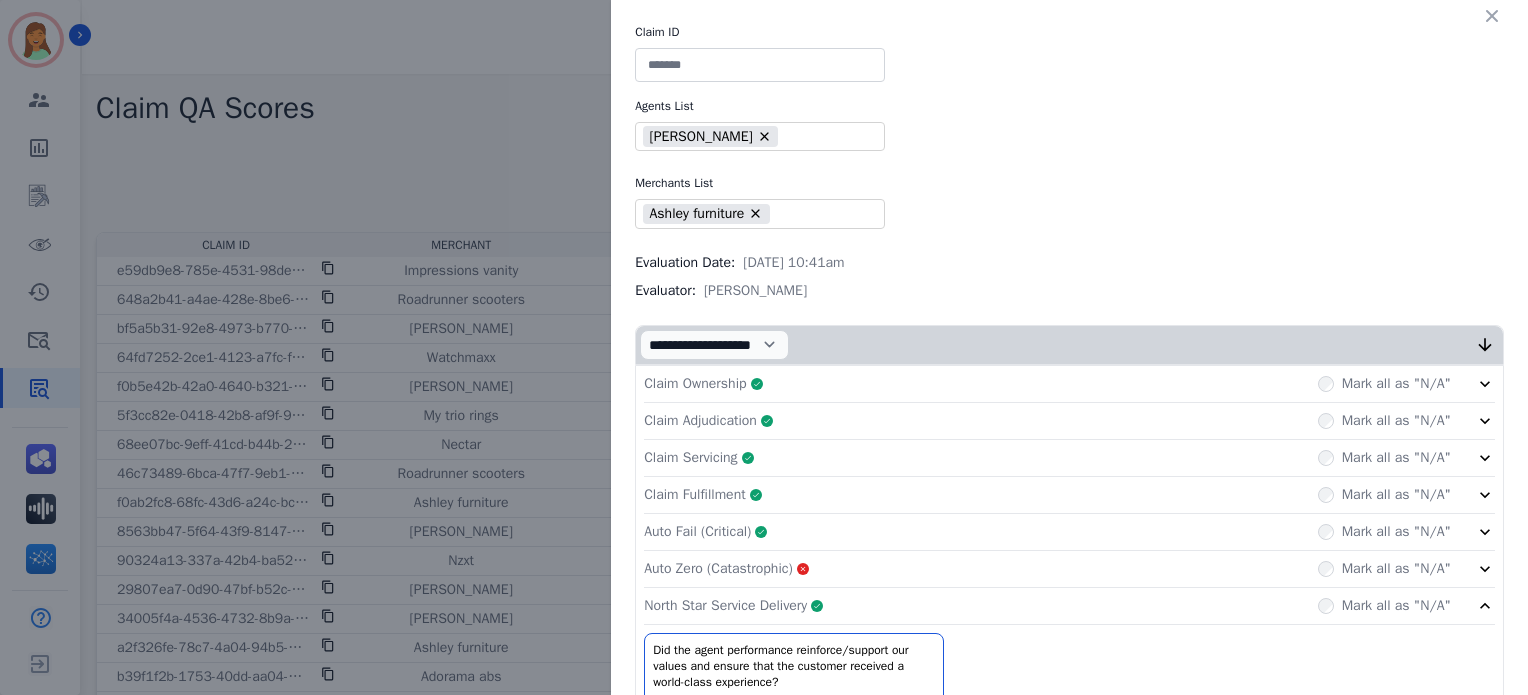 click at bounding box center (760, 65) 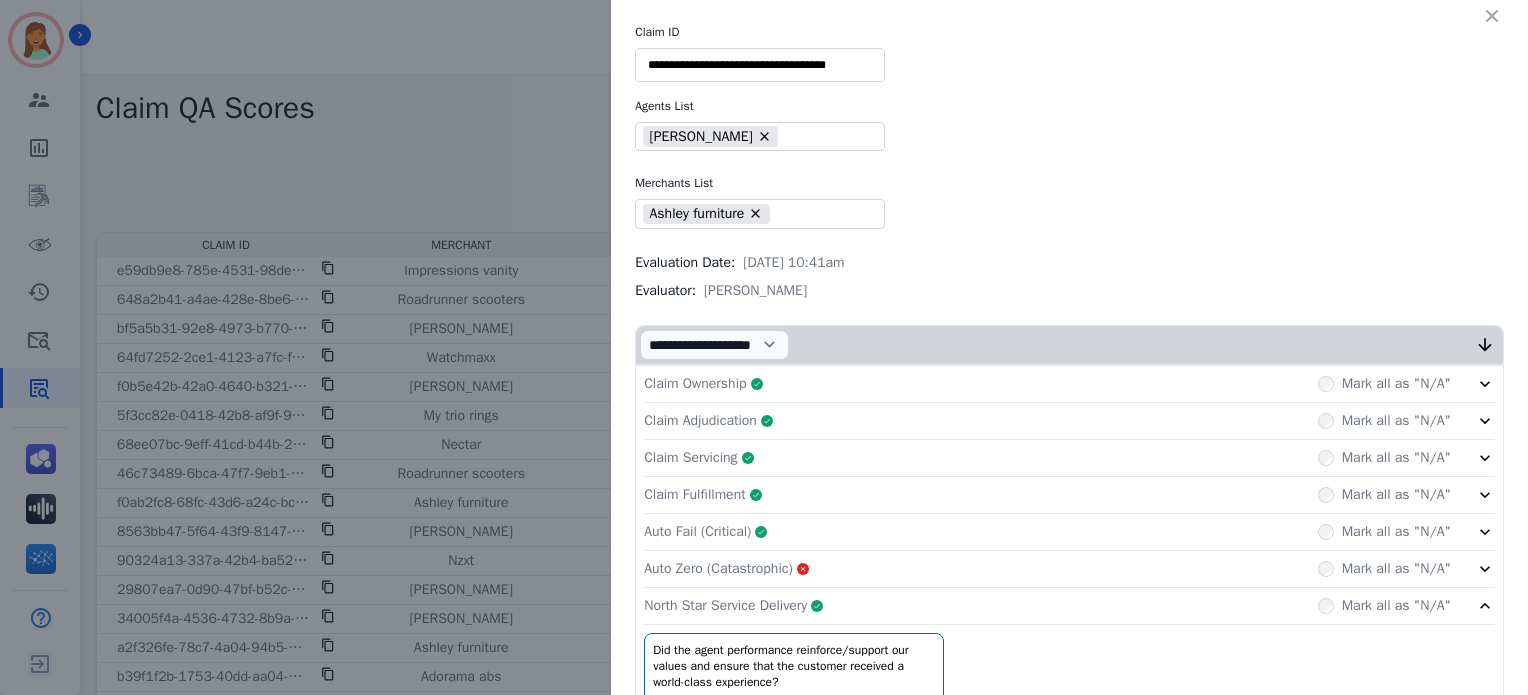 scroll, scrollTop: 20, scrollLeft: 0, axis: vertical 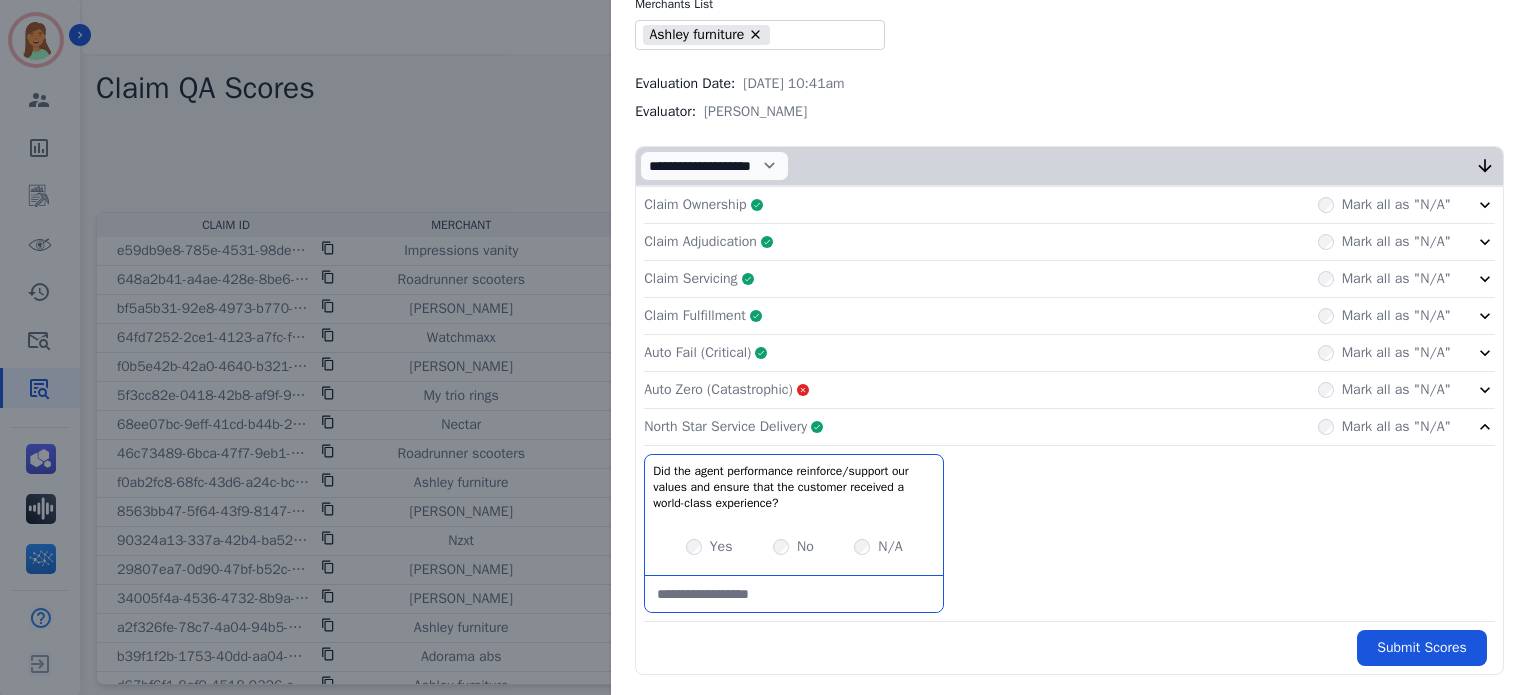 type on "**********" 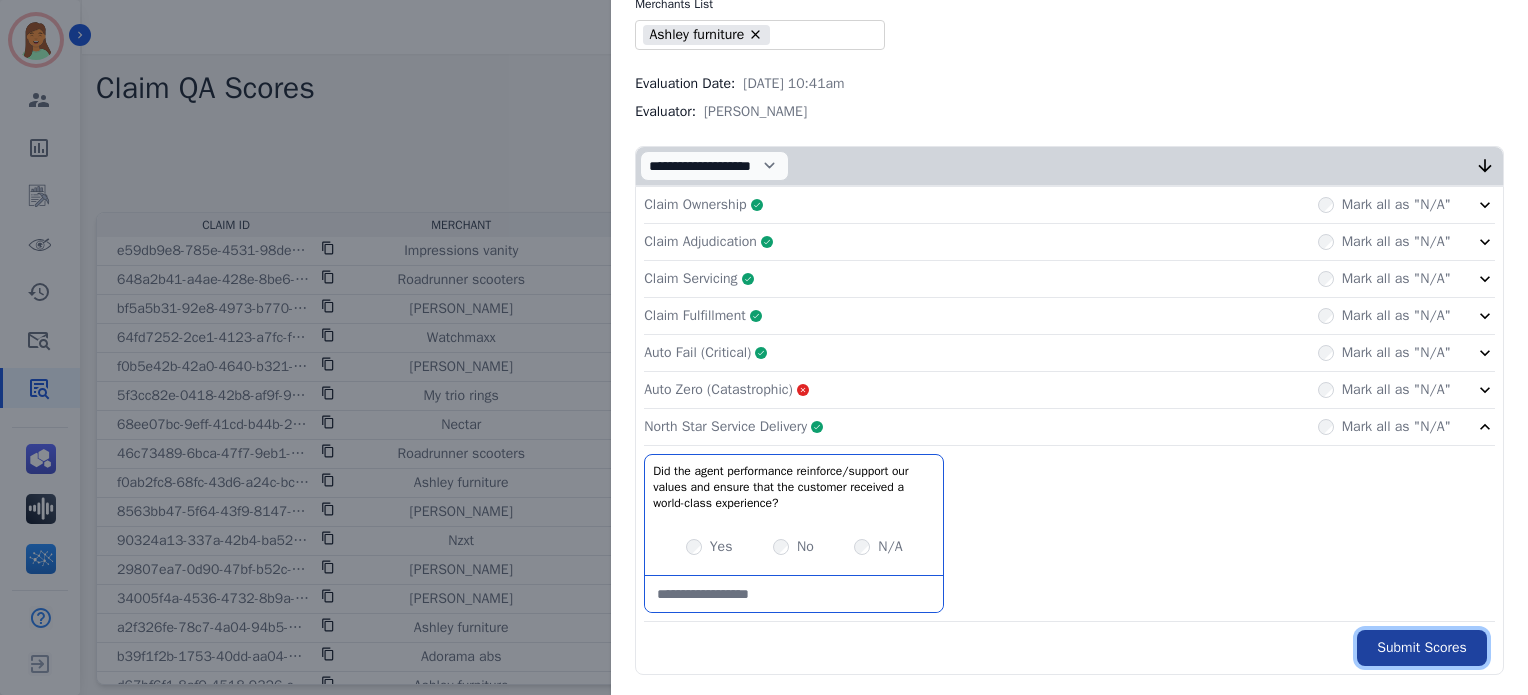click on "Submit Scores" at bounding box center [1422, 648] 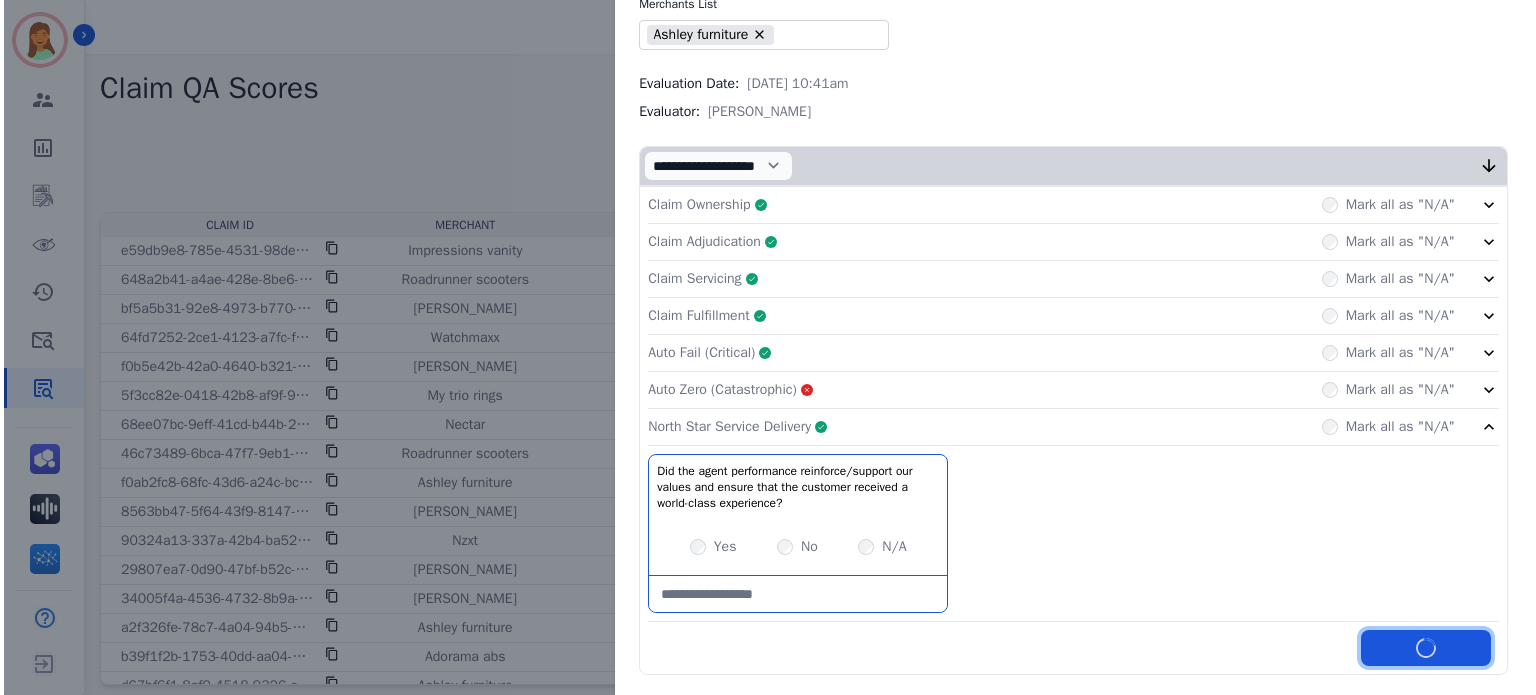 scroll, scrollTop: 0, scrollLeft: 0, axis: both 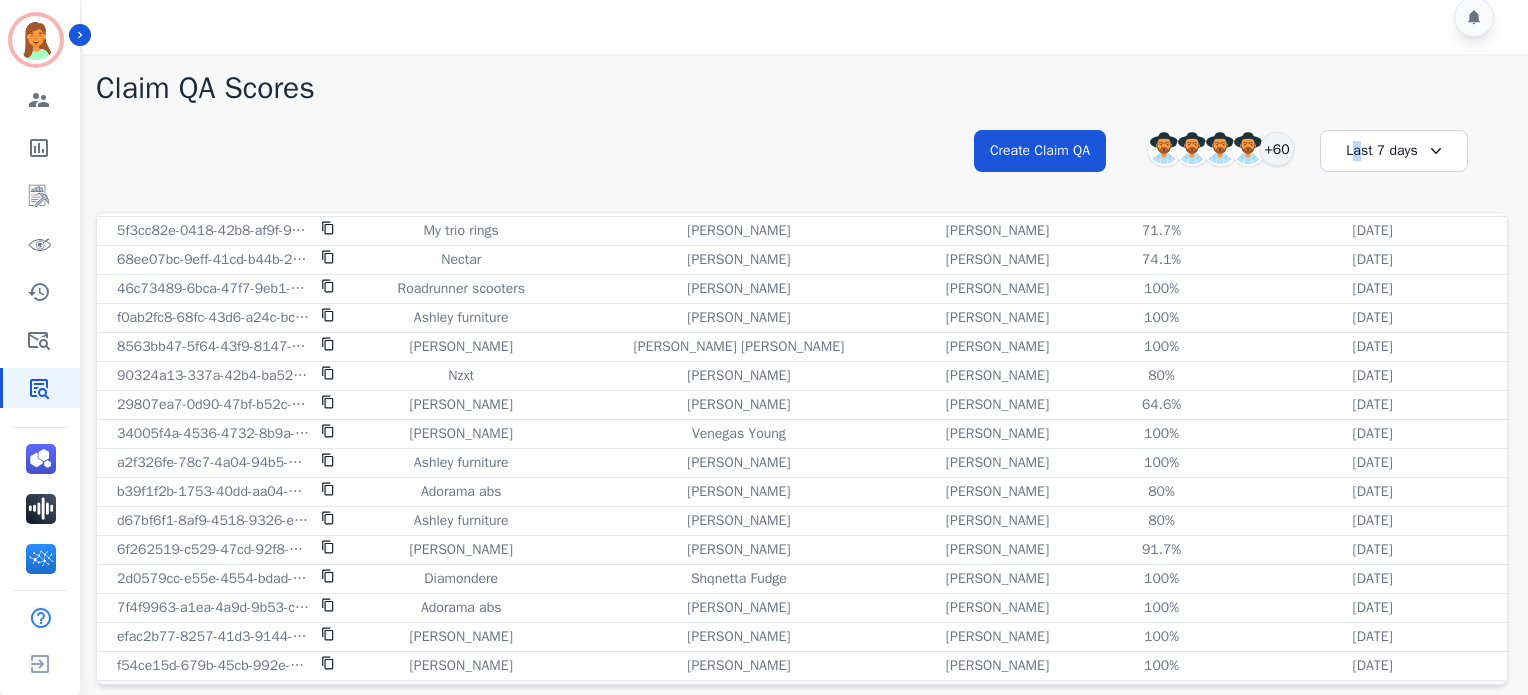 click on "Last 7 days" at bounding box center (1394, 151) 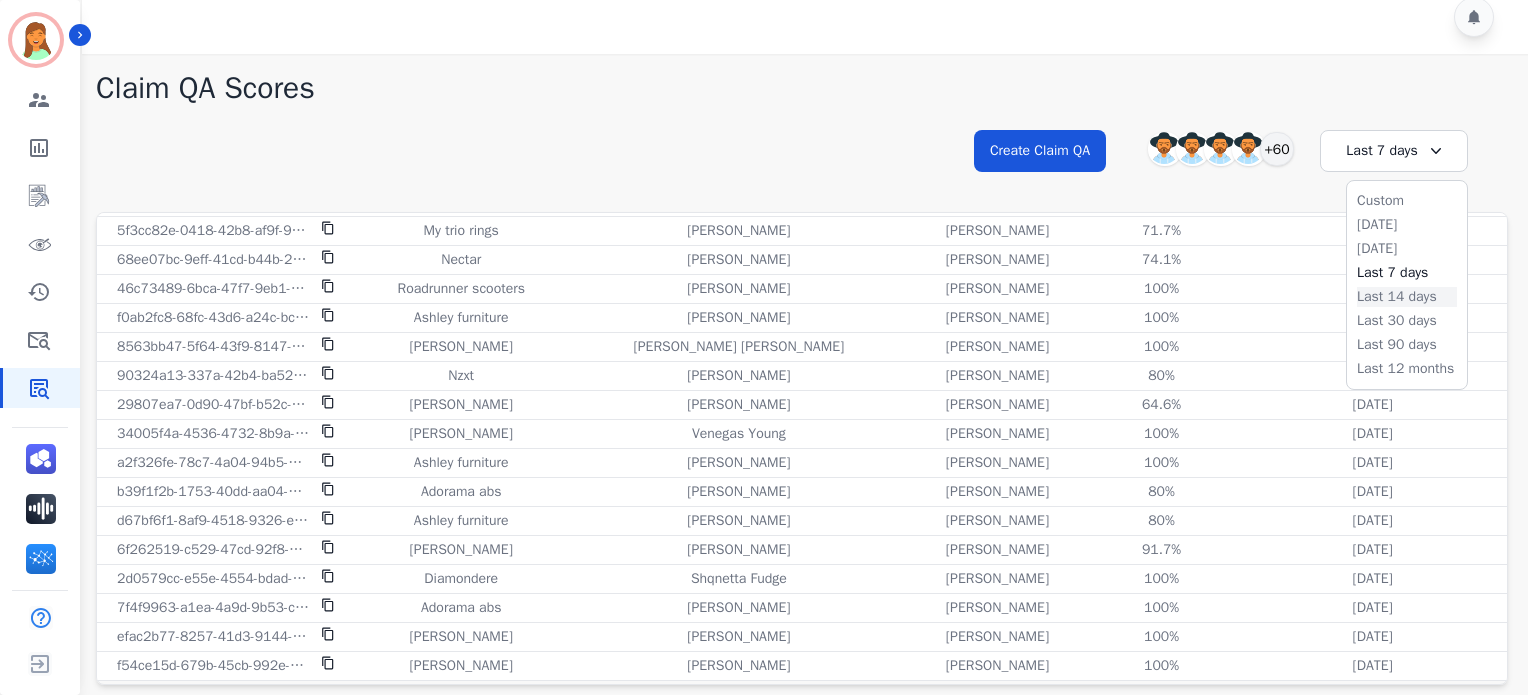 click on "Last 14 days" at bounding box center [1407, 297] 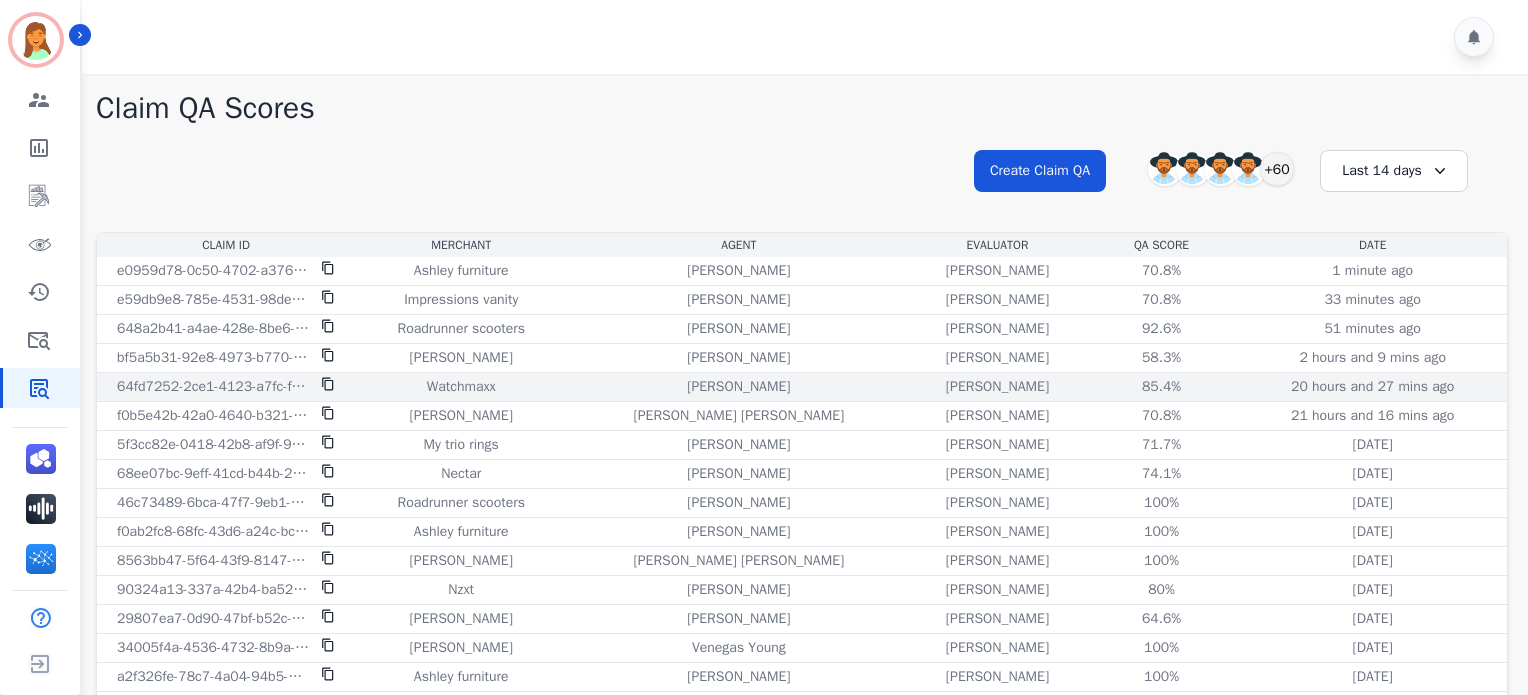 scroll, scrollTop: 424, scrollLeft: 0, axis: vertical 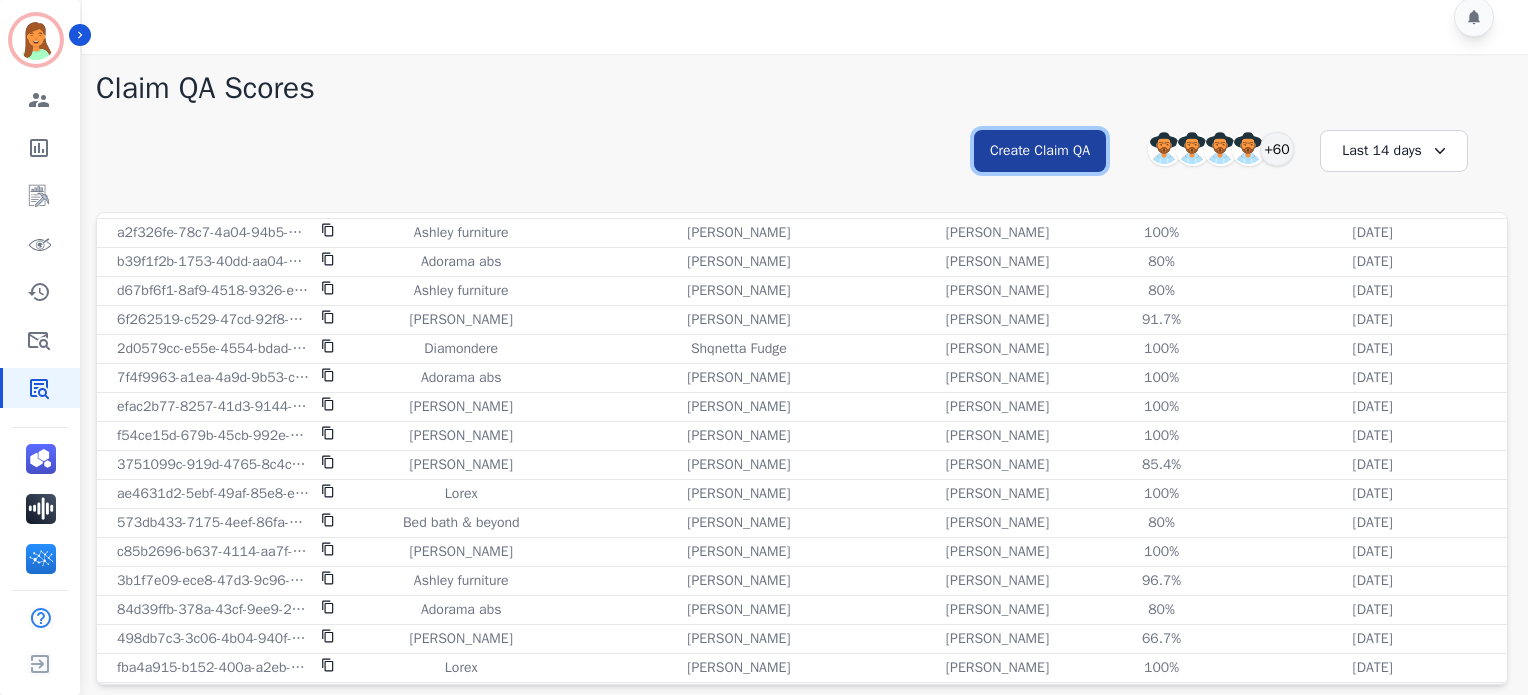 click on "Create Claim QA" at bounding box center [1040, 151] 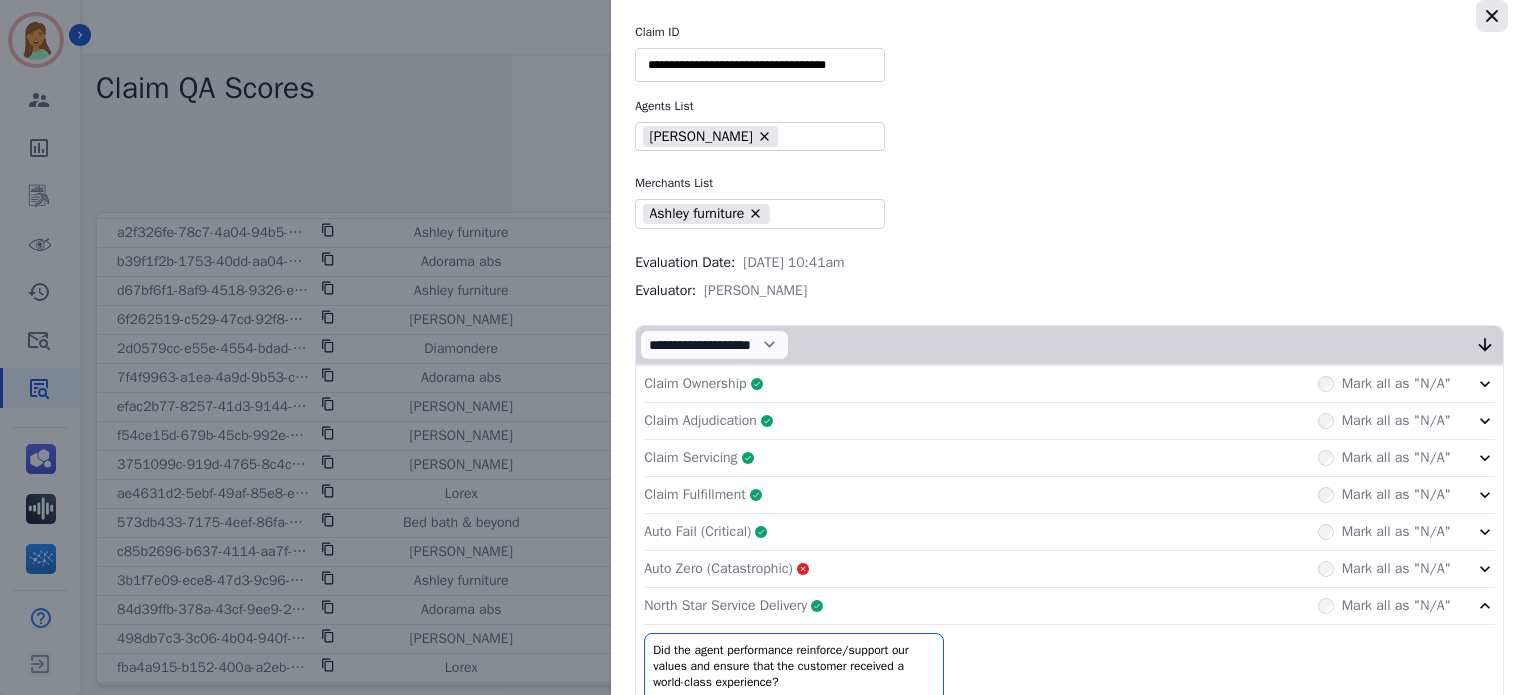 click 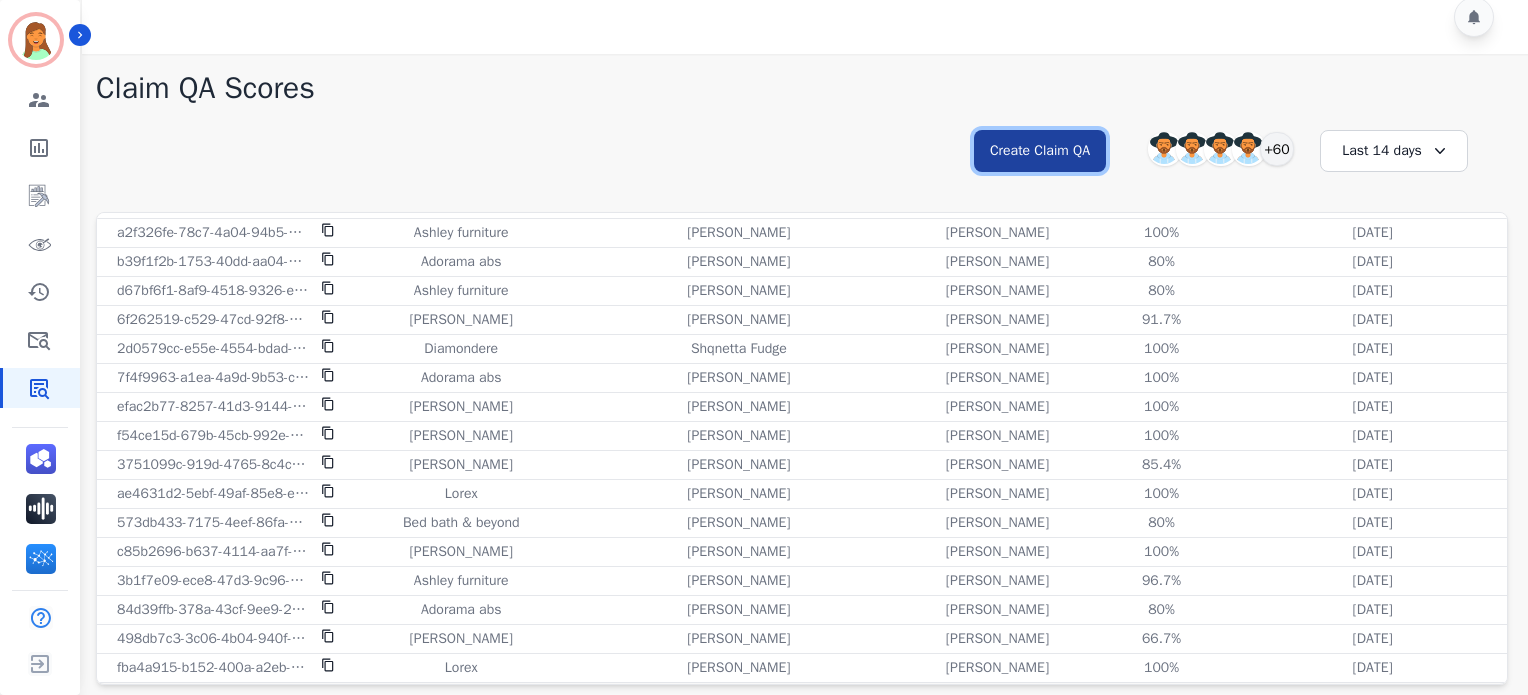 click on "Create Claim QA" at bounding box center [1040, 151] 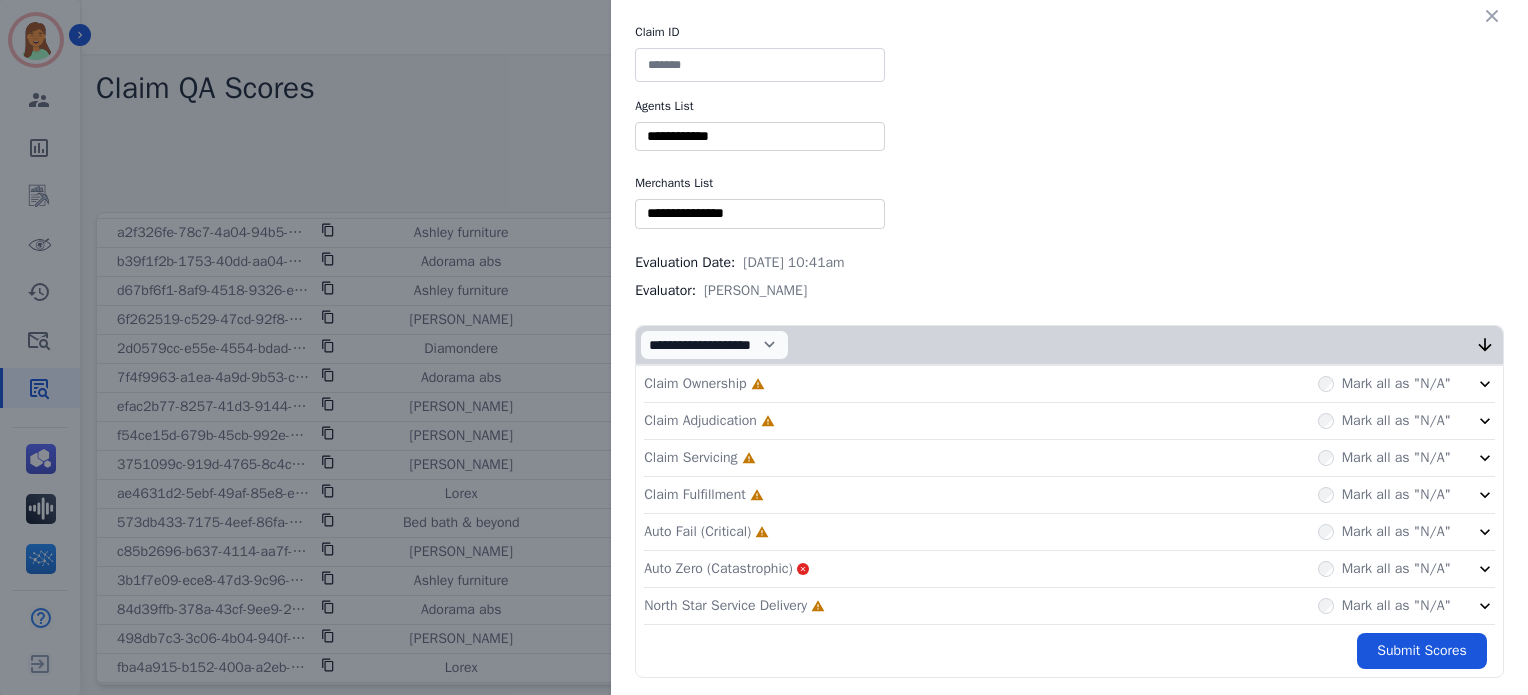 click at bounding box center (760, 65) 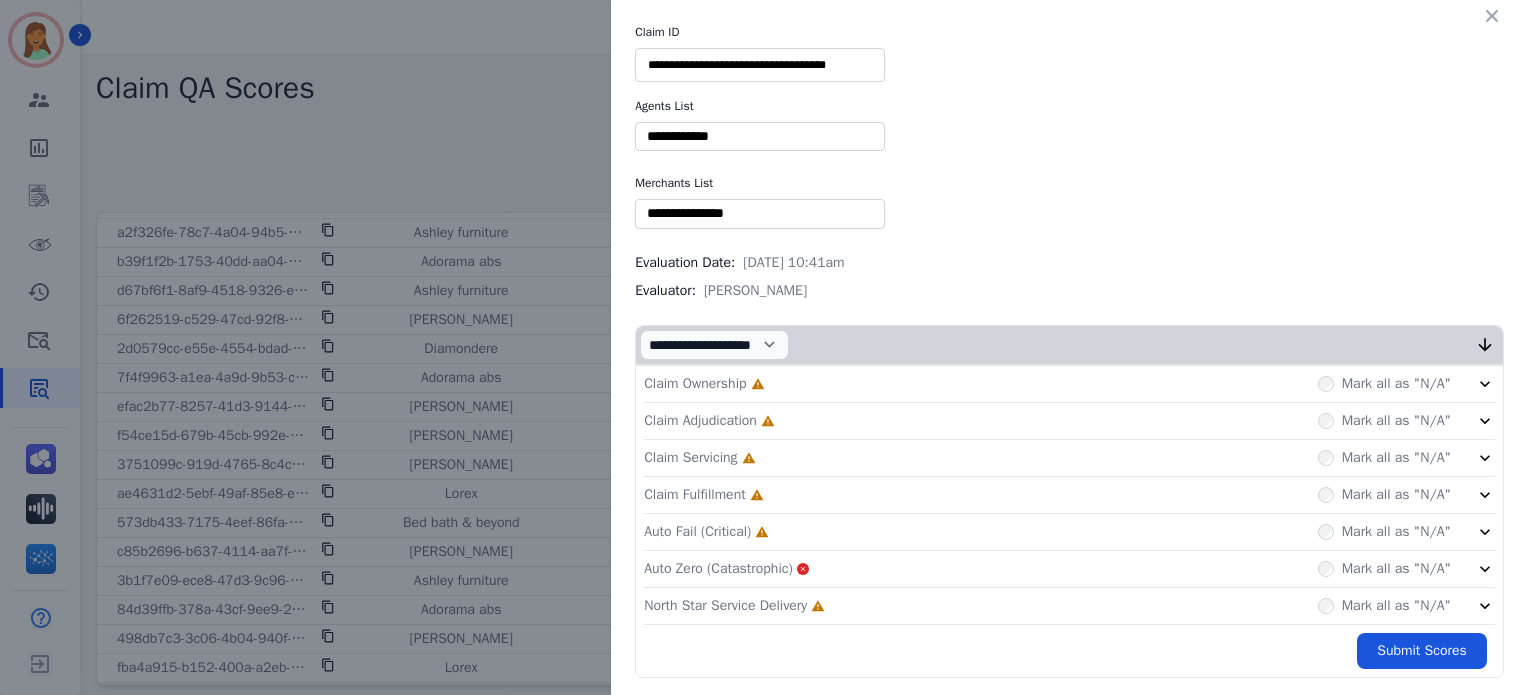 scroll, scrollTop: 0, scrollLeft: 2, axis: horizontal 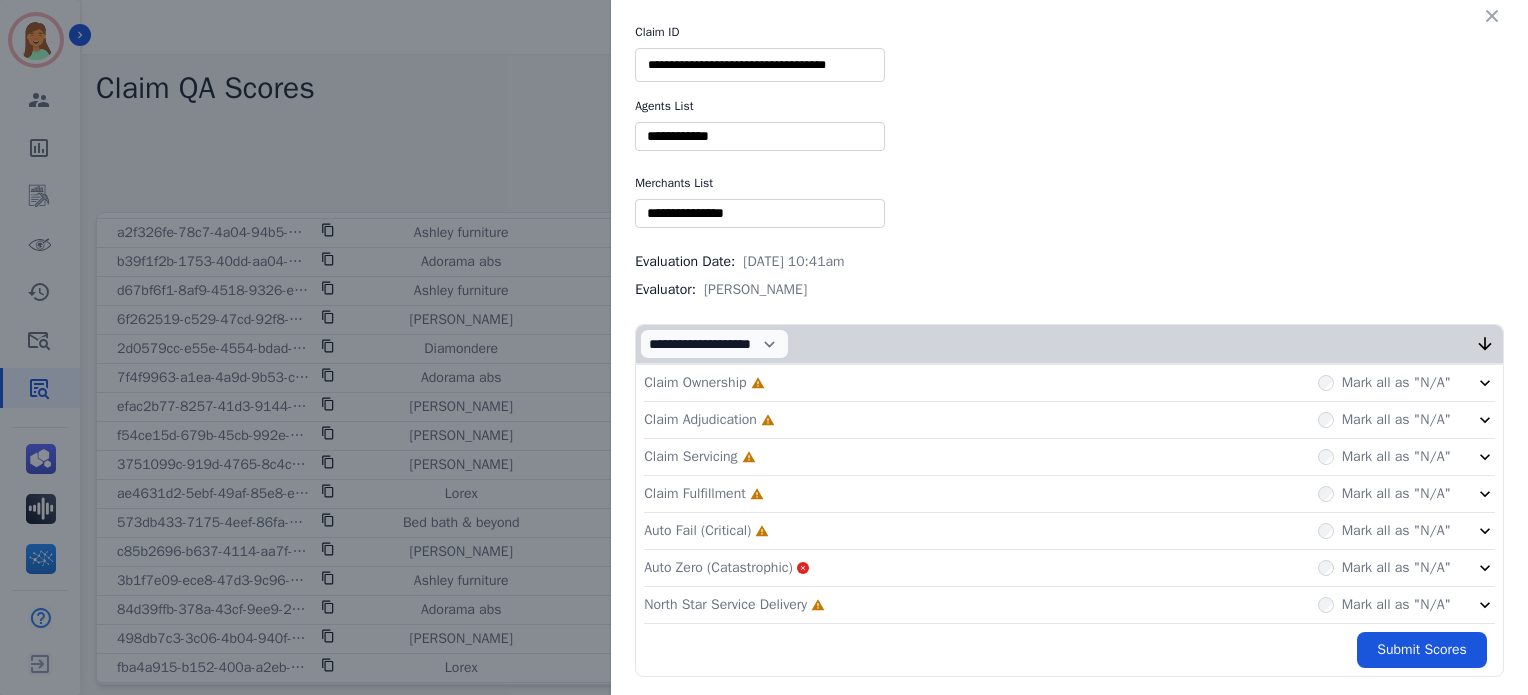 type on "**********" 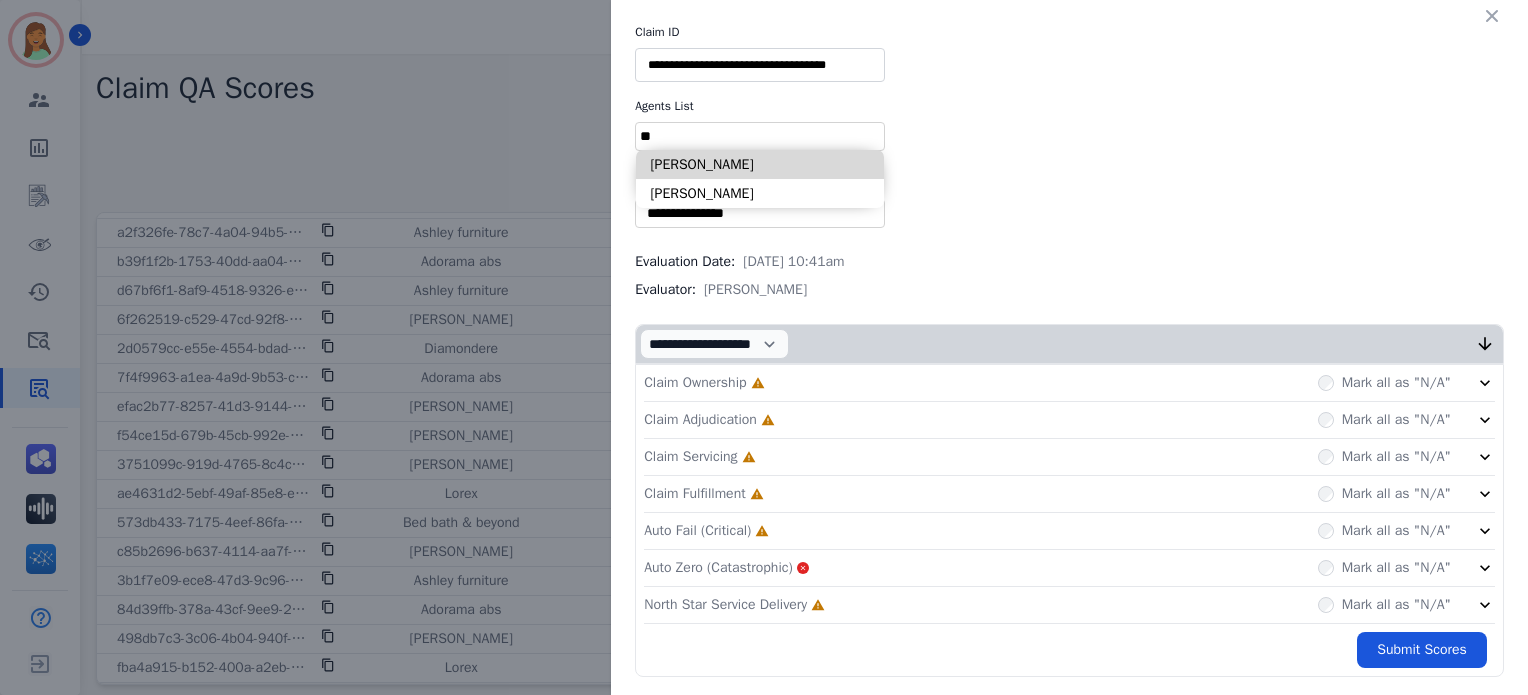 type on "**" 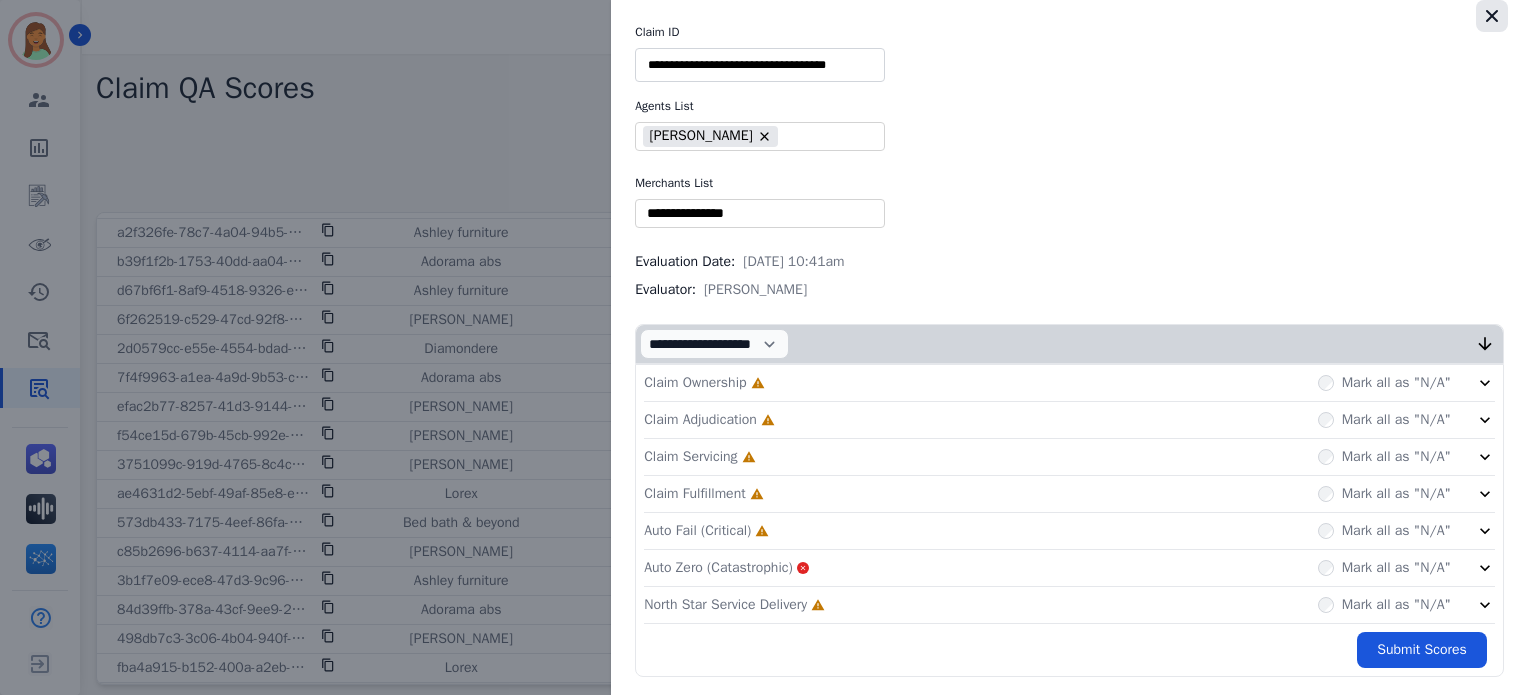 click 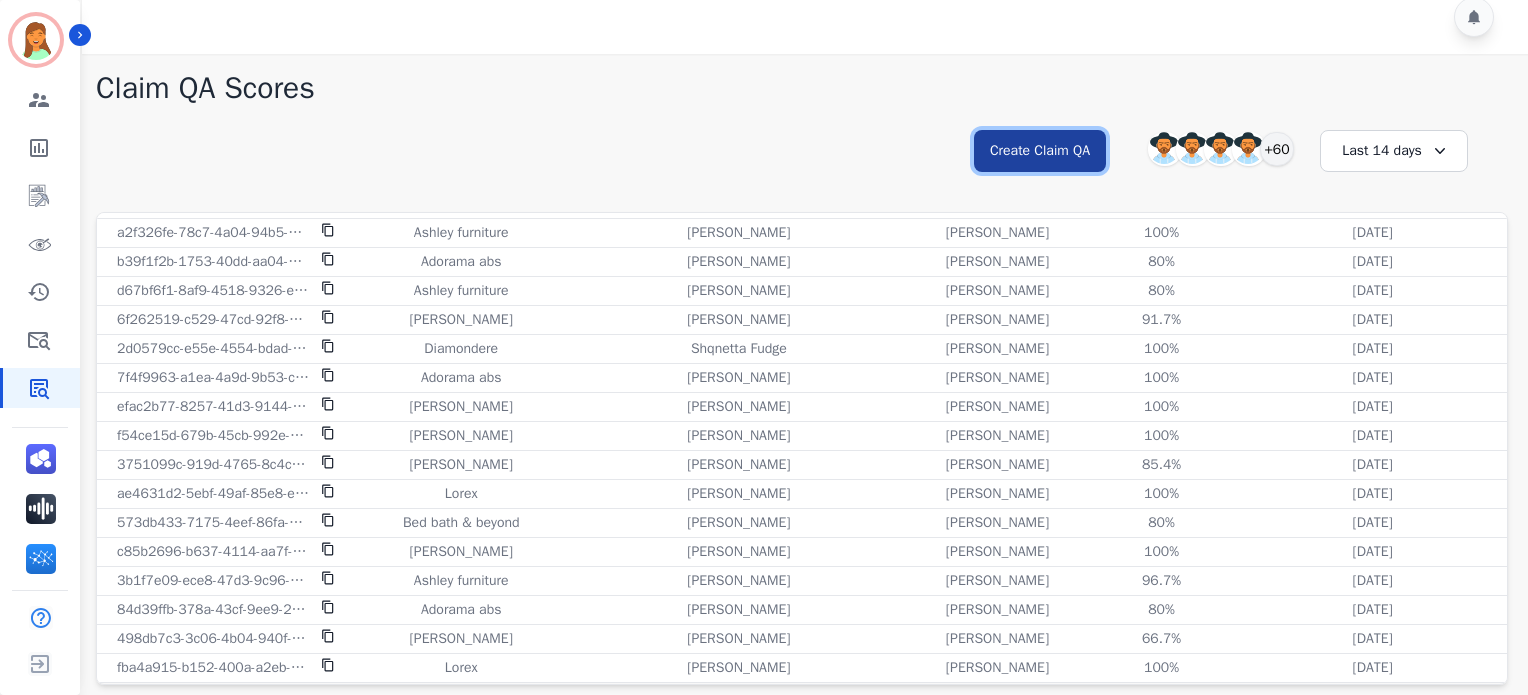 click on "Create Claim QA" at bounding box center (1040, 151) 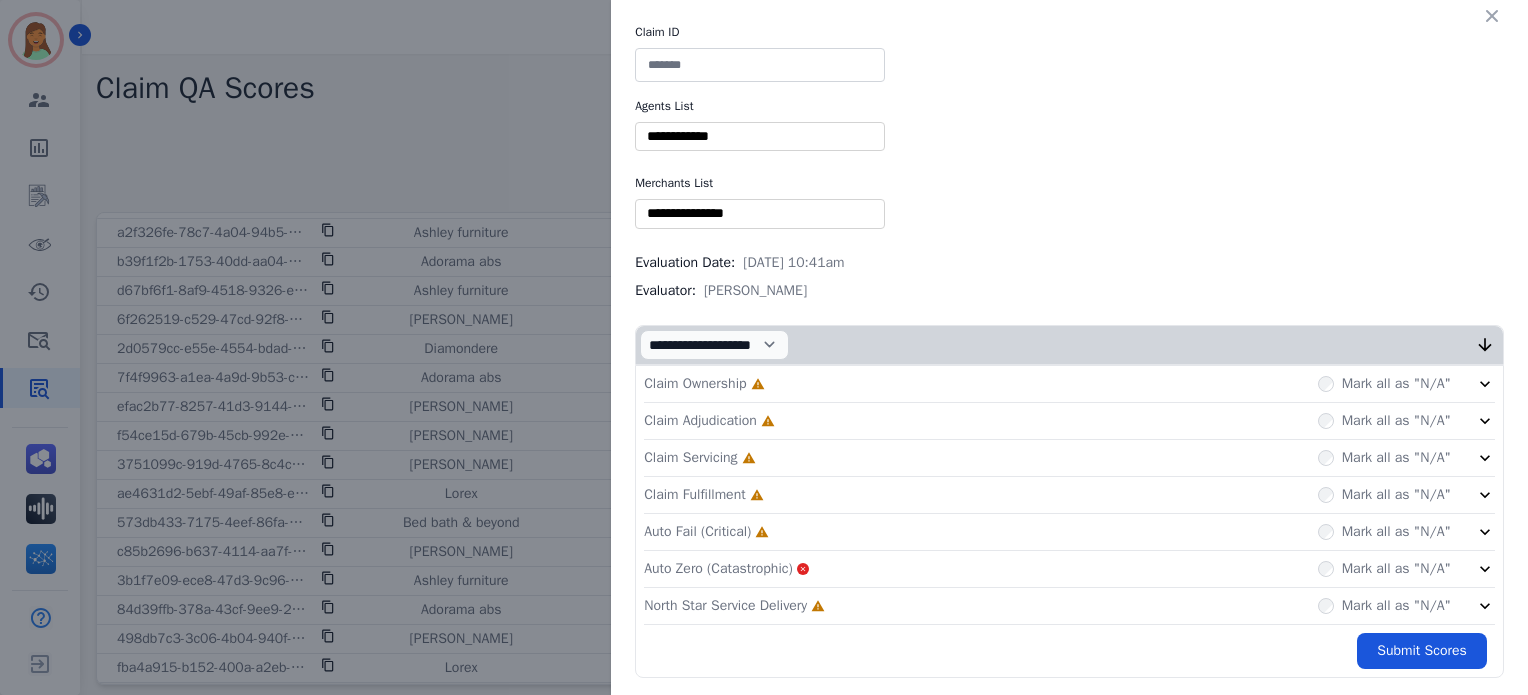 click at bounding box center (760, 65) 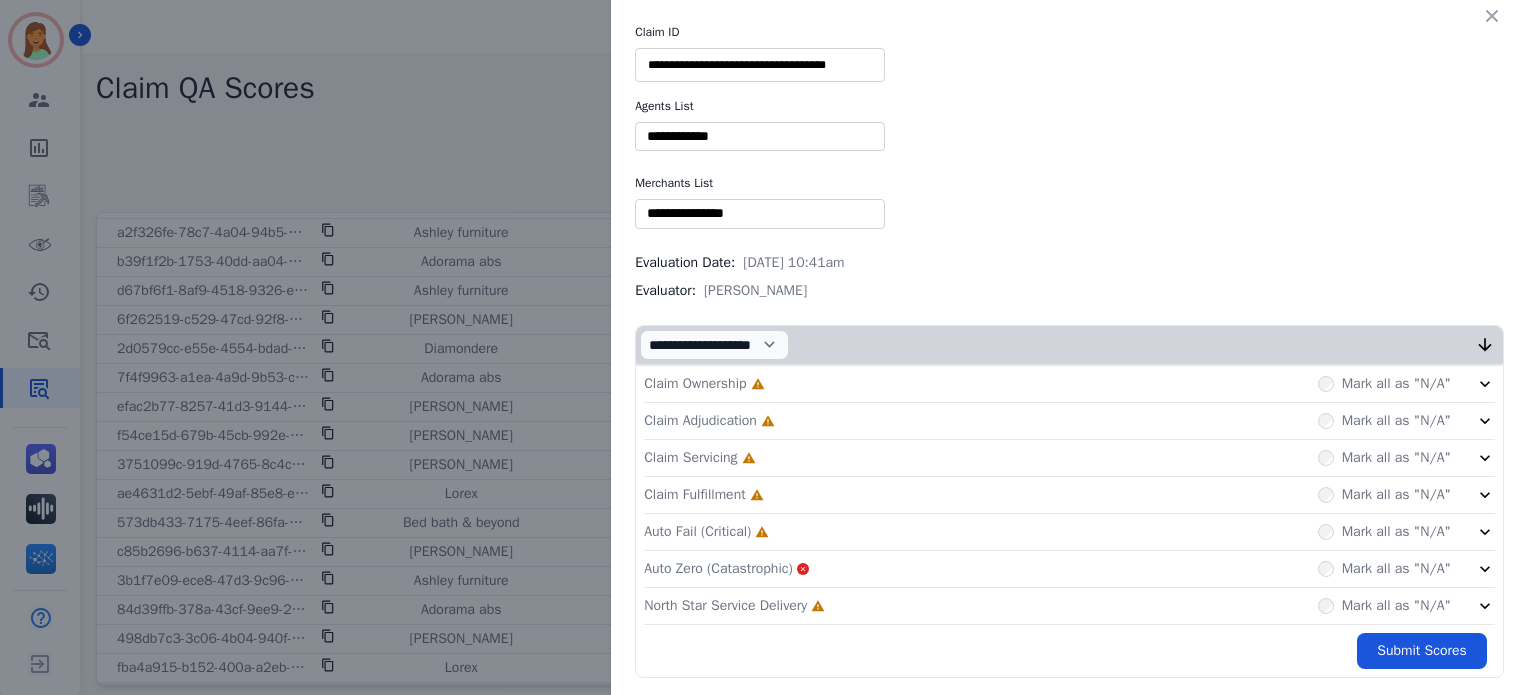 type on "**********" 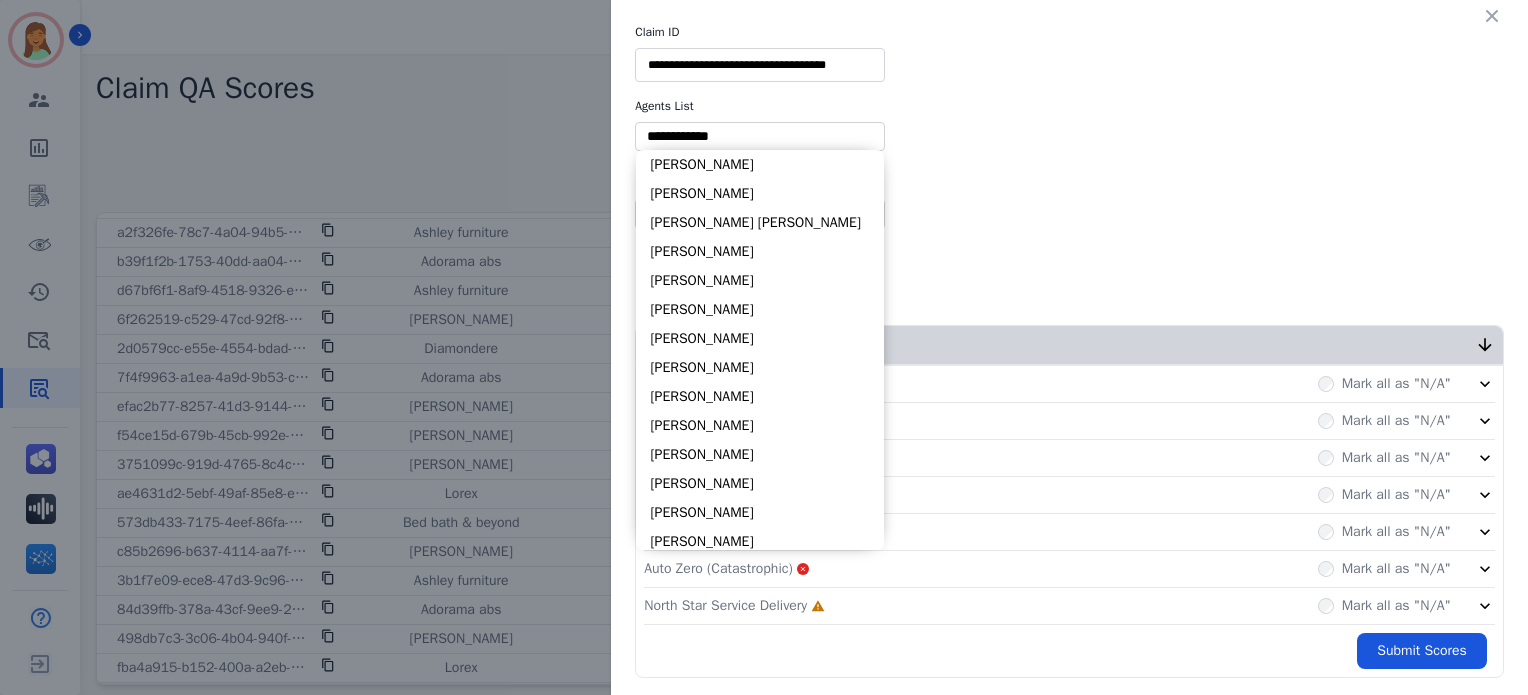 click at bounding box center [760, 136] 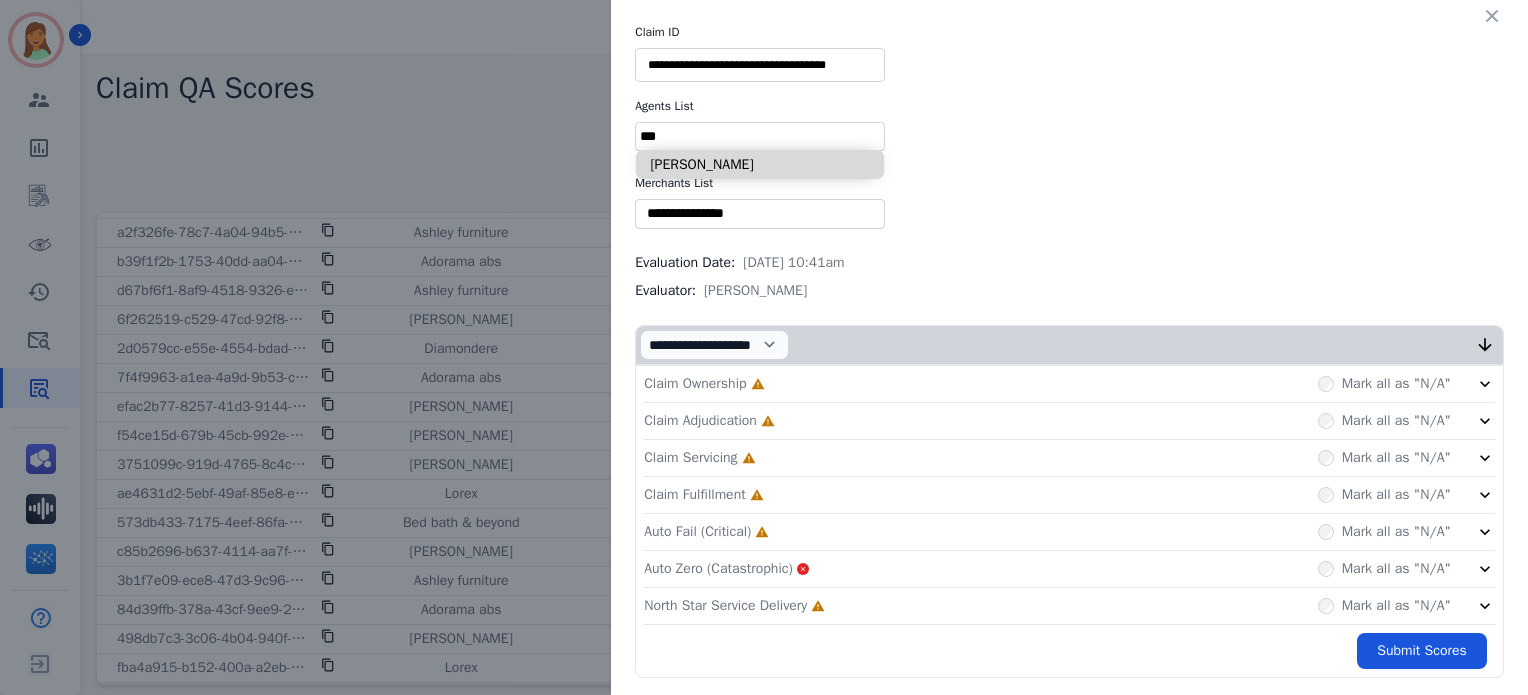 type on "***" 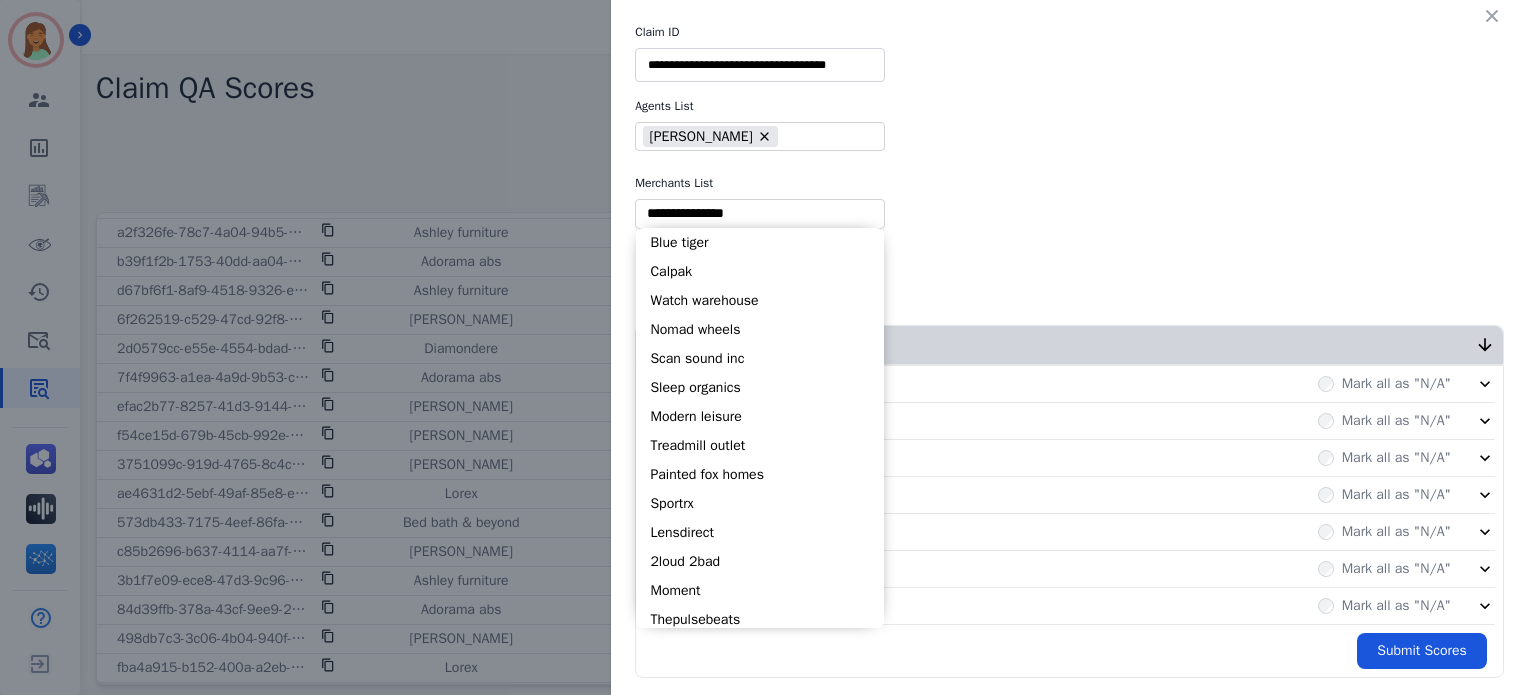 click at bounding box center (760, 213) 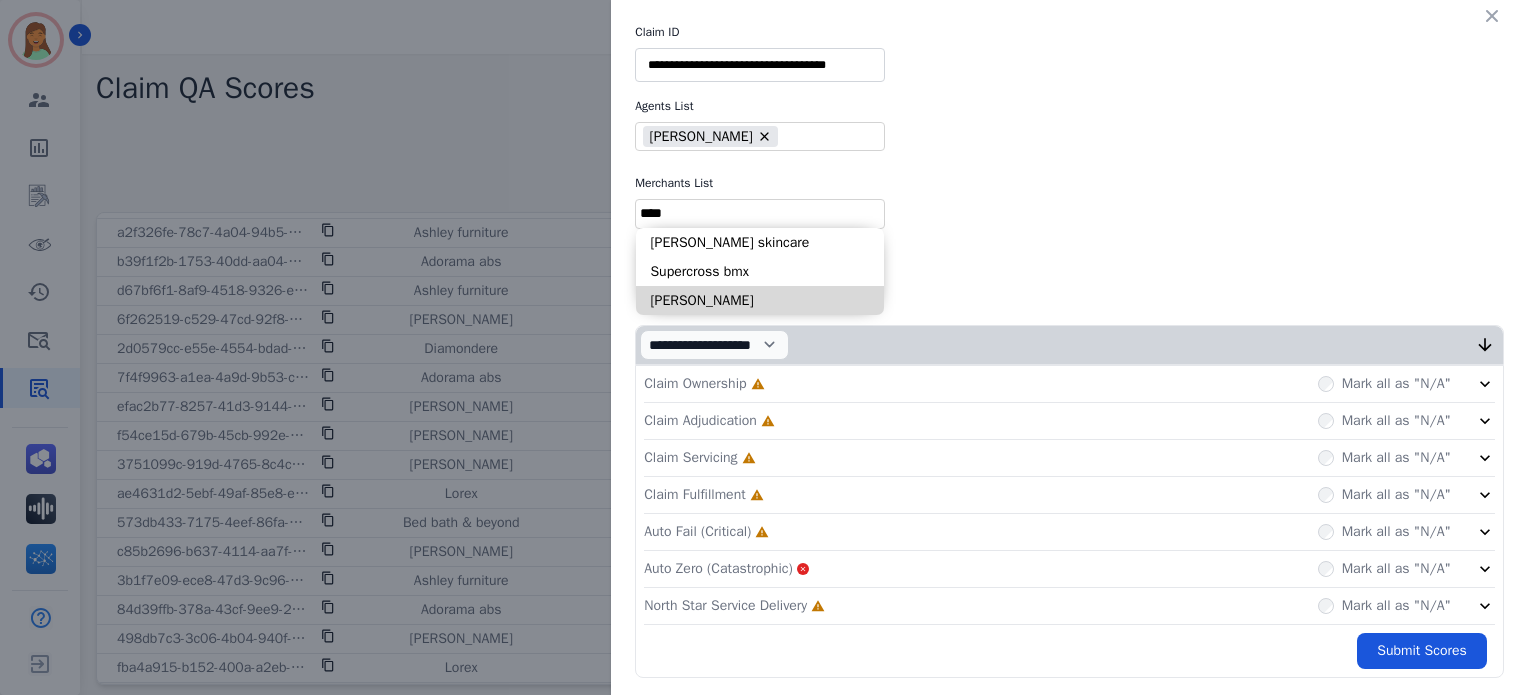 type on "****" 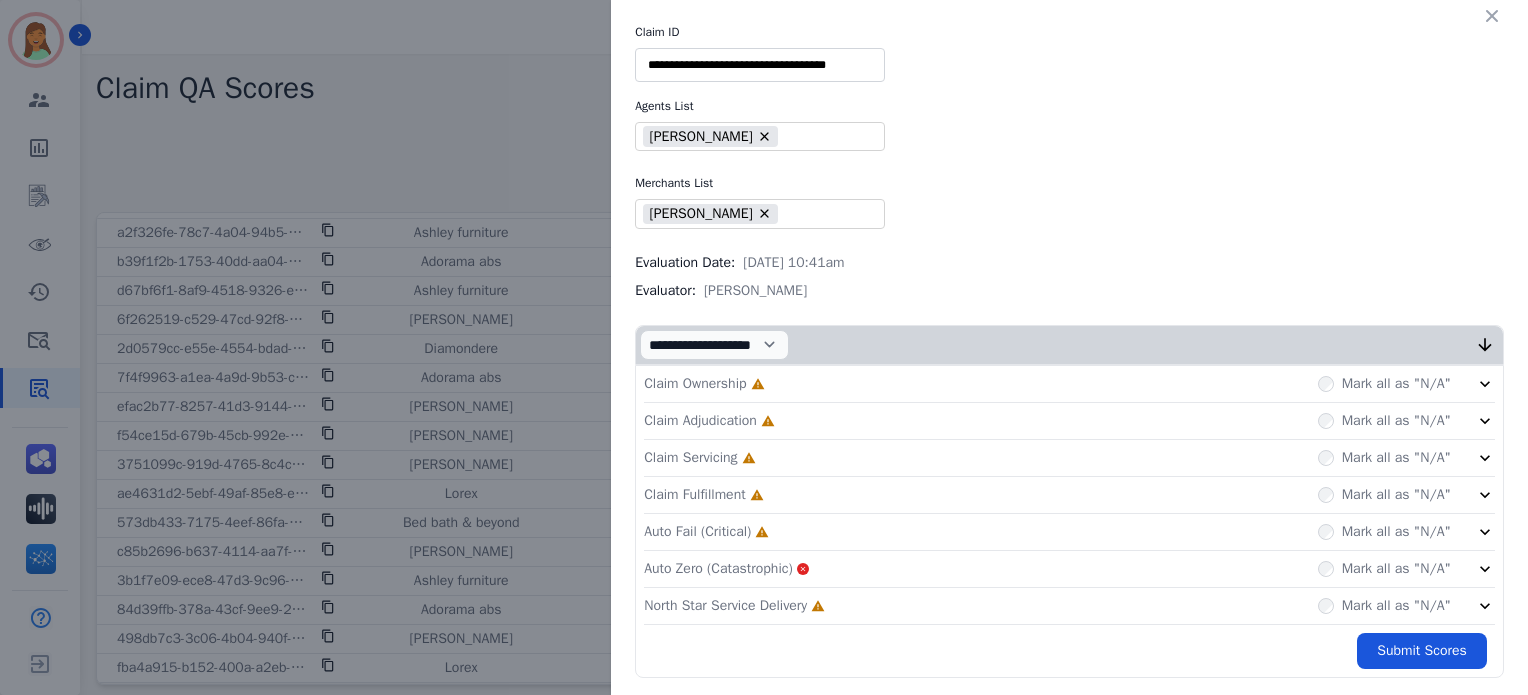 click on "Mark all as "N/A"" at bounding box center (1384, 606) 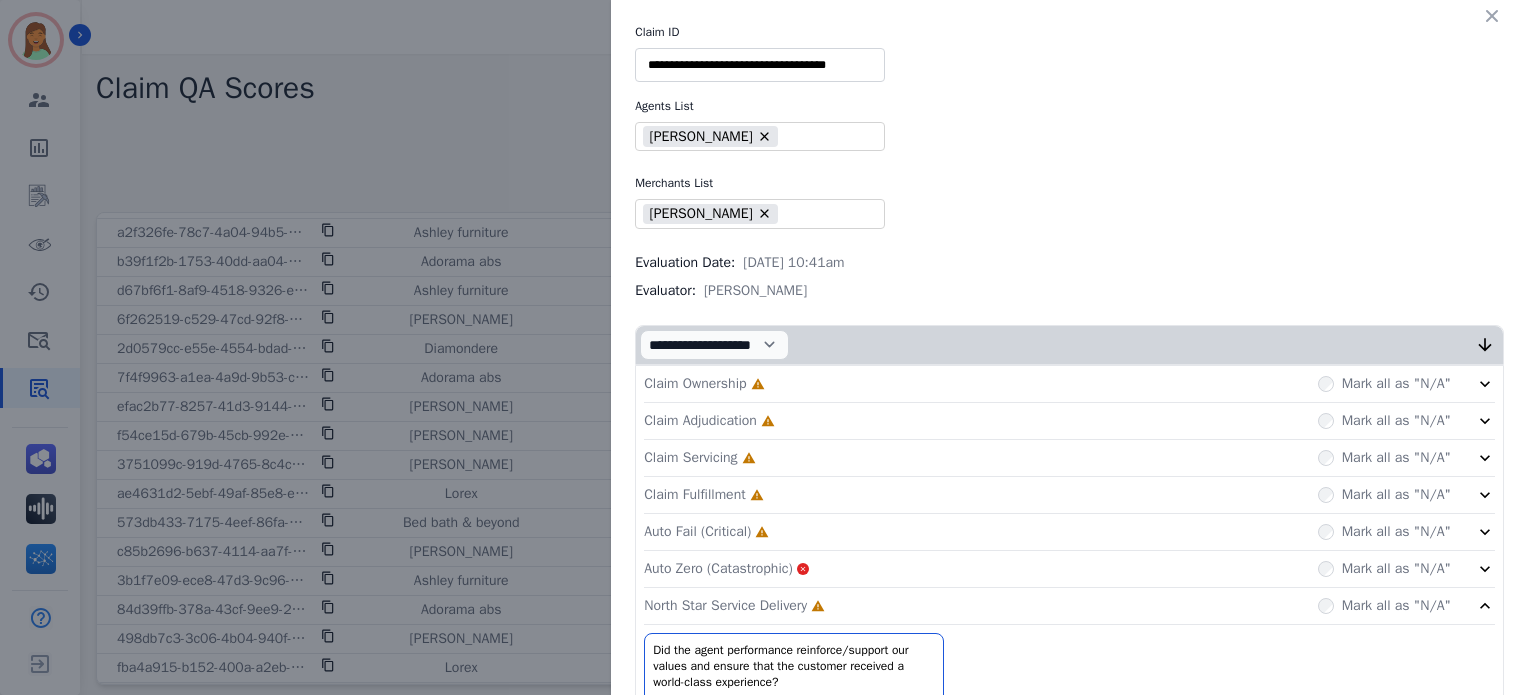 drag, startPoint x: 820, startPoint y: 520, endPoint x: 795, endPoint y: 492, distance: 37.536648 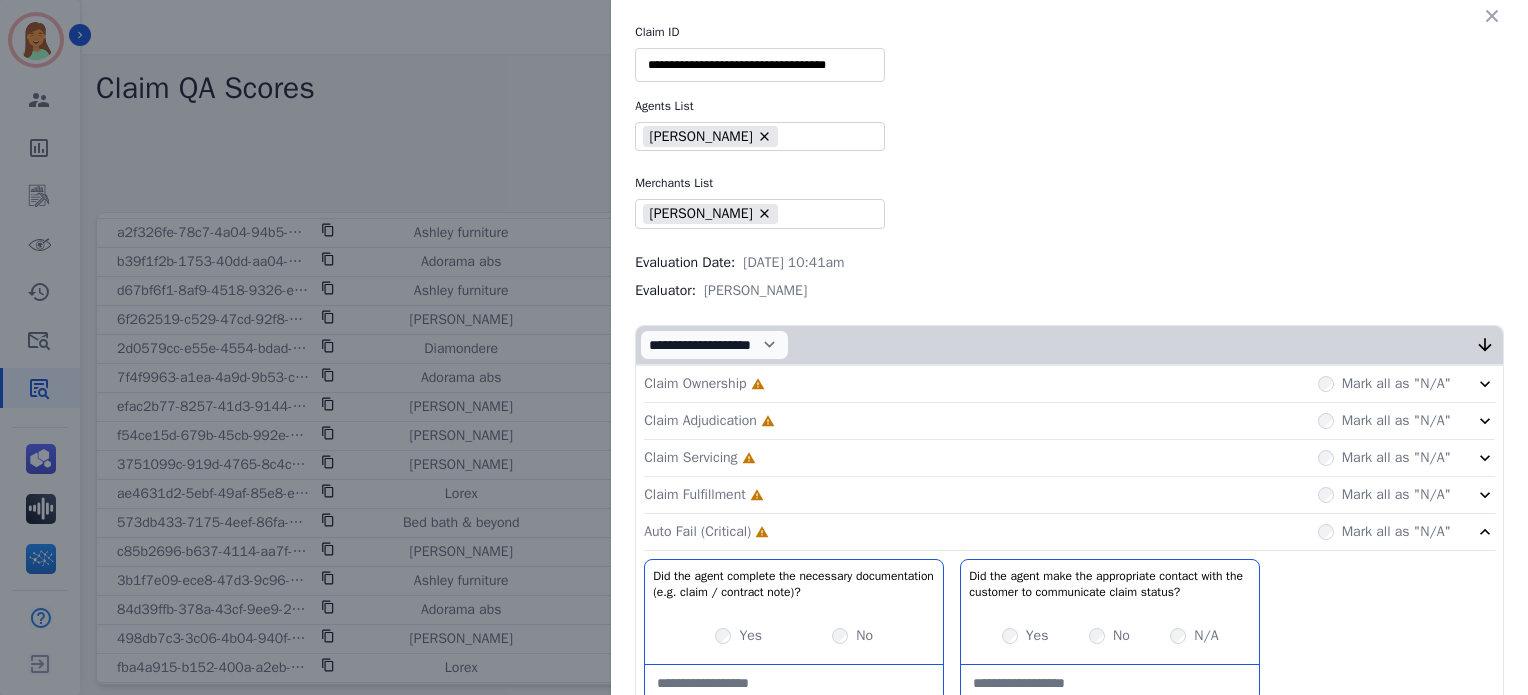 click on "Claim Fulfillment     Incomplete         Mark all as "N/A"" 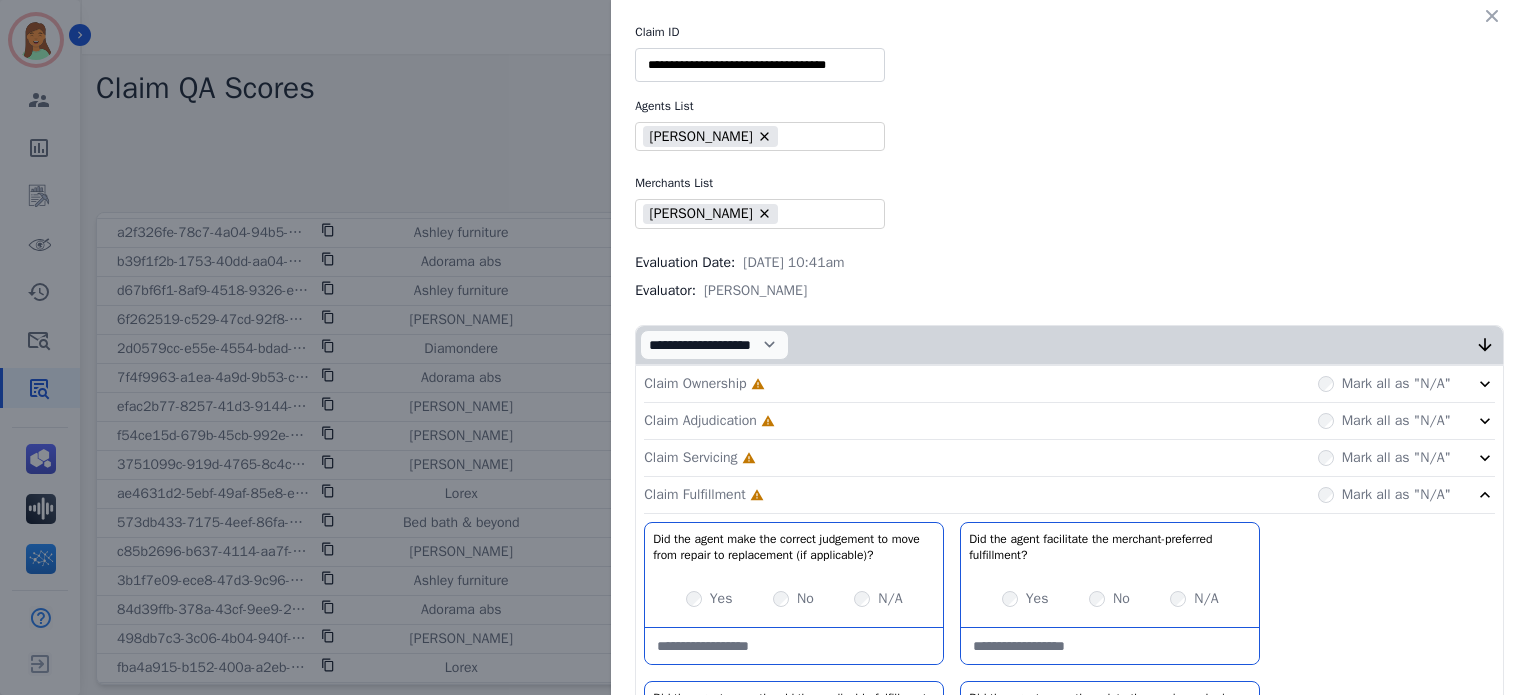 click on "Claim Servicing     Incomplete         Mark all as "N/A"" 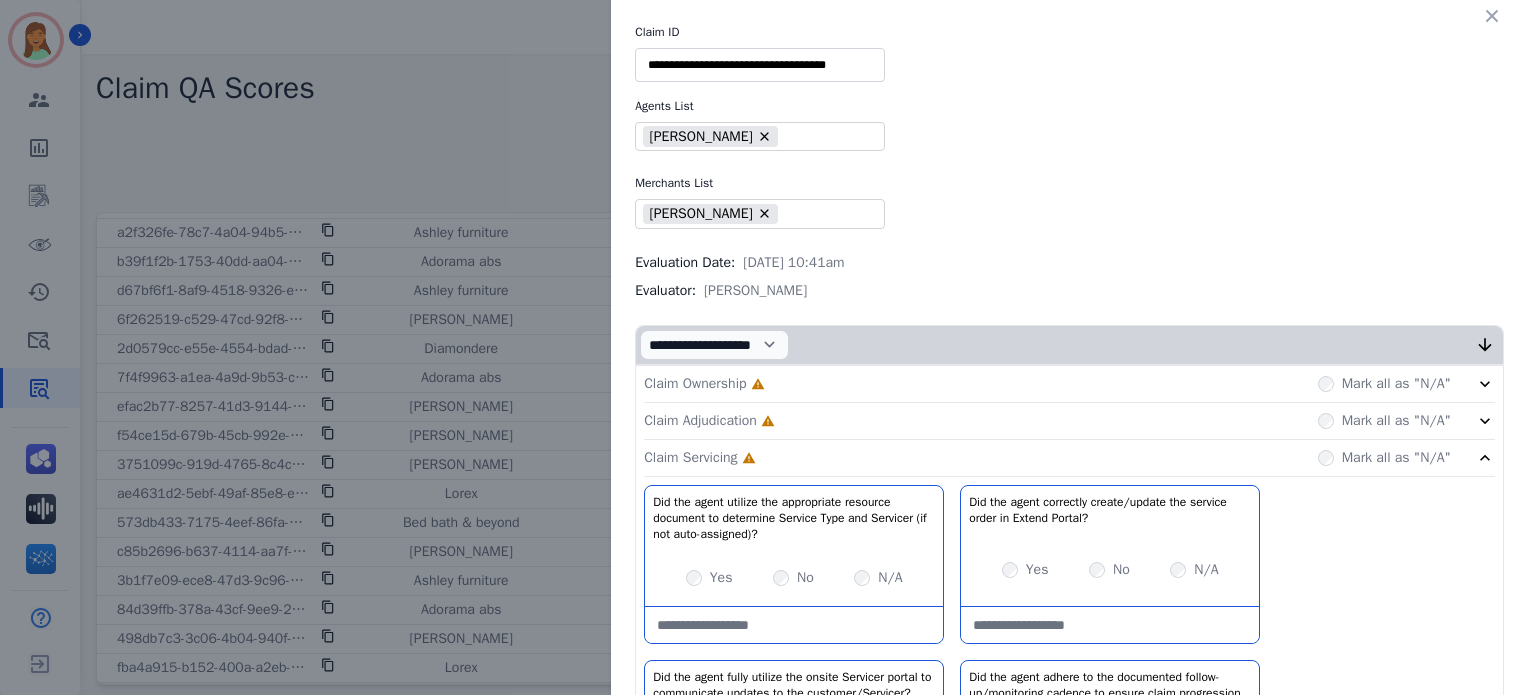 click on "Claim Adjudication     Incomplete         Mark all as "N/A"" 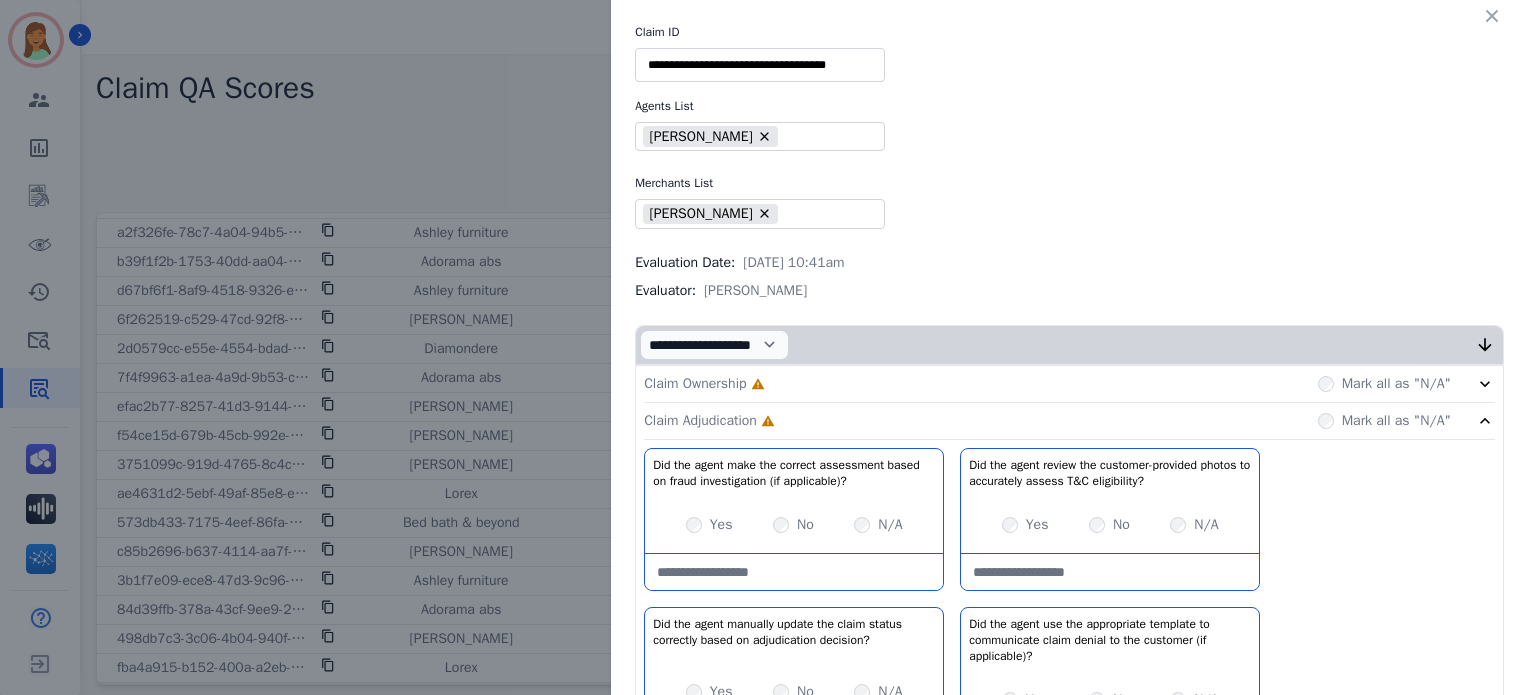 click on "Claim Ownership     Incomplete         Mark all as "N/A"" at bounding box center (1069, 384) 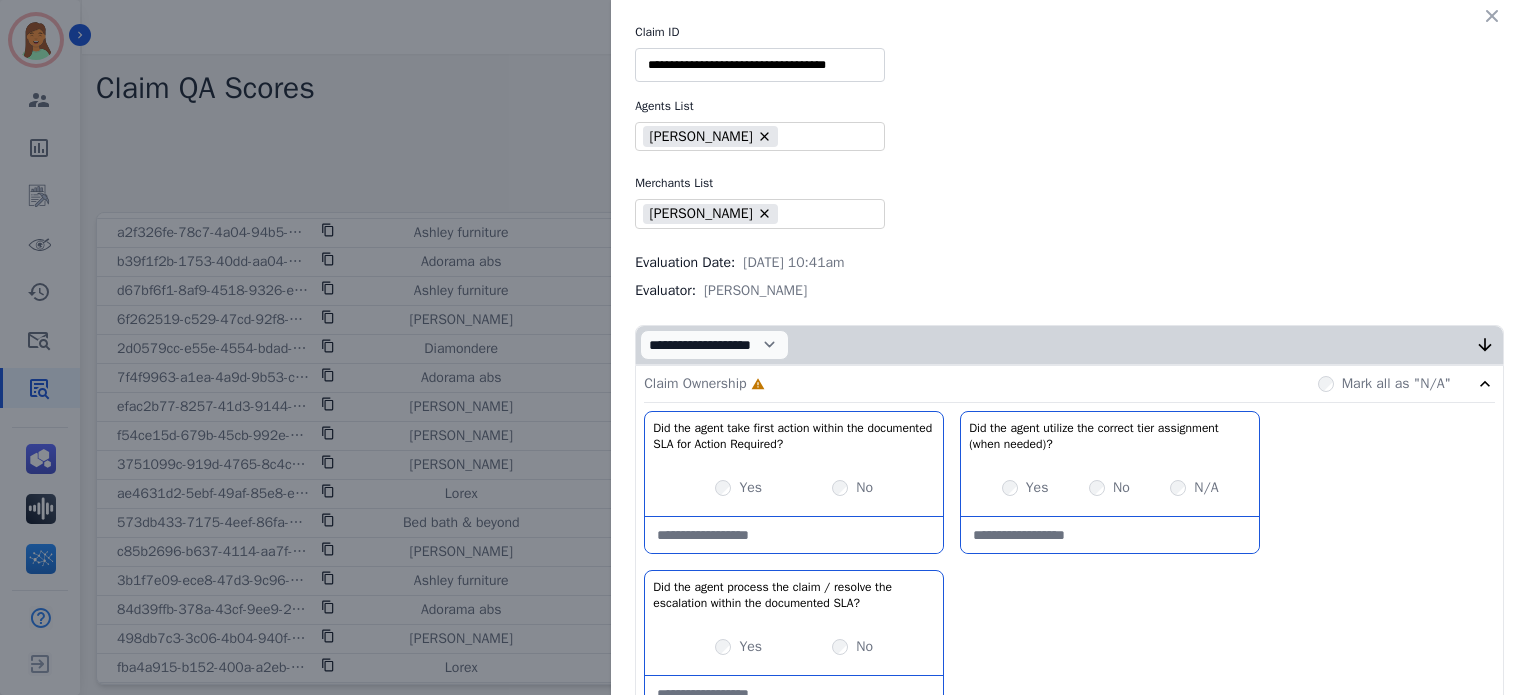 scroll, scrollTop: 266, scrollLeft: 0, axis: vertical 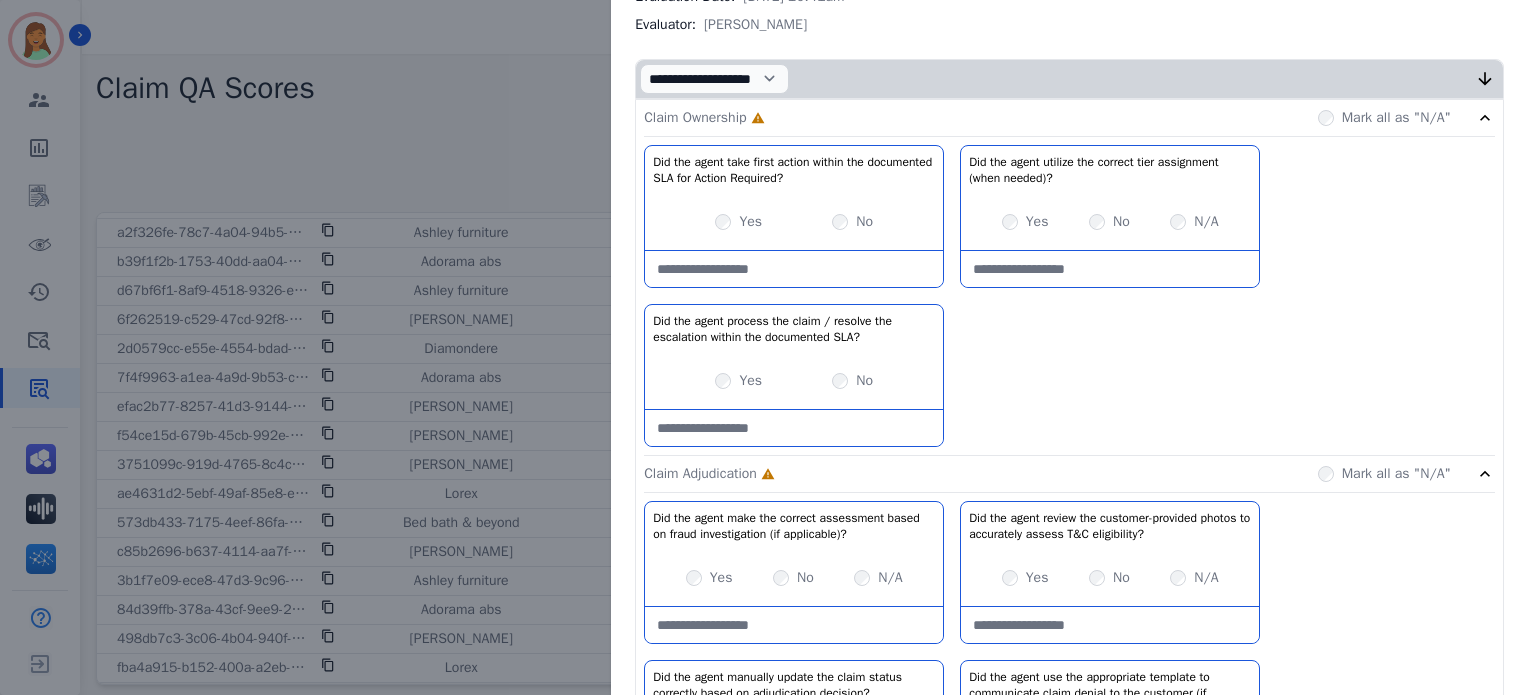 click on "Yes" at bounding box center [750, 222] 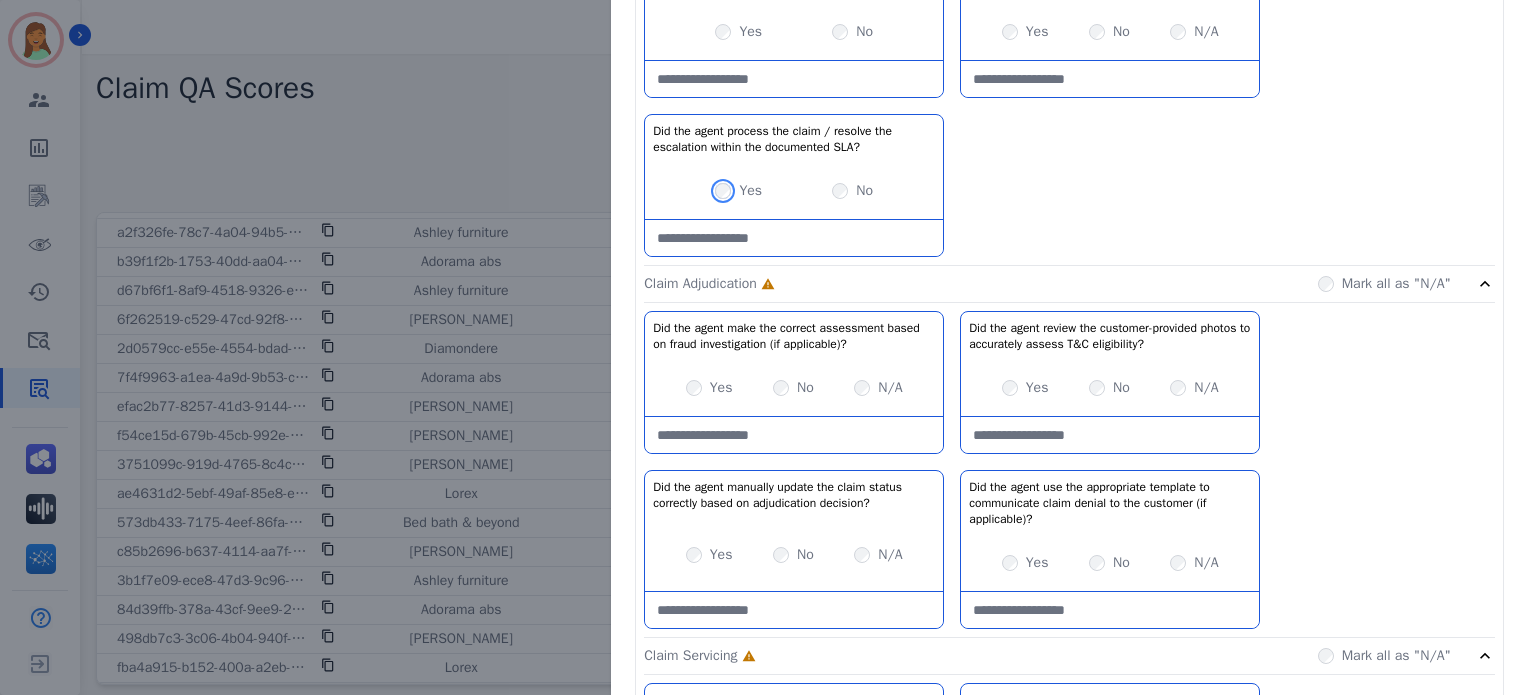 scroll, scrollTop: 464, scrollLeft: 0, axis: vertical 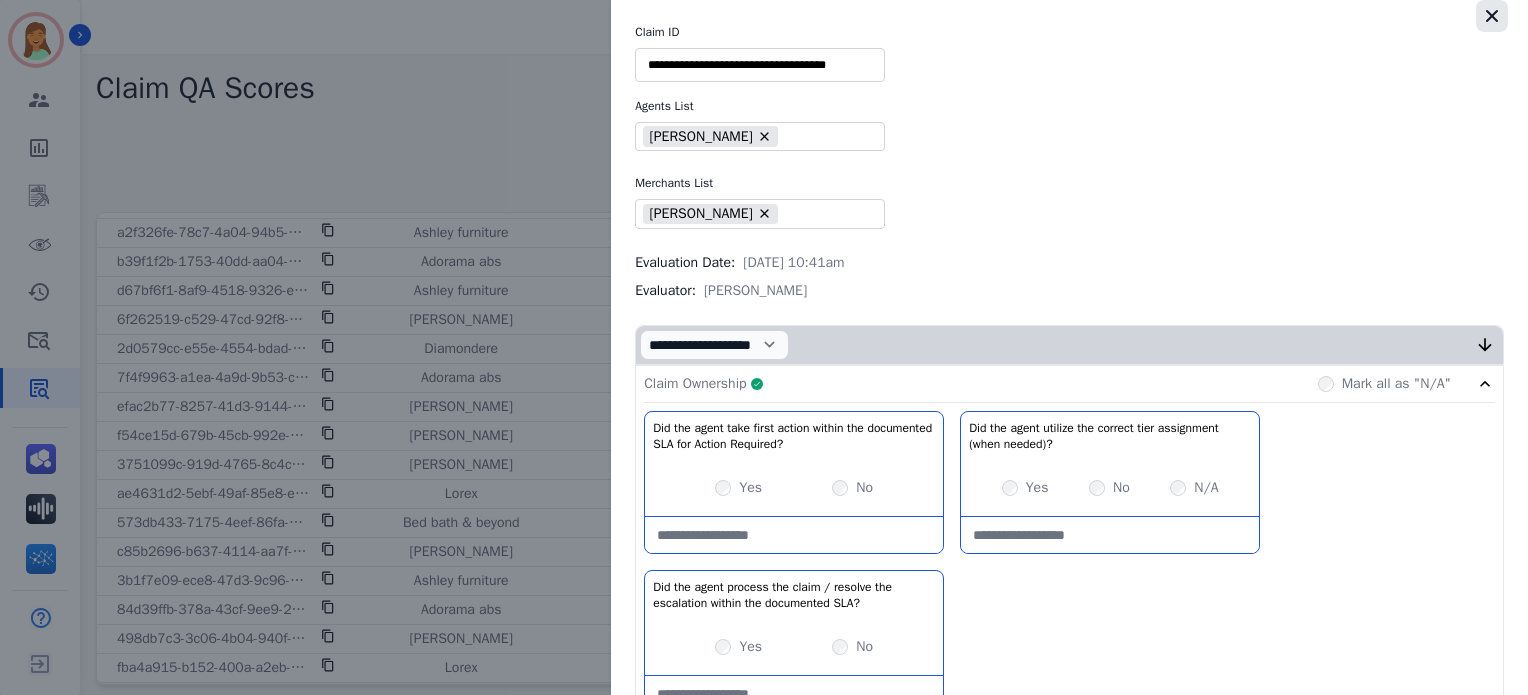 click 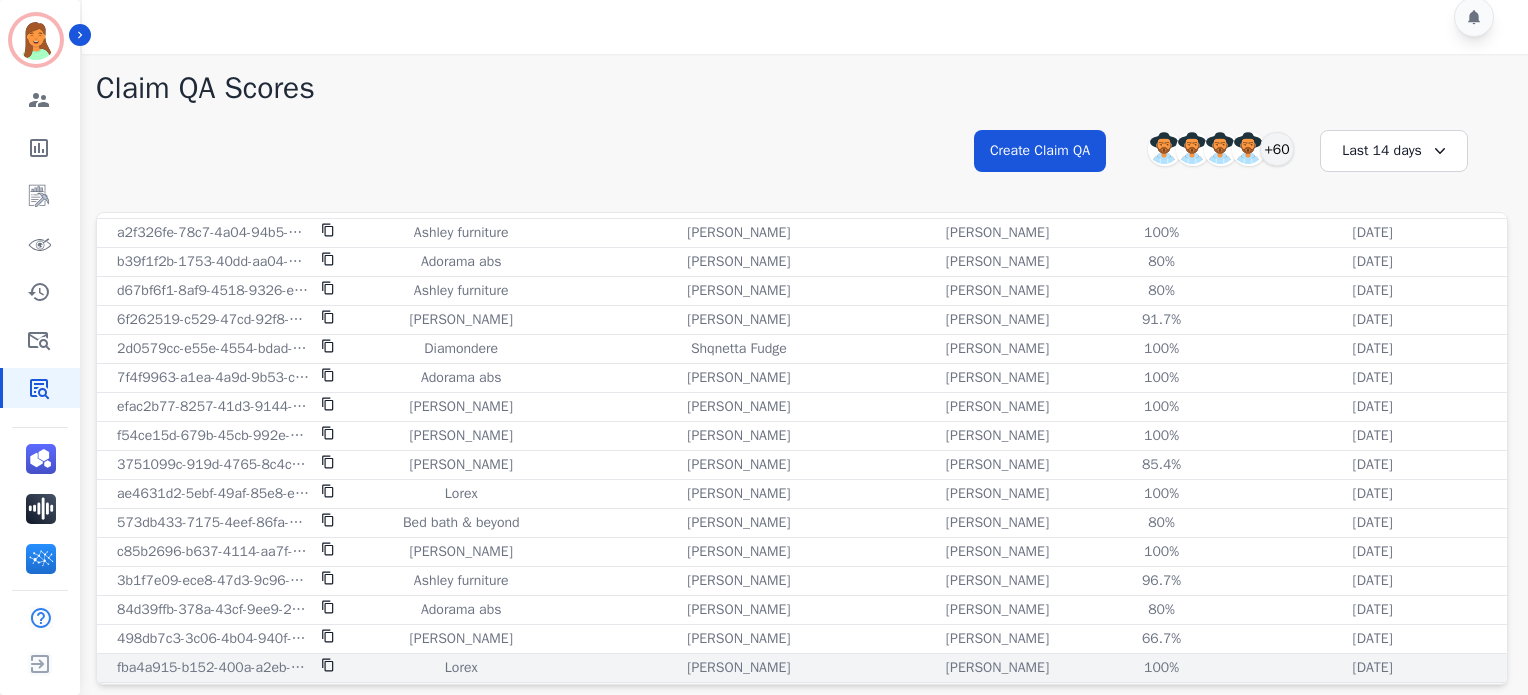 click 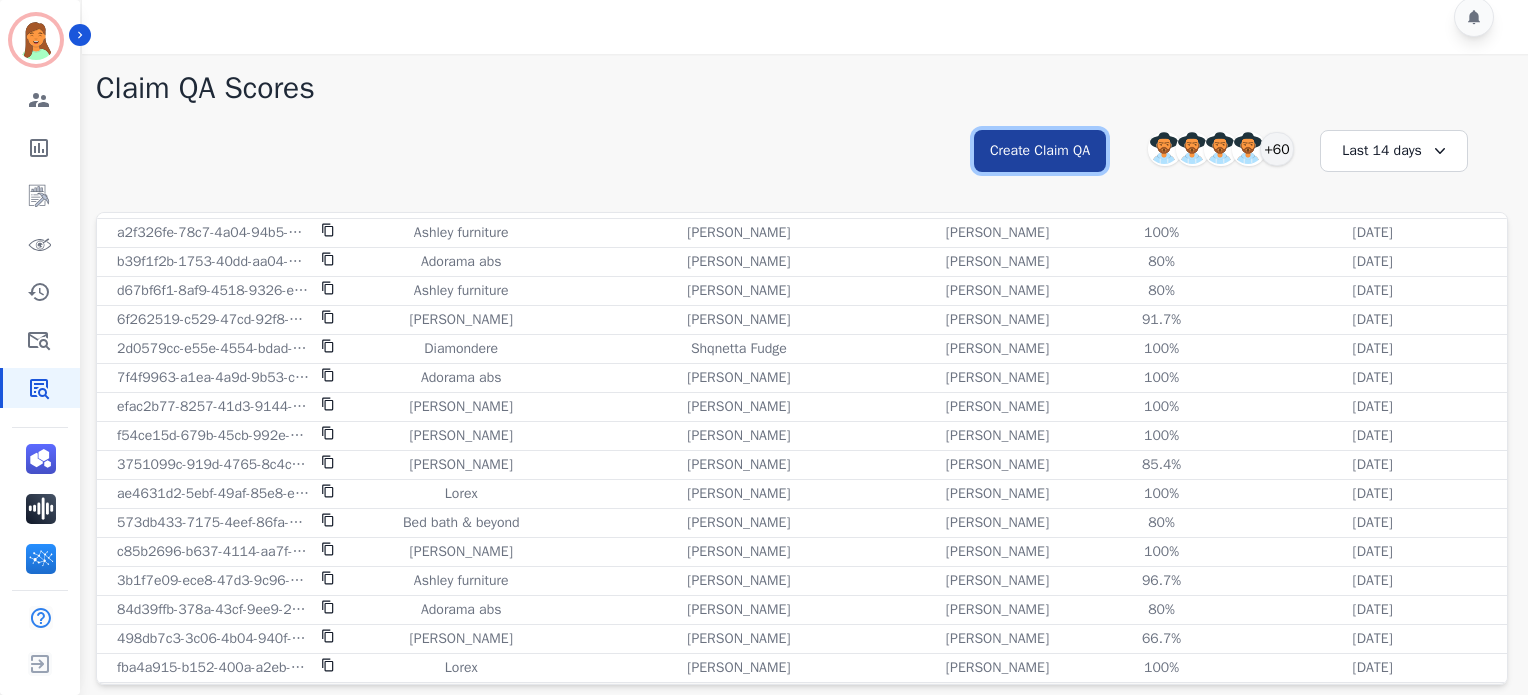 click on "Create Claim QA" at bounding box center [1040, 151] 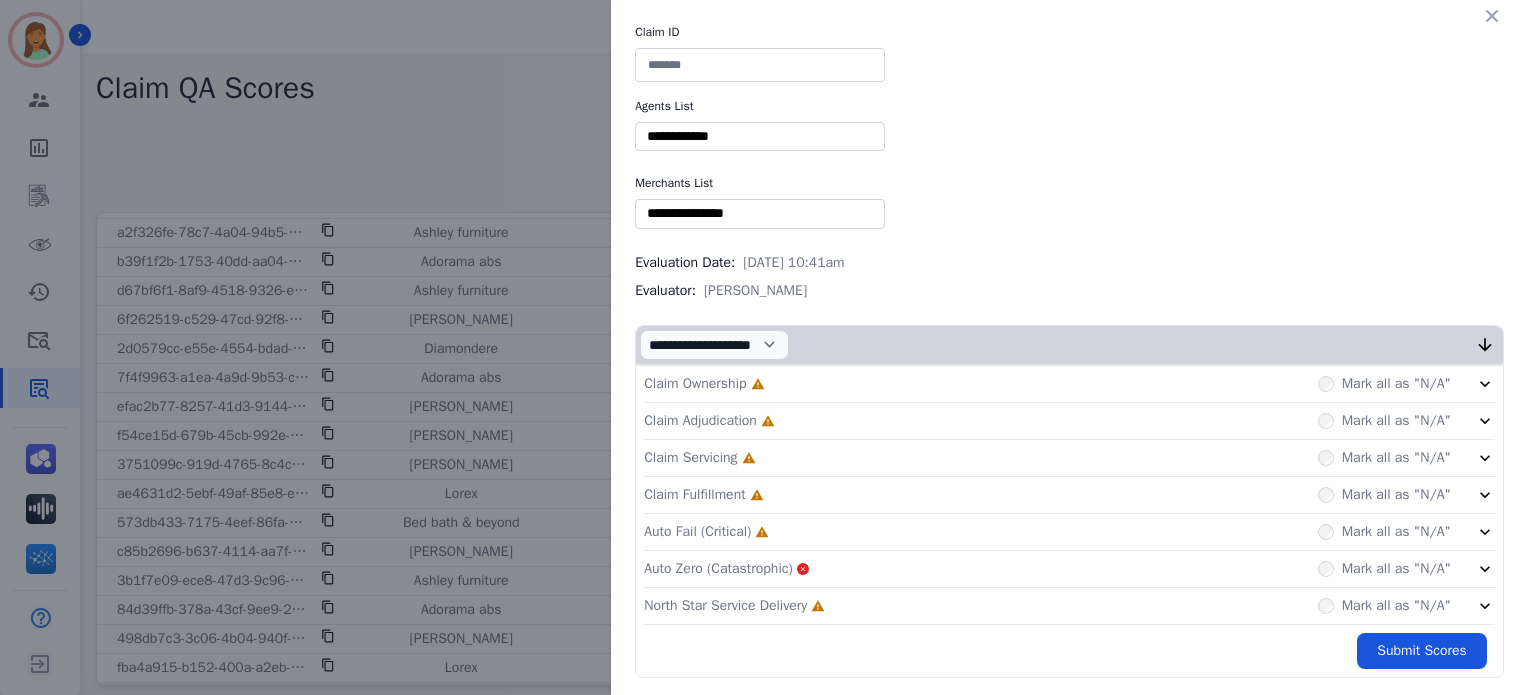 click at bounding box center [760, 213] 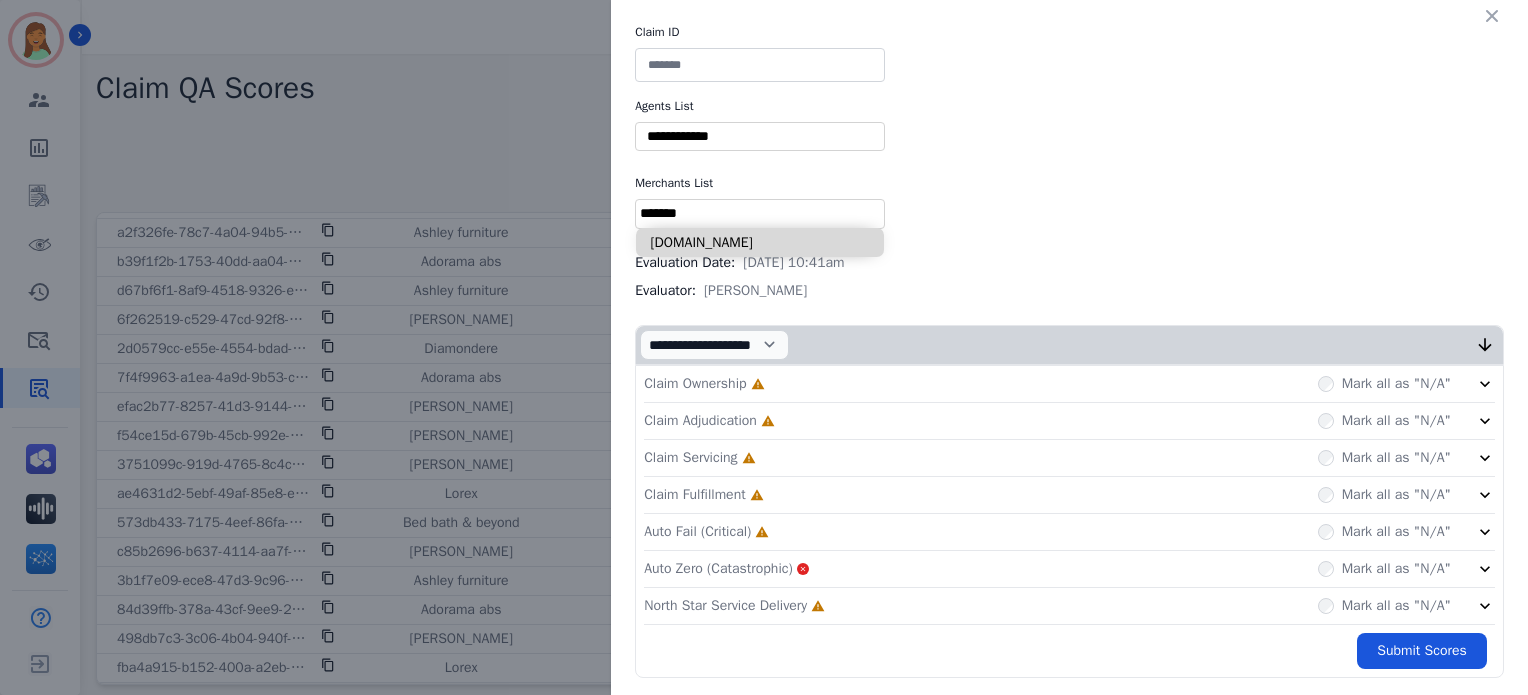 type on "*******" 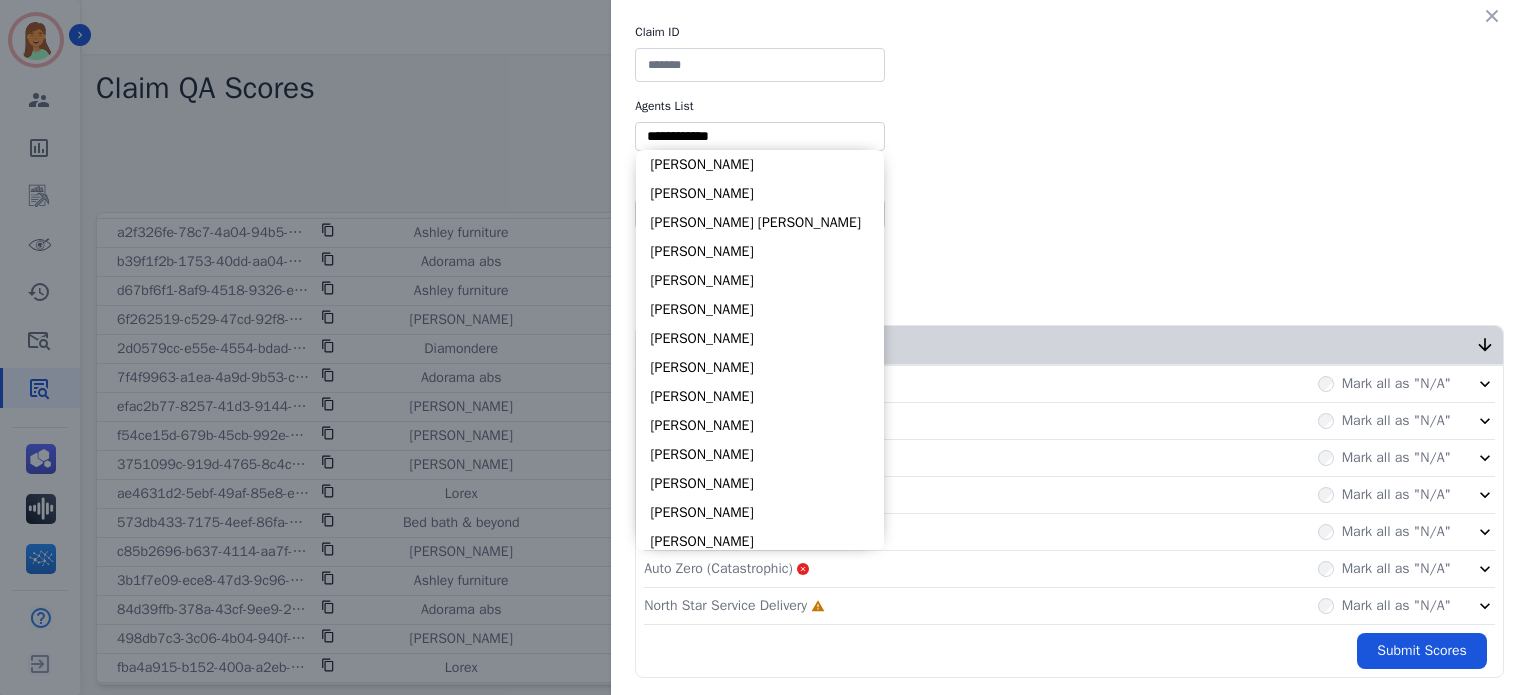 drag, startPoint x: 738, startPoint y: 135, endPoint x: 748, endPoint y: 130, distance: 11.18034 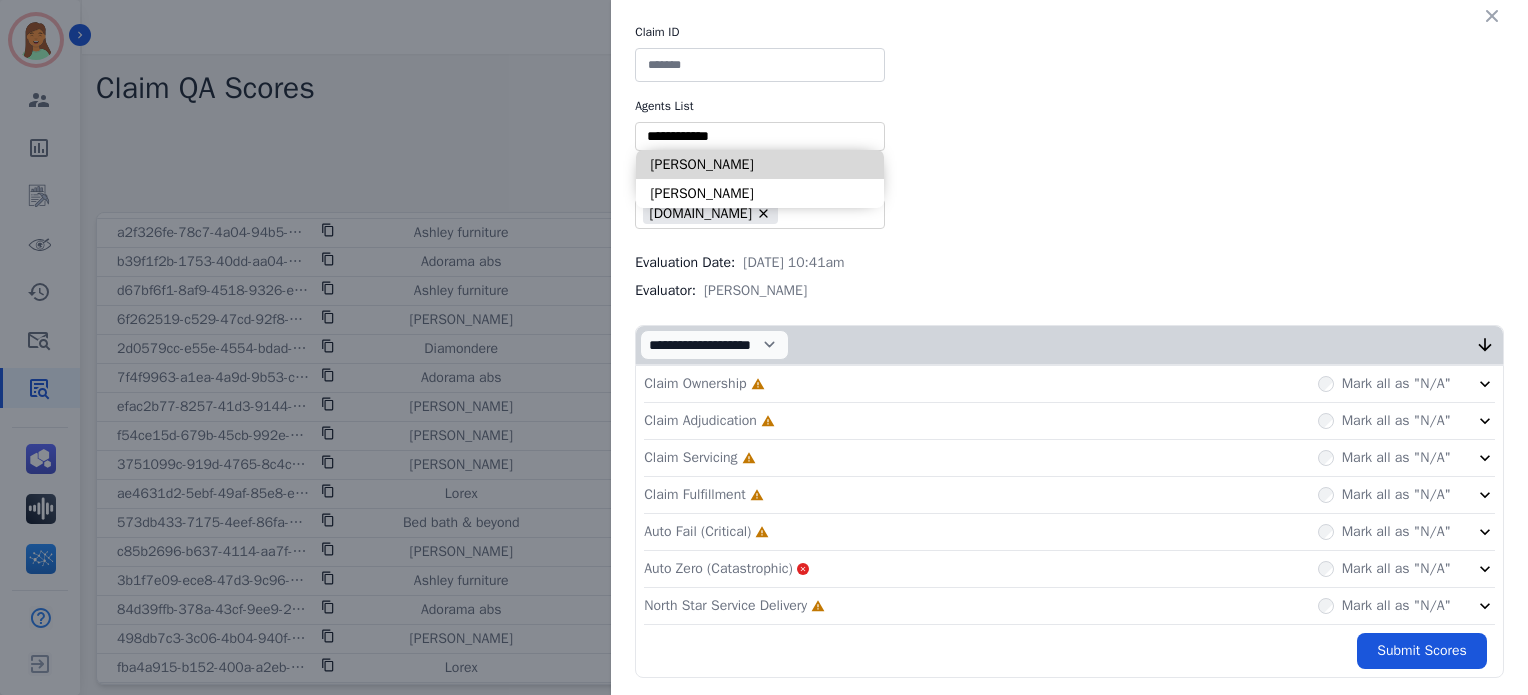 type on "*" 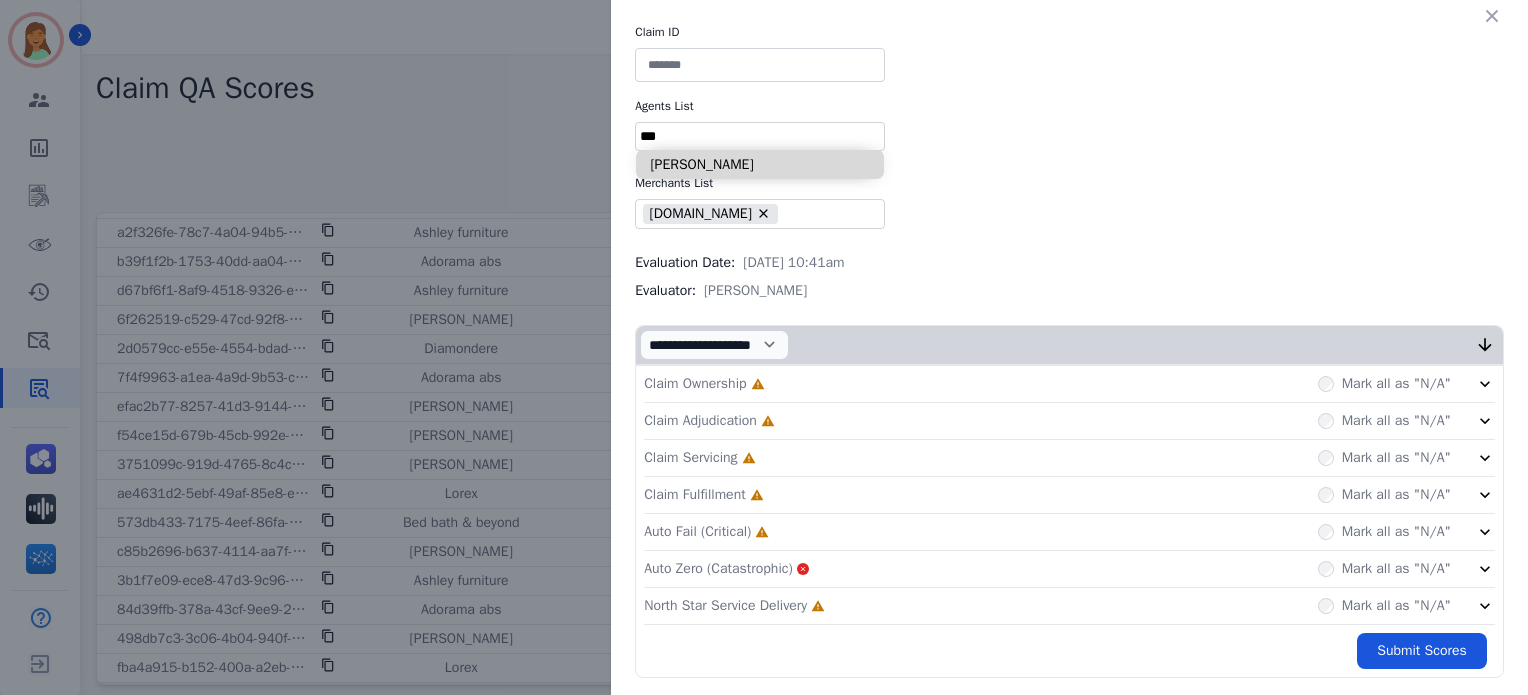 type on "***" 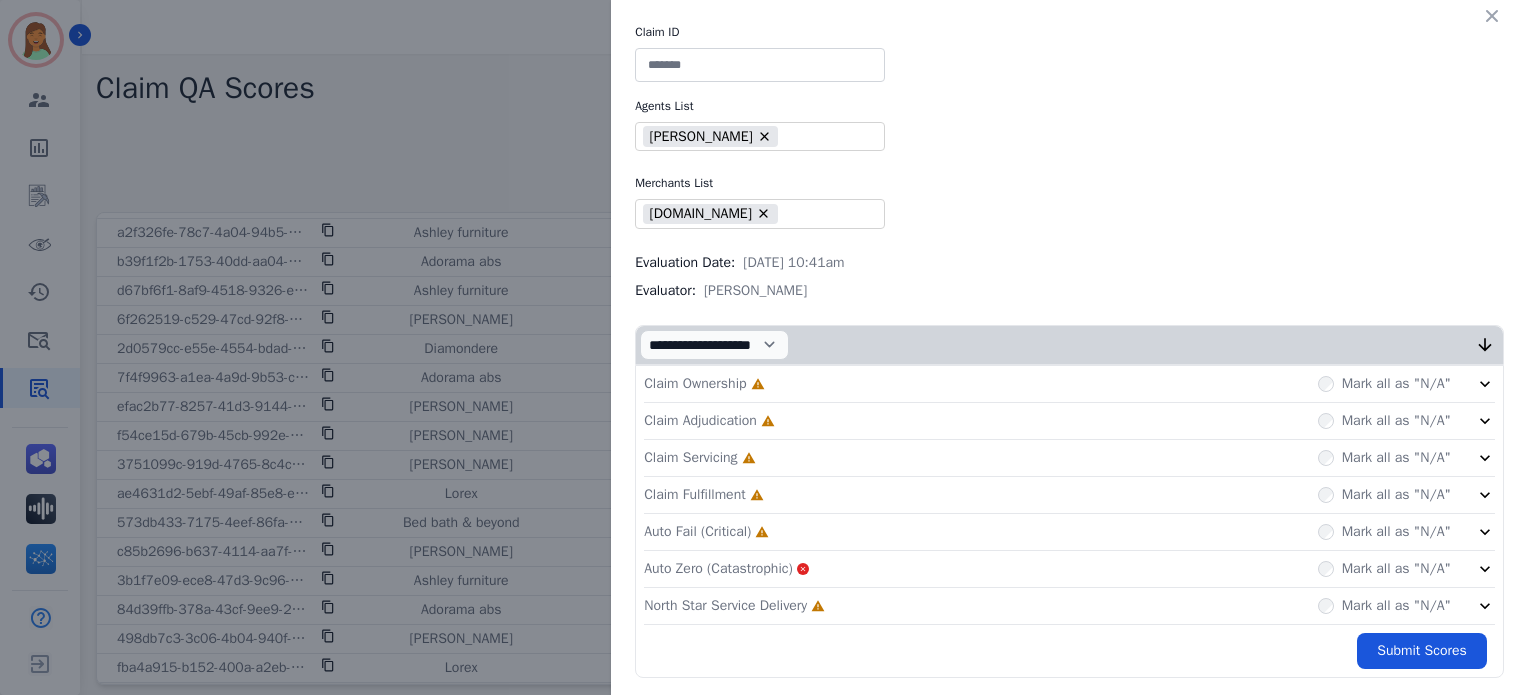 click at bounding box center (760, 65) 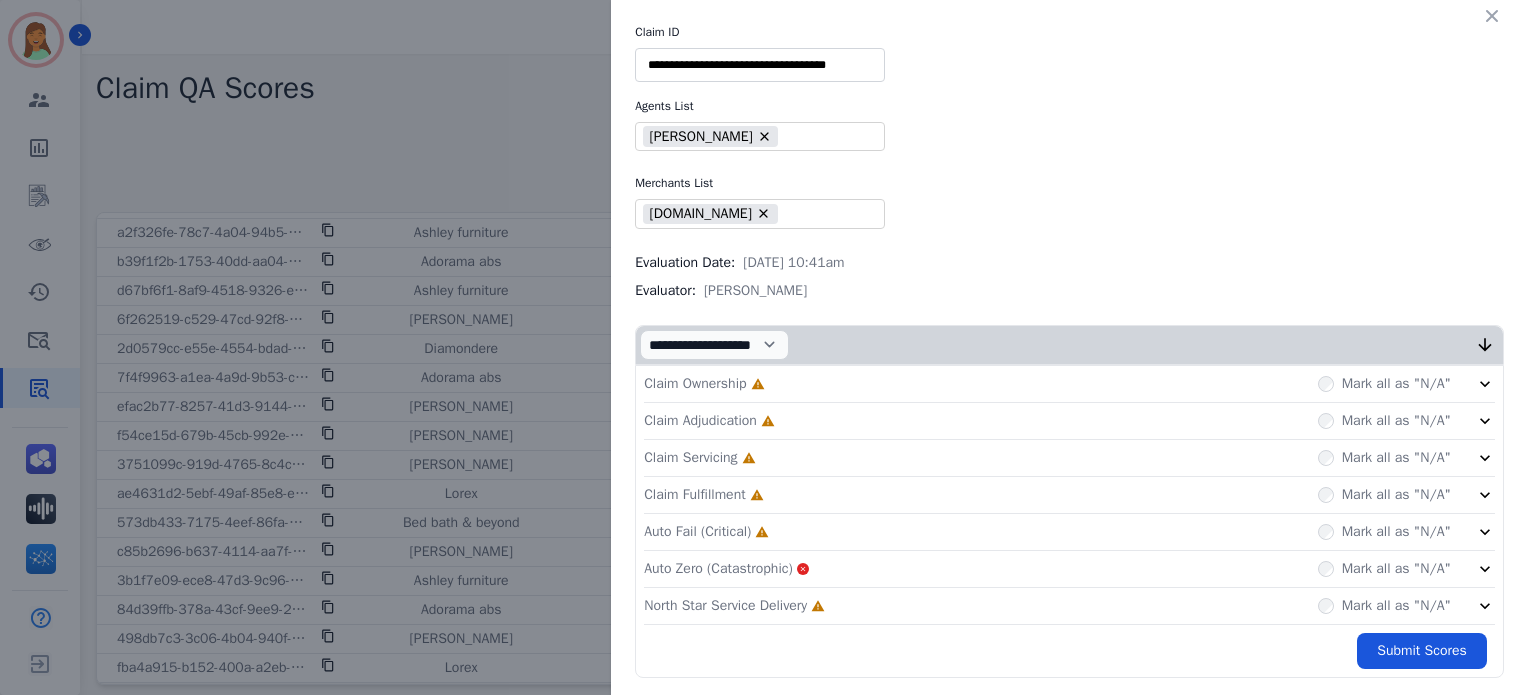 type on "**********" 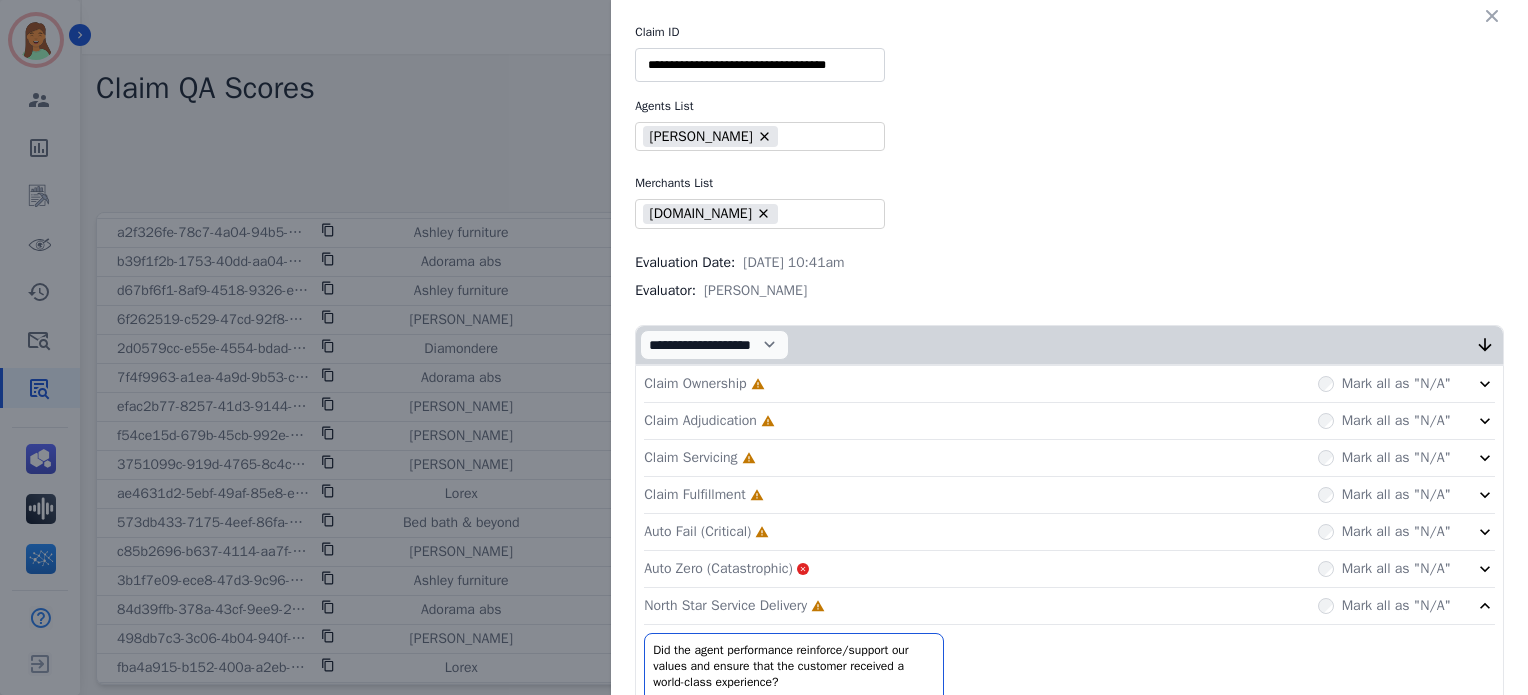 click on "Auto Fail (Critical)" at bounding box center [697, 532] 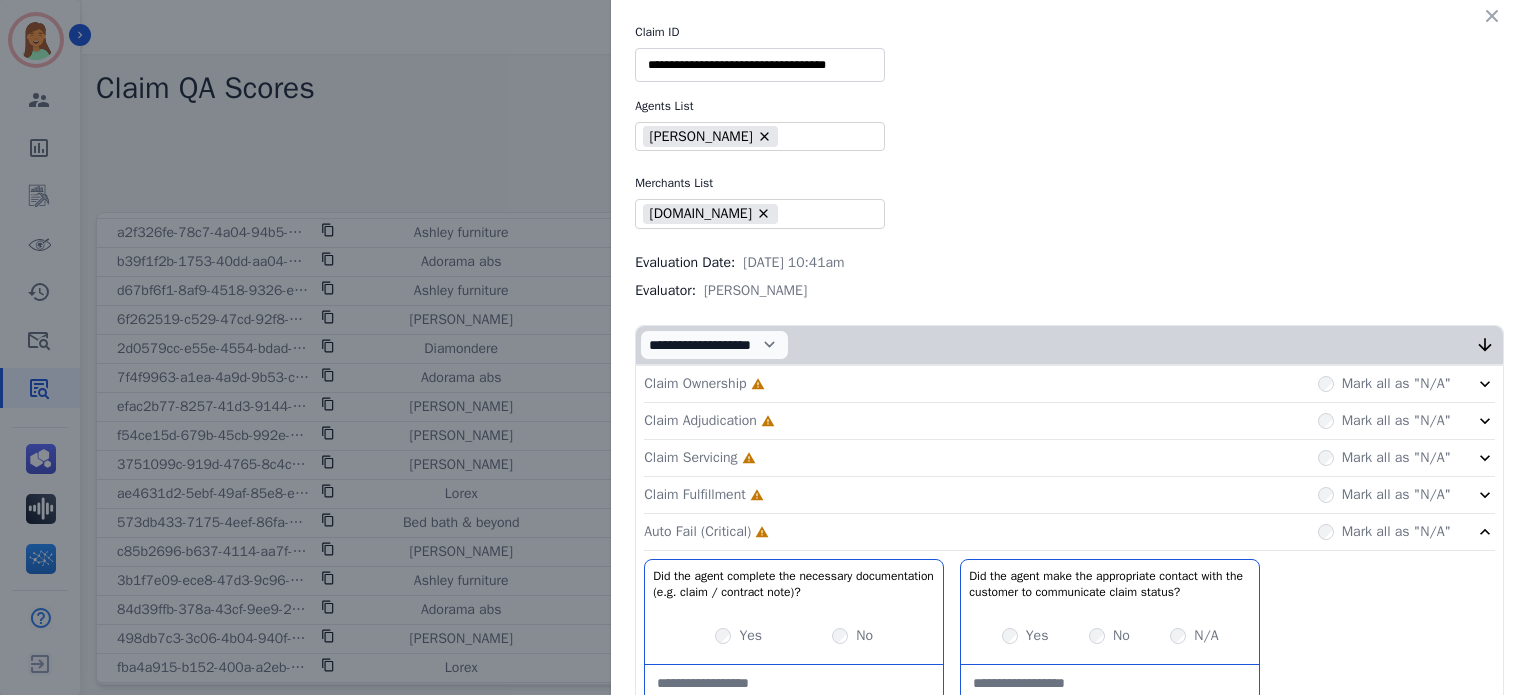 click on "Claim Fulfillment" at bounding box center (694, 495) 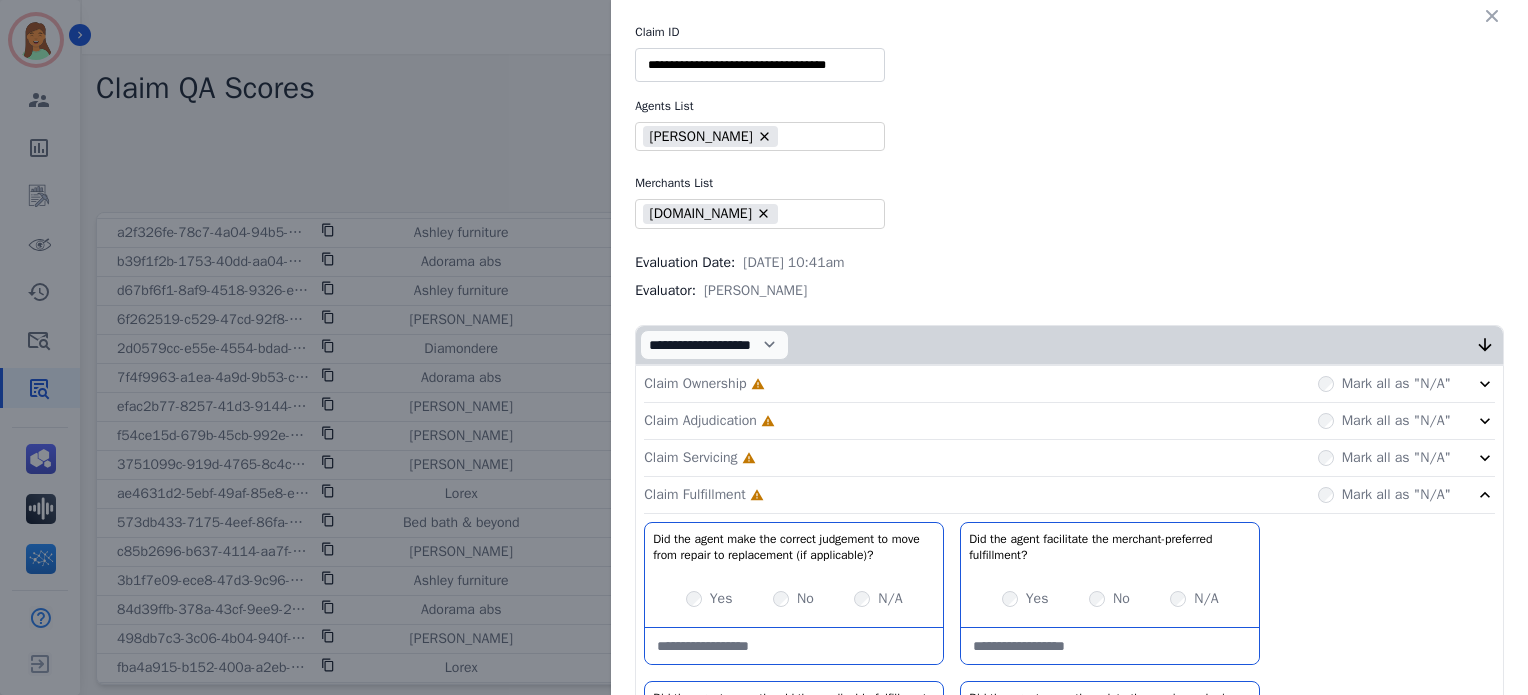 click on "Claim Servicing" at bounding box center (690, 458) 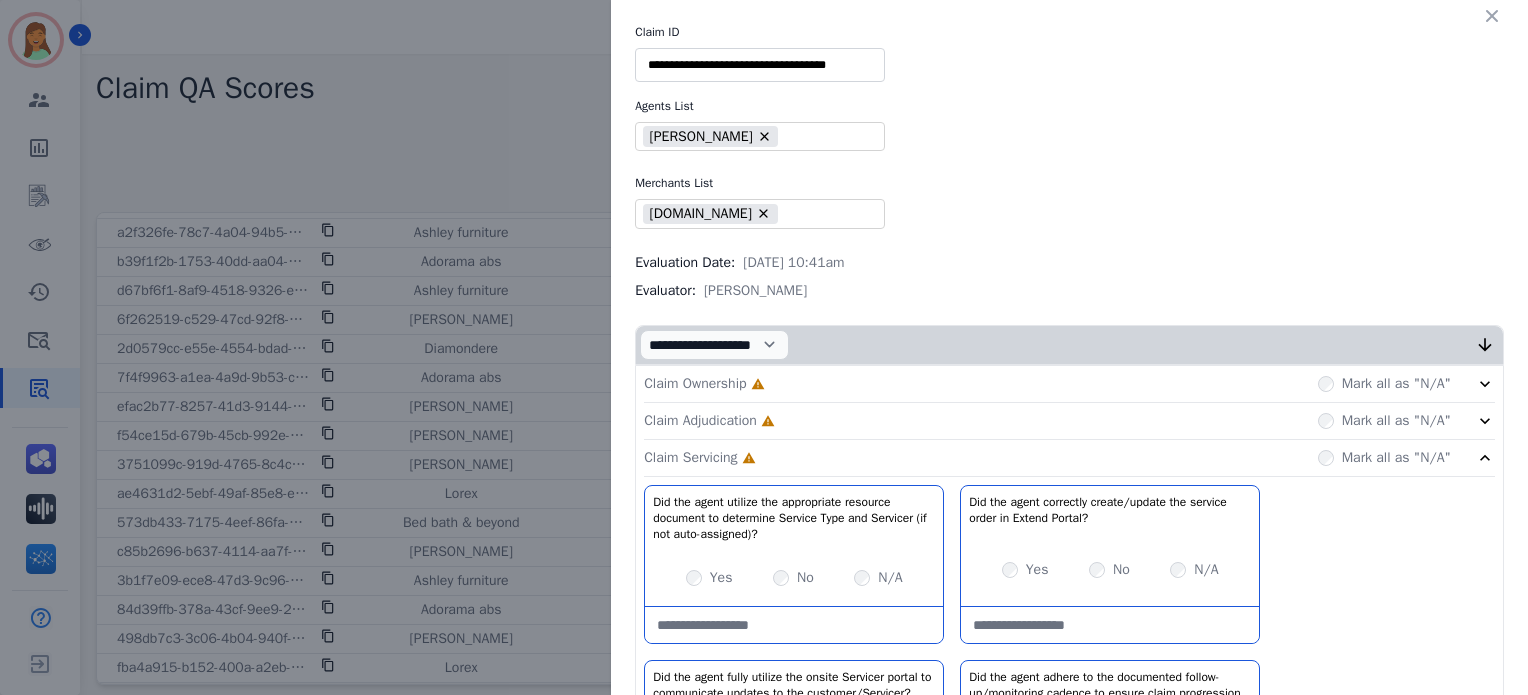 click on "Claim Adjudication" at bounding box center [700, 421] 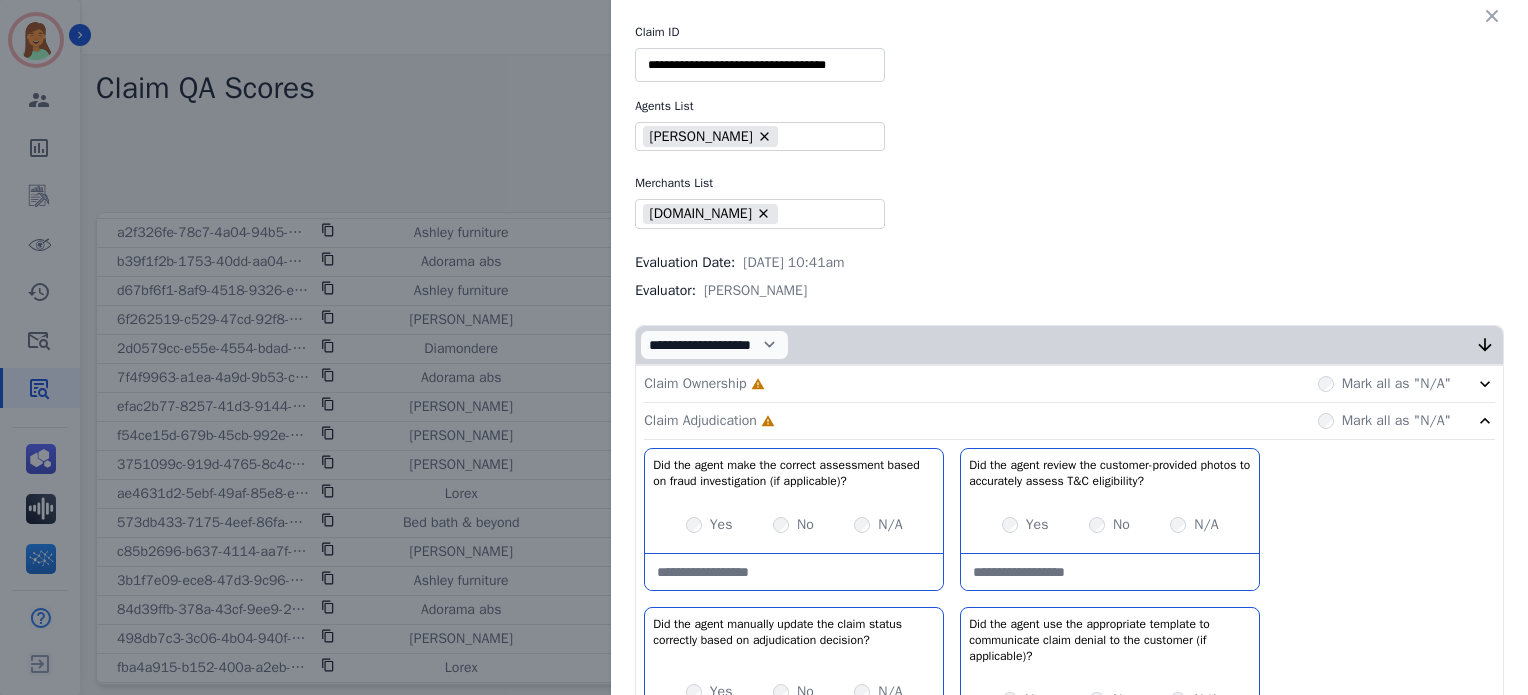 click on "Claim Ownership" at bounding box center (695, 384) 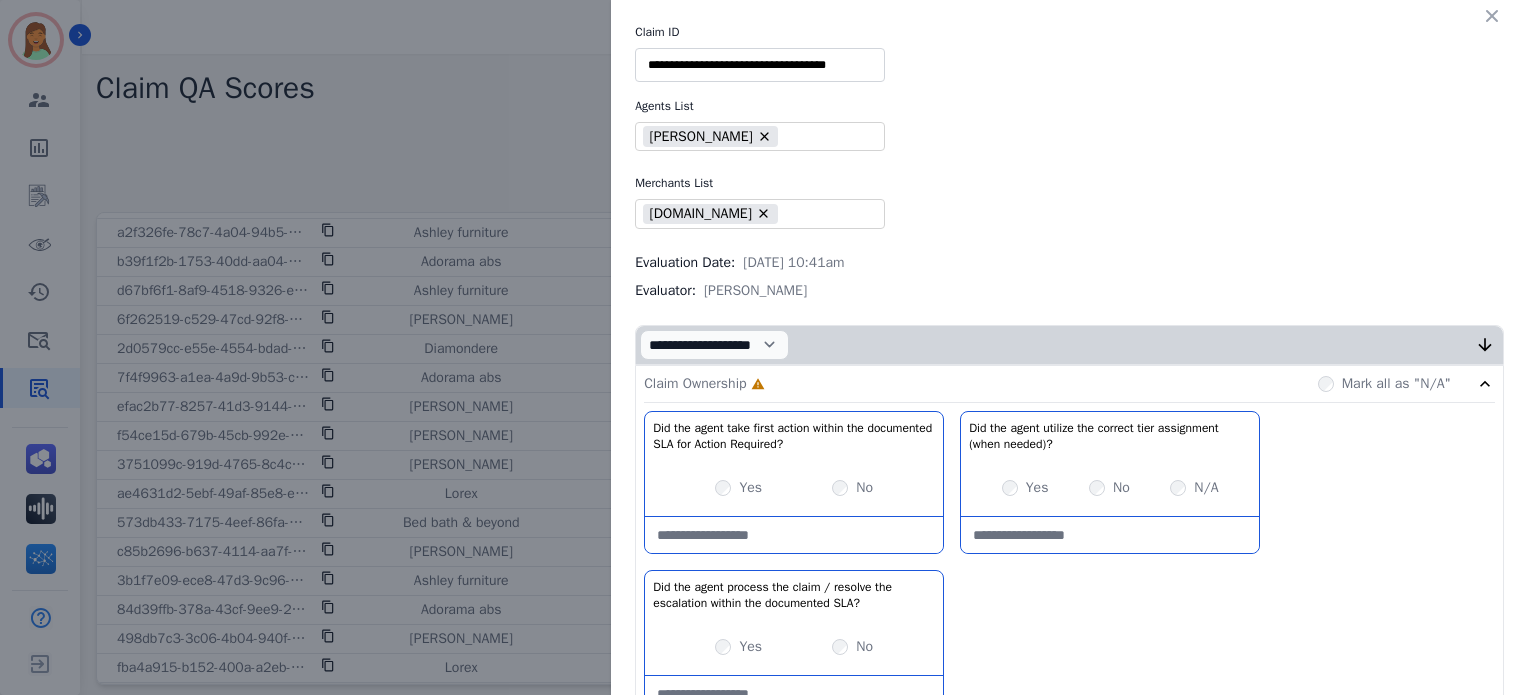 scroll, scrollTop: 400, scrollLeft: 0, axis: vertical 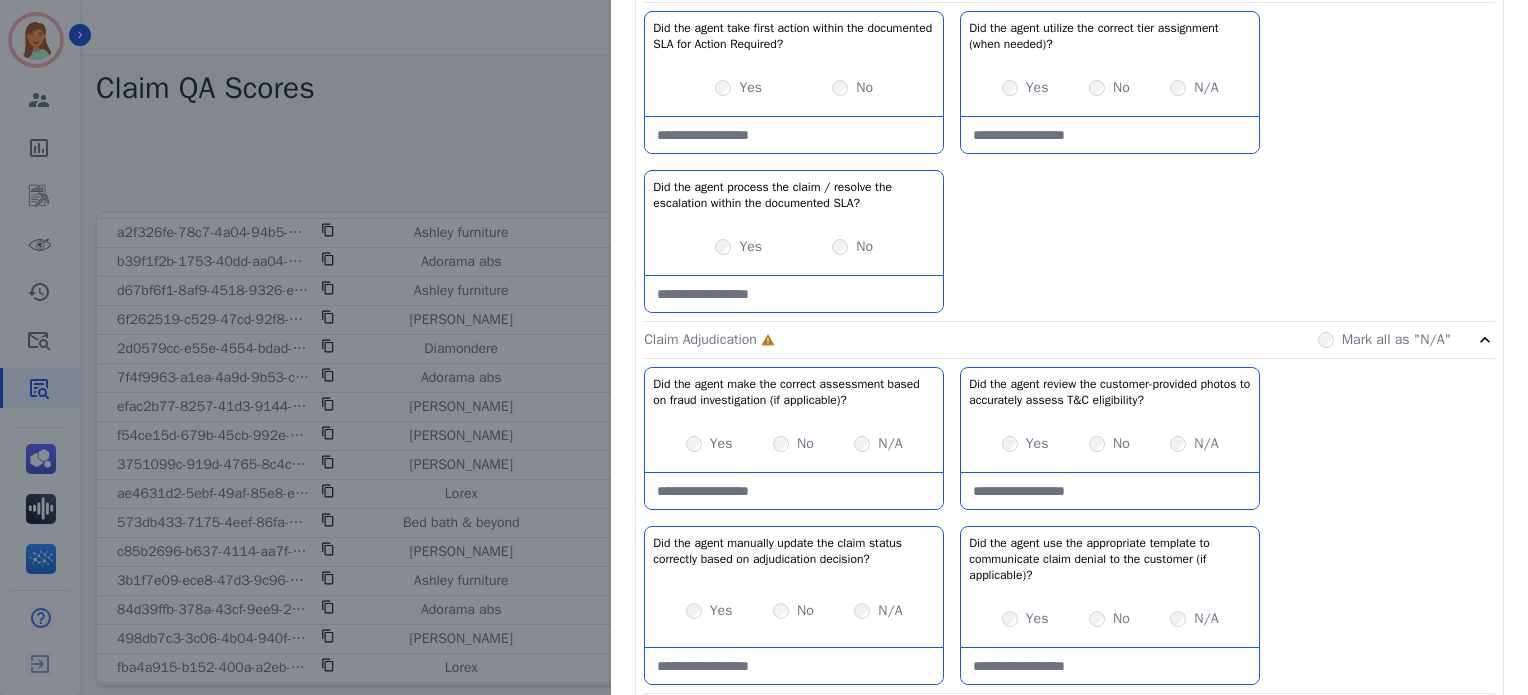 click on "Yes     No" at bounding box center [794, 247] 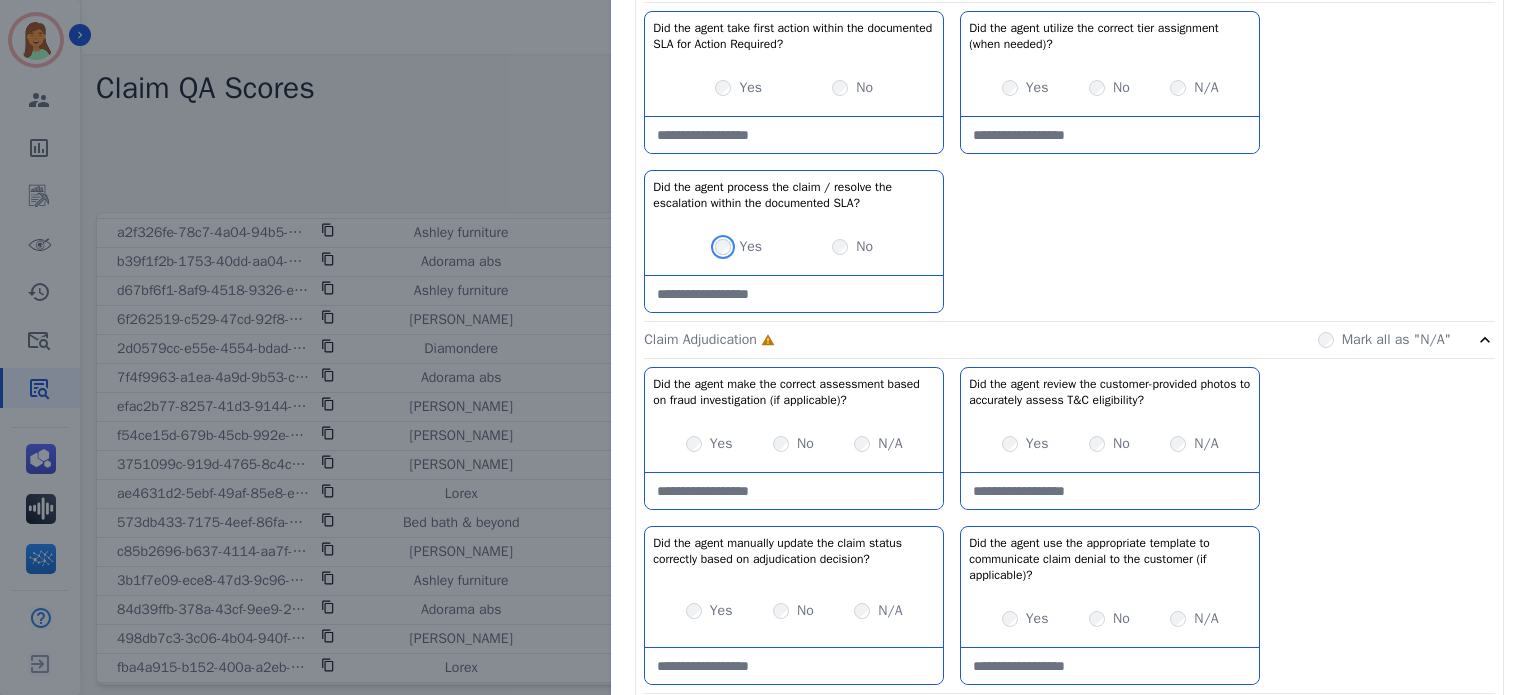 scroll, scrollTop: 666, scrollLeft: 0, axis: vertical 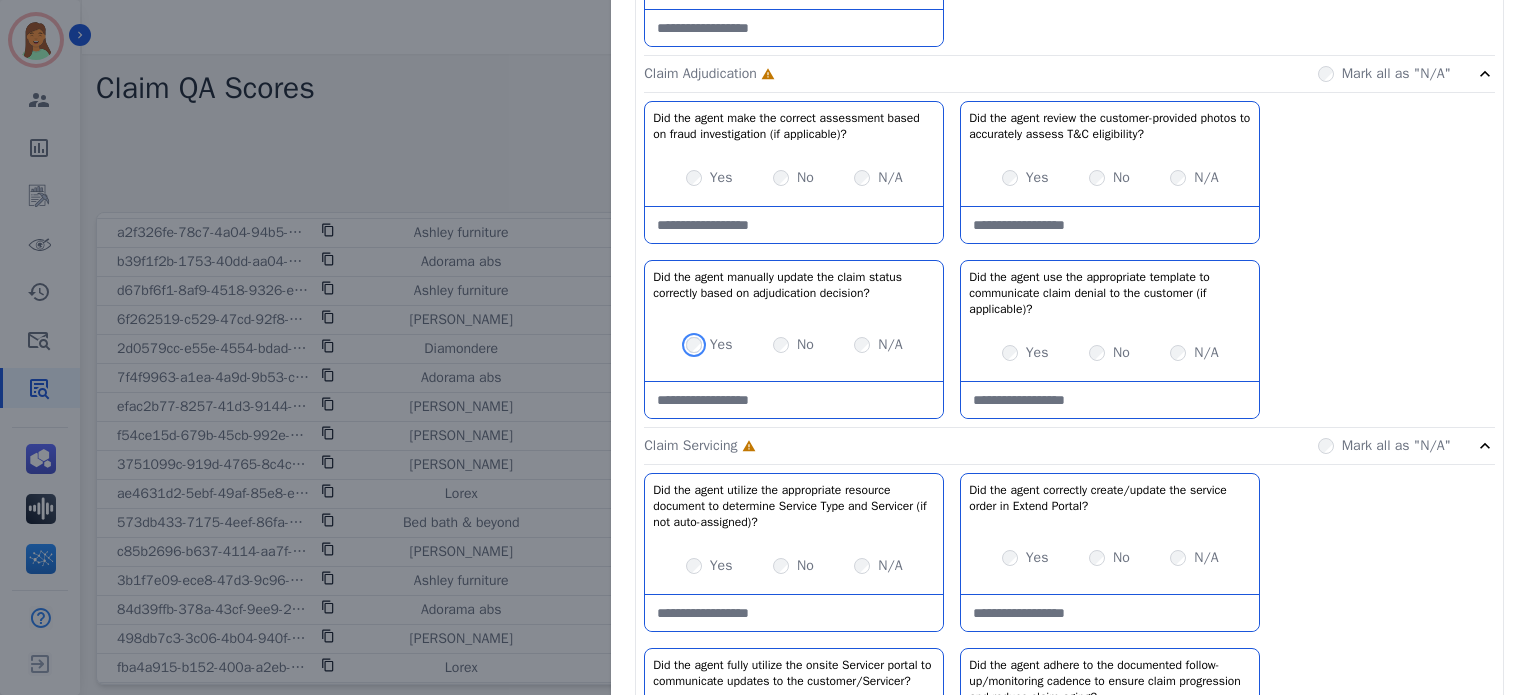 click on "Yes" at bounding box center [709, 345] 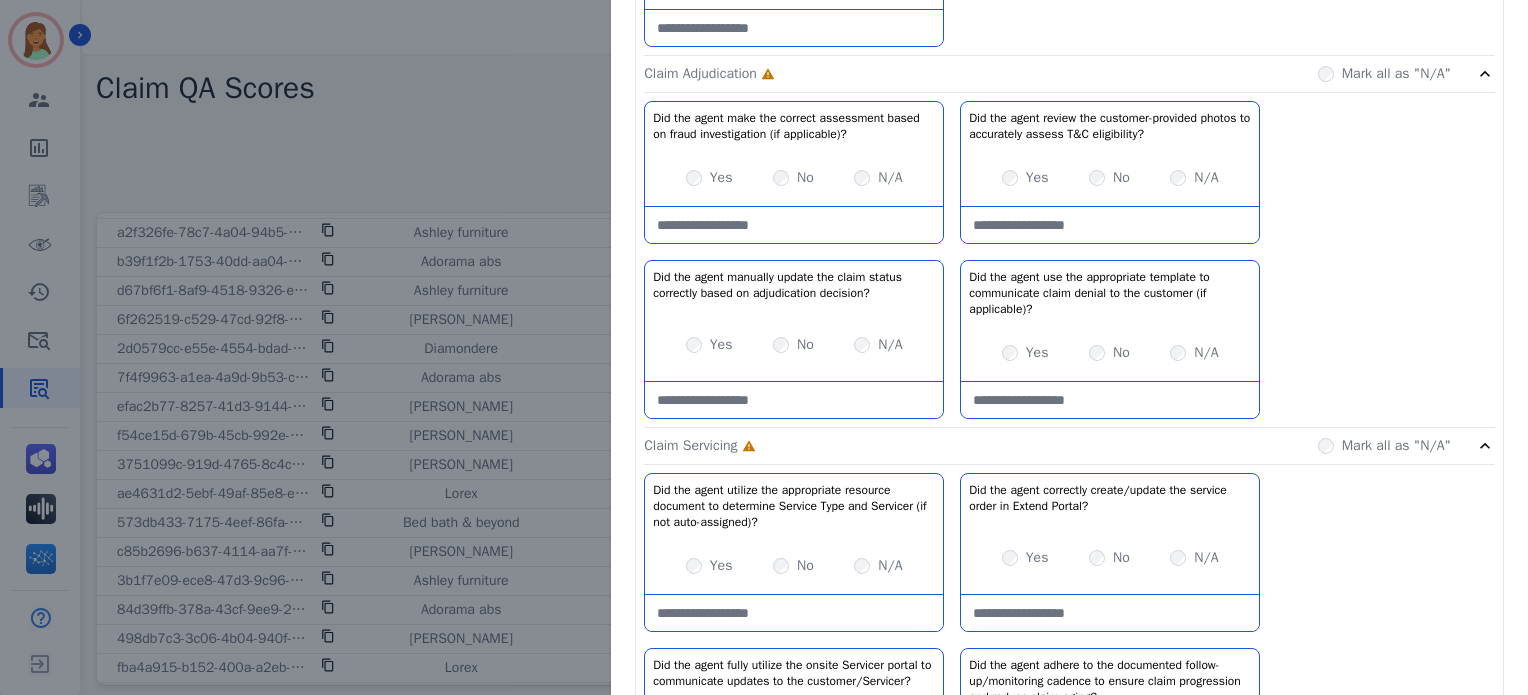 click on "Yes     No     N/A" at bounding box center (1110, 353) 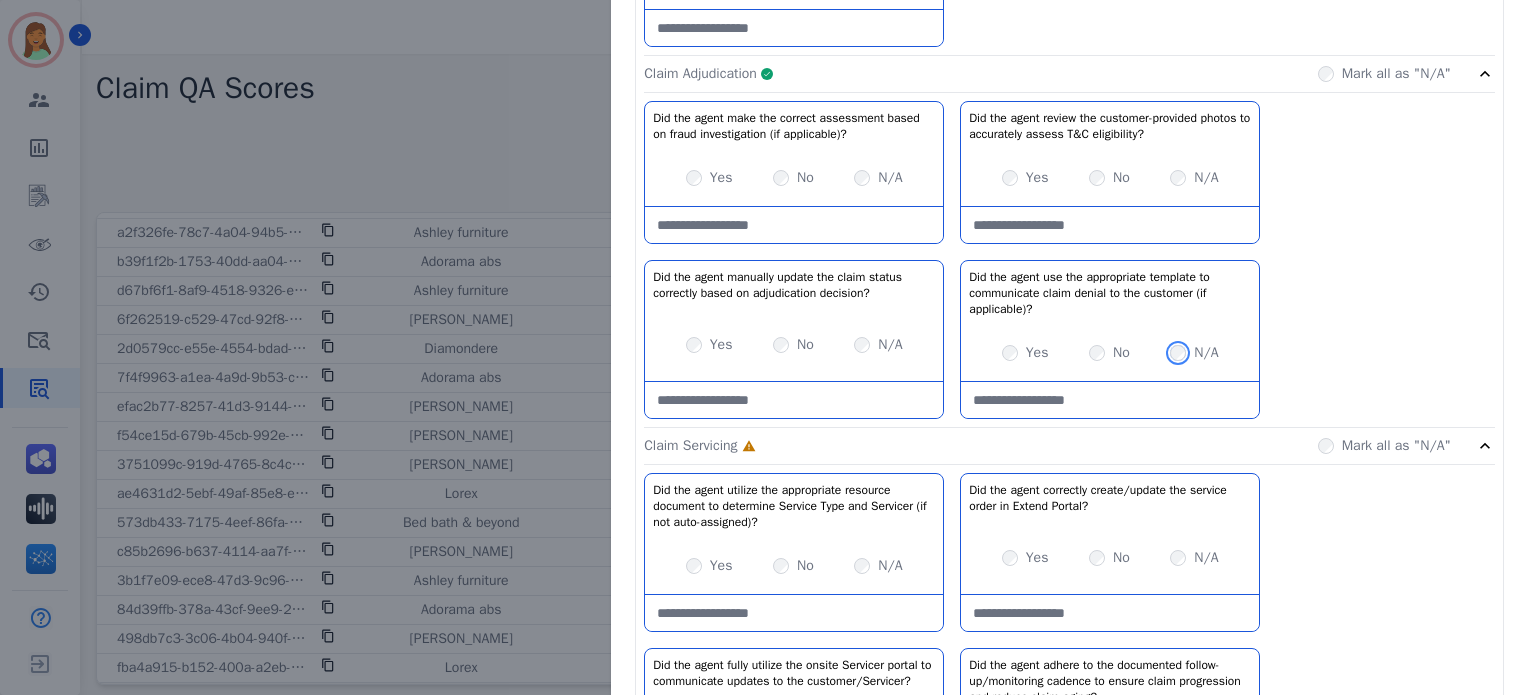 scroll, scrollTop: 1066, scrollLeft: 0, axis: vertical 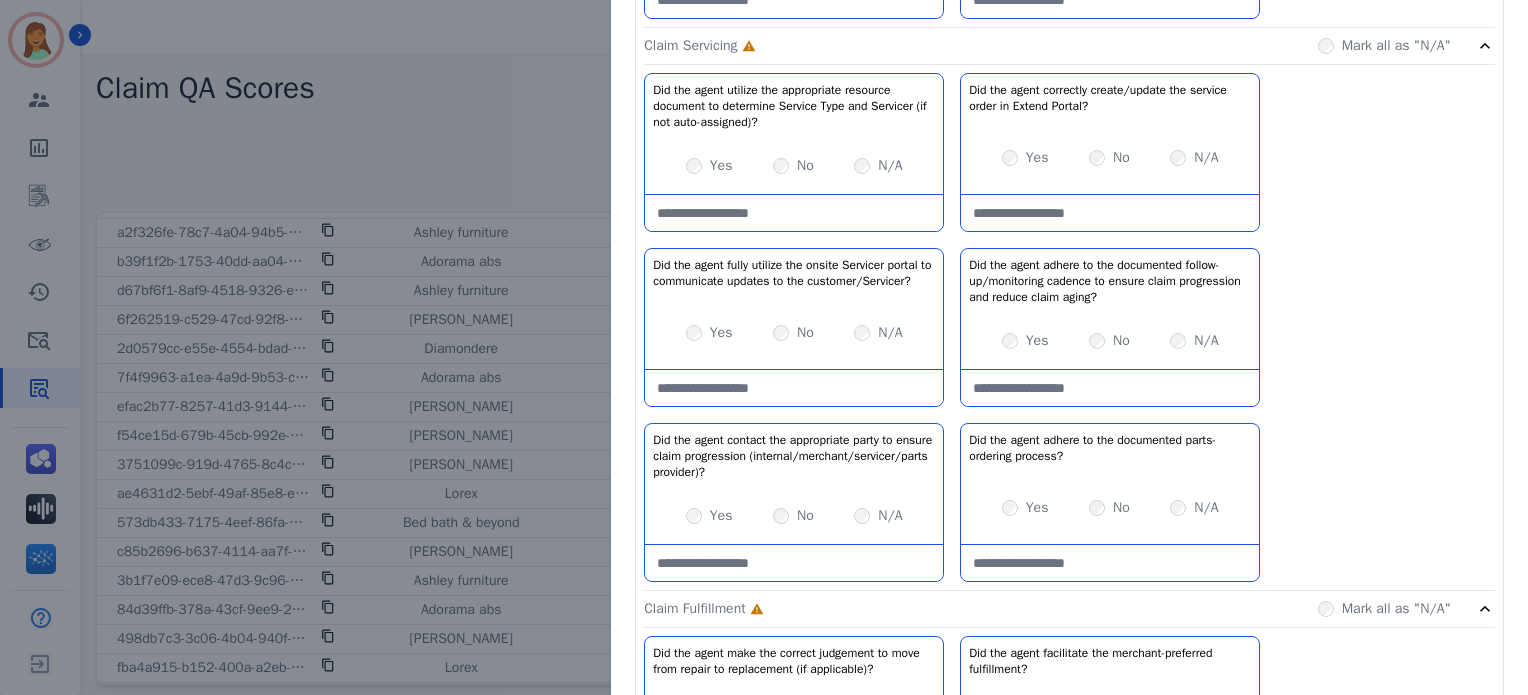 click on "Yes     No     N/A" at bounding box center (794, 166) 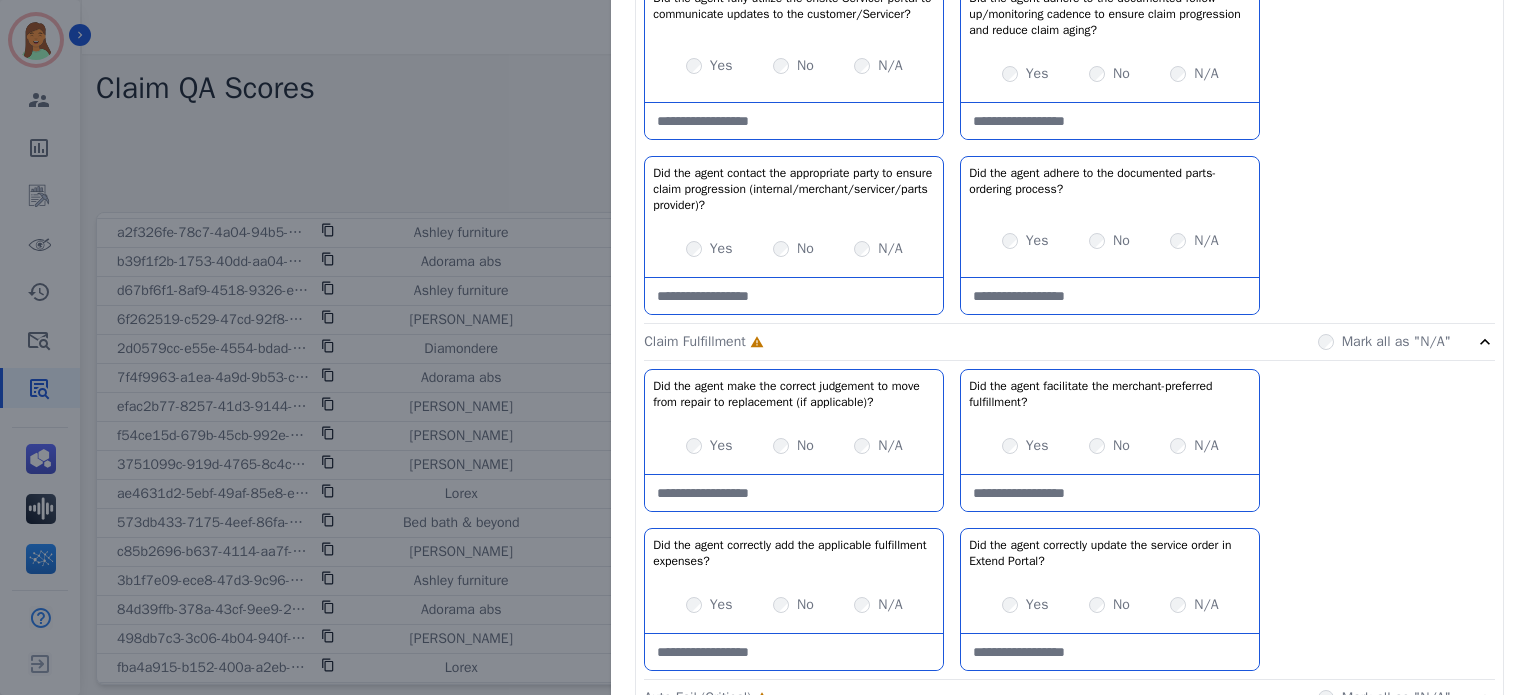 scroll, scrollTop: 1466, scrollLeft: 0, axis: vertical 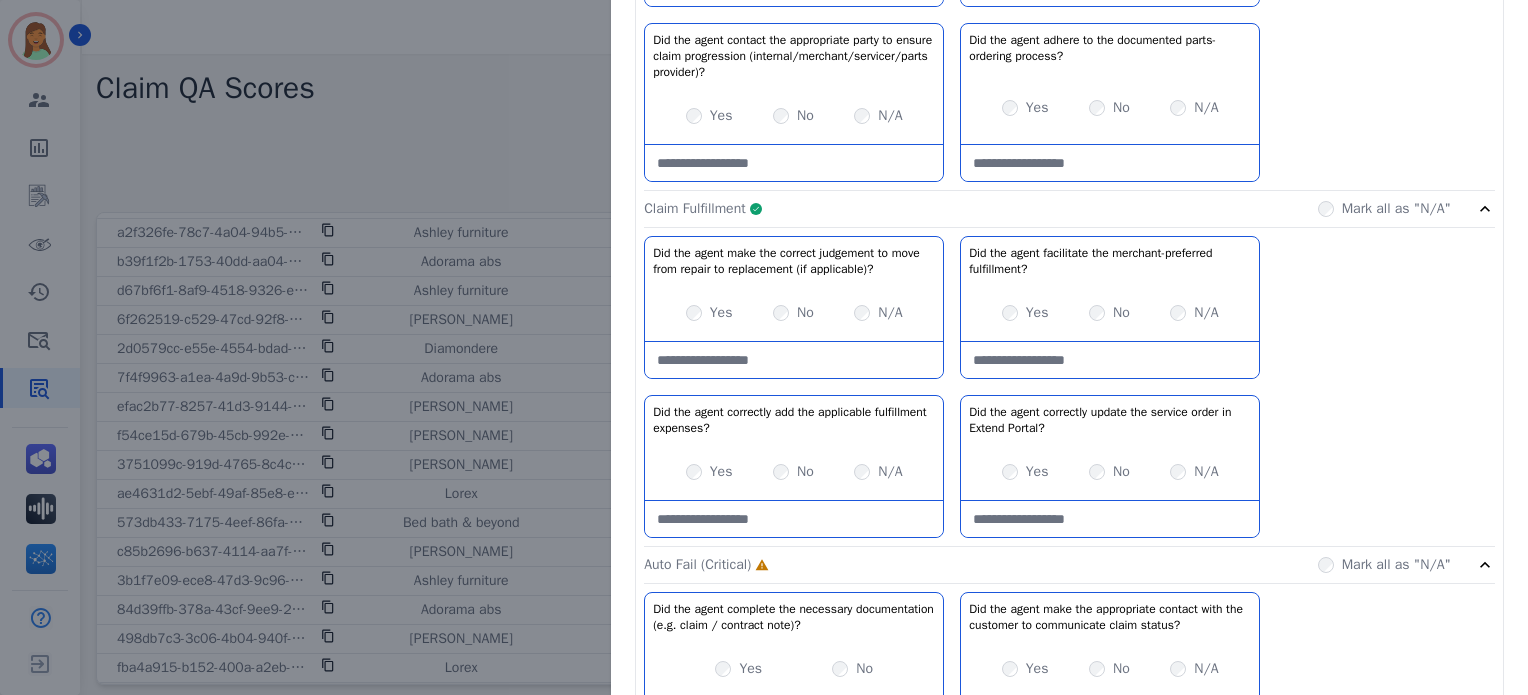 click on "Claim Fulfillment     Complete         Mark all as "N/A"" 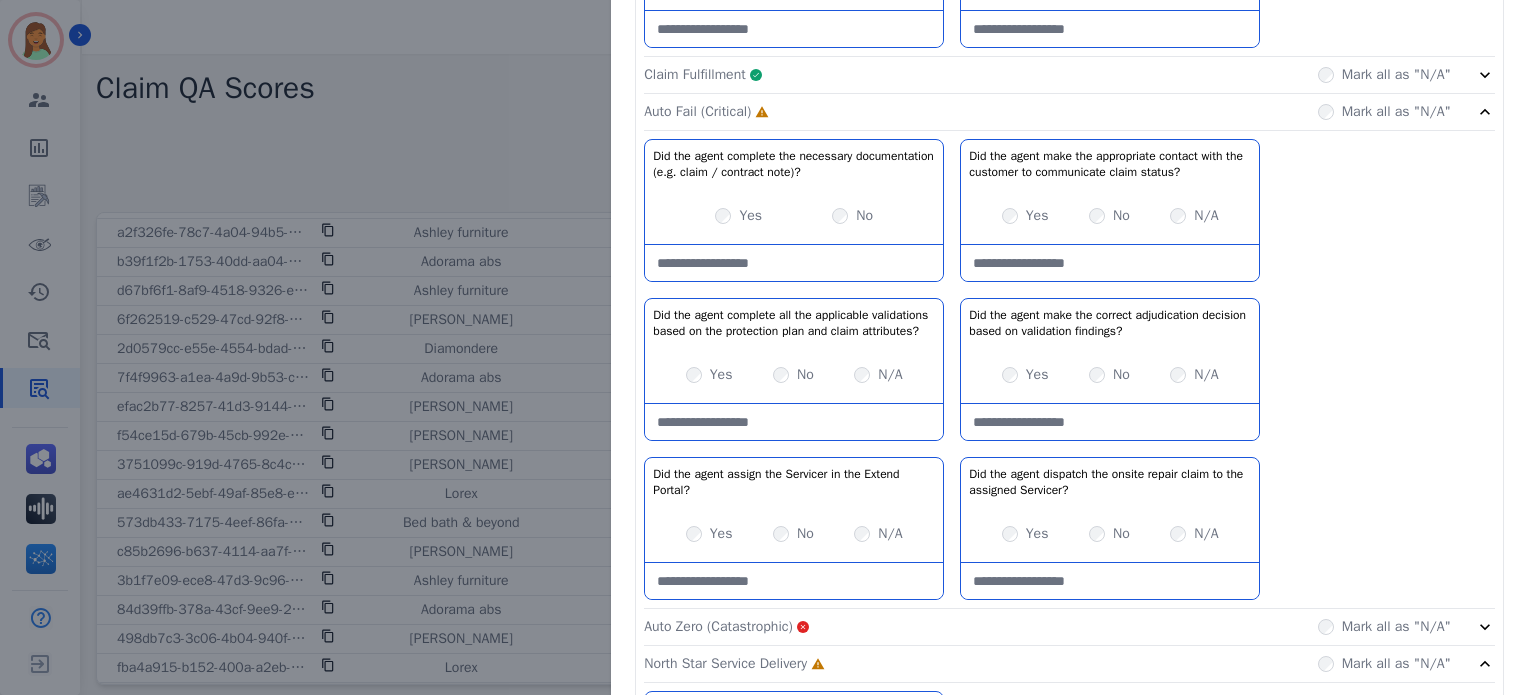 scroll, scrollTop: 1733, scrollLeft: 0, axis: vertical 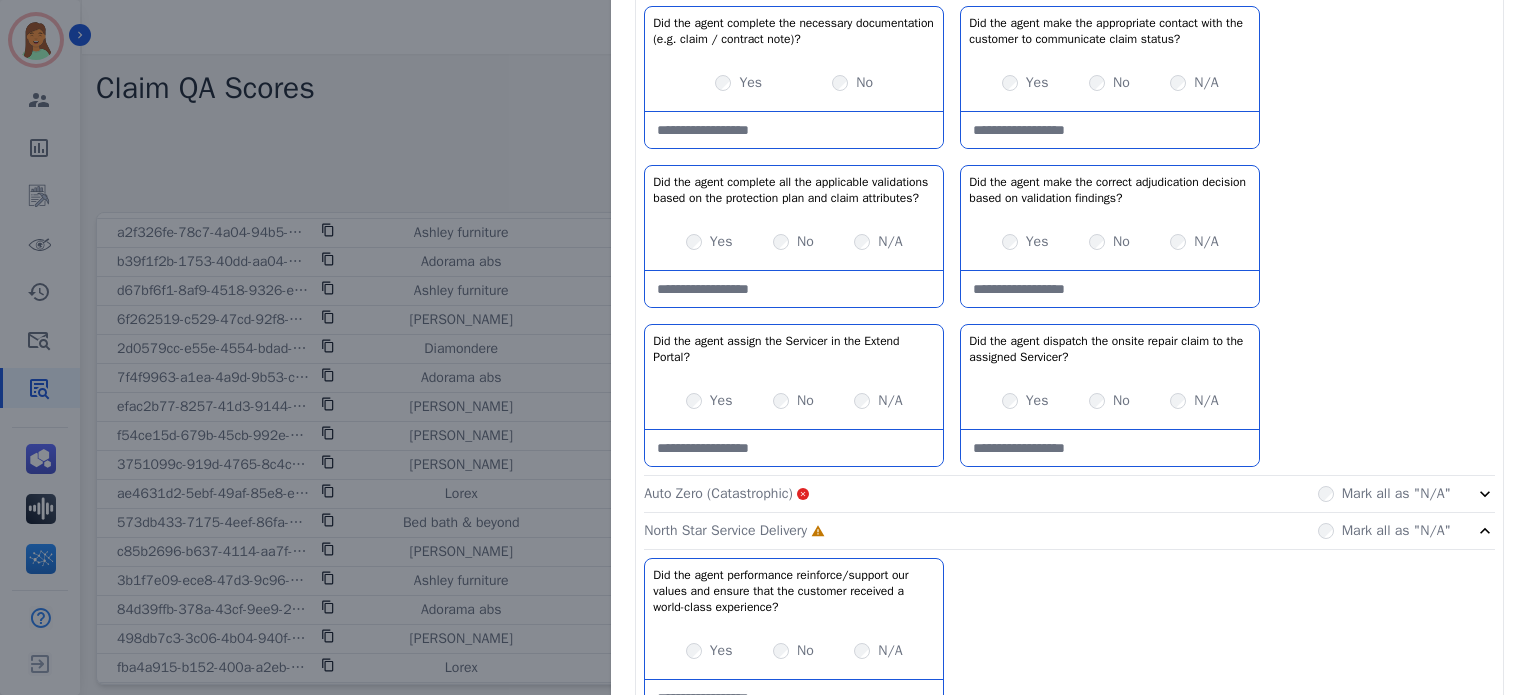 click on "N/A" at bounding box center (878, 242) 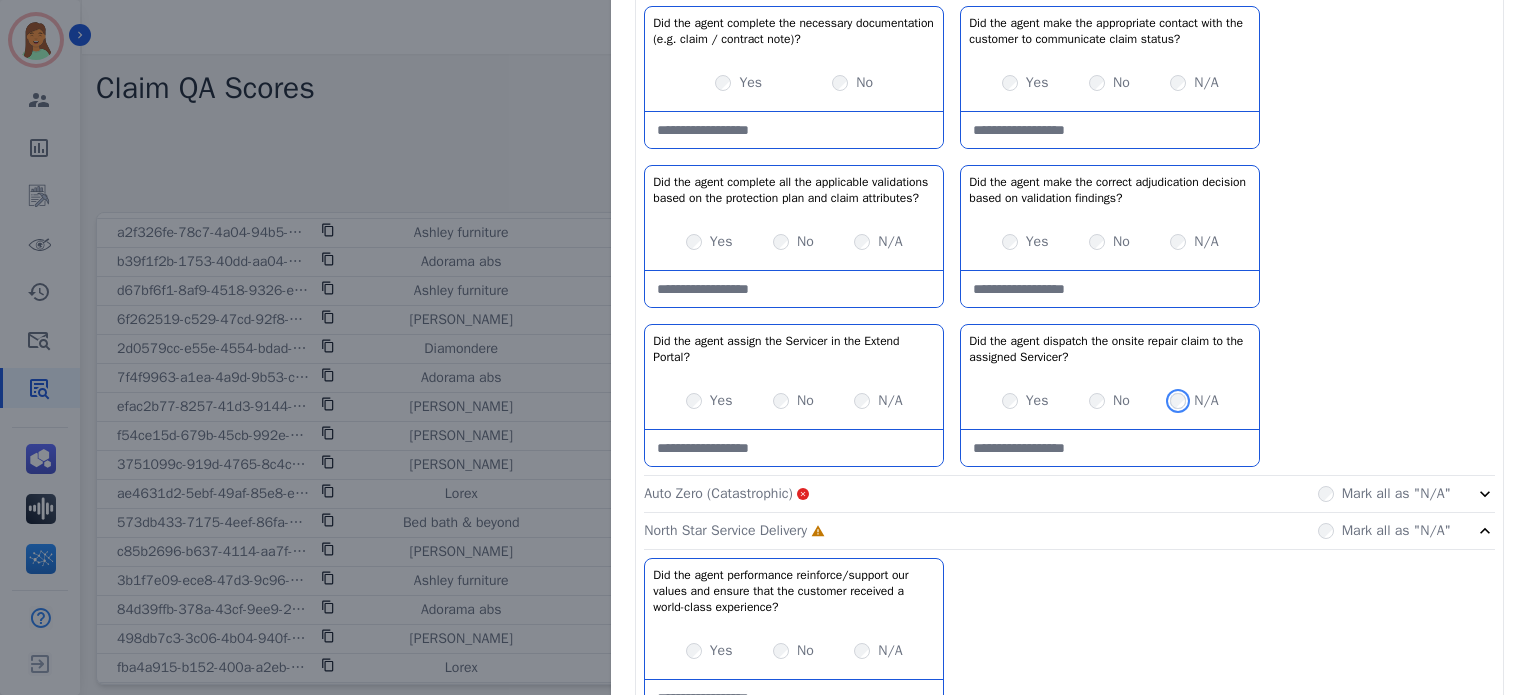 scroll, scrollTop: 1848, scrollLeft: 0, axis: vertical 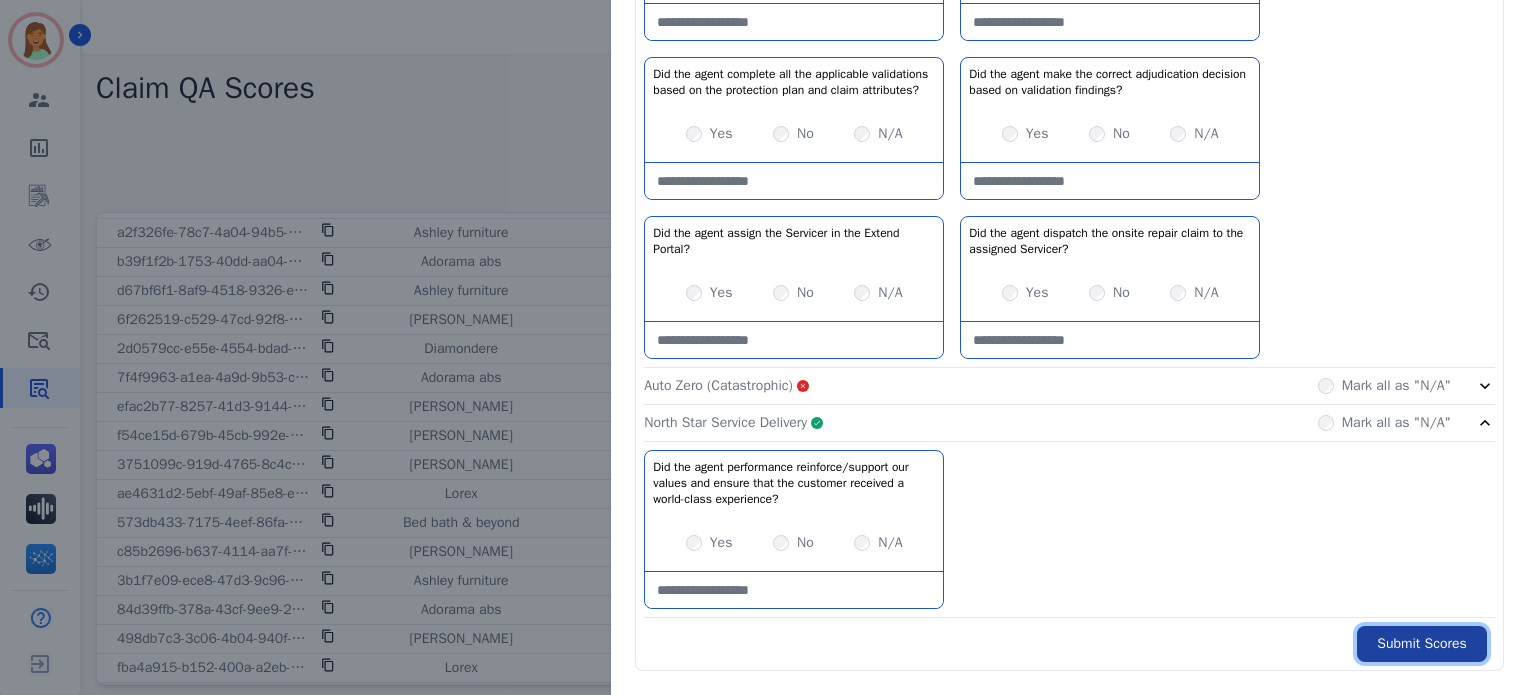click on "Submit Scores" at bounding box center (1422, 644) 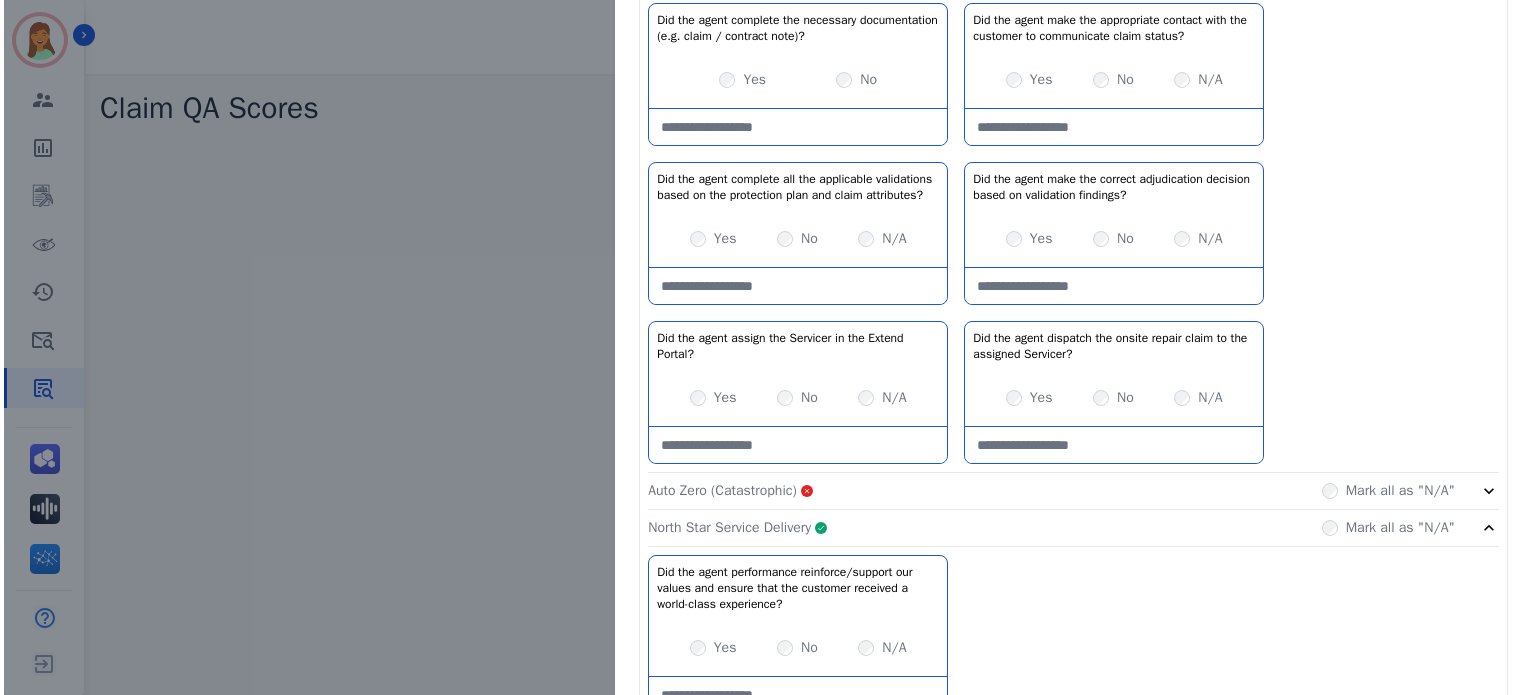 scroll, scrollTop: 0, scrollLeft: 0, axis: both 